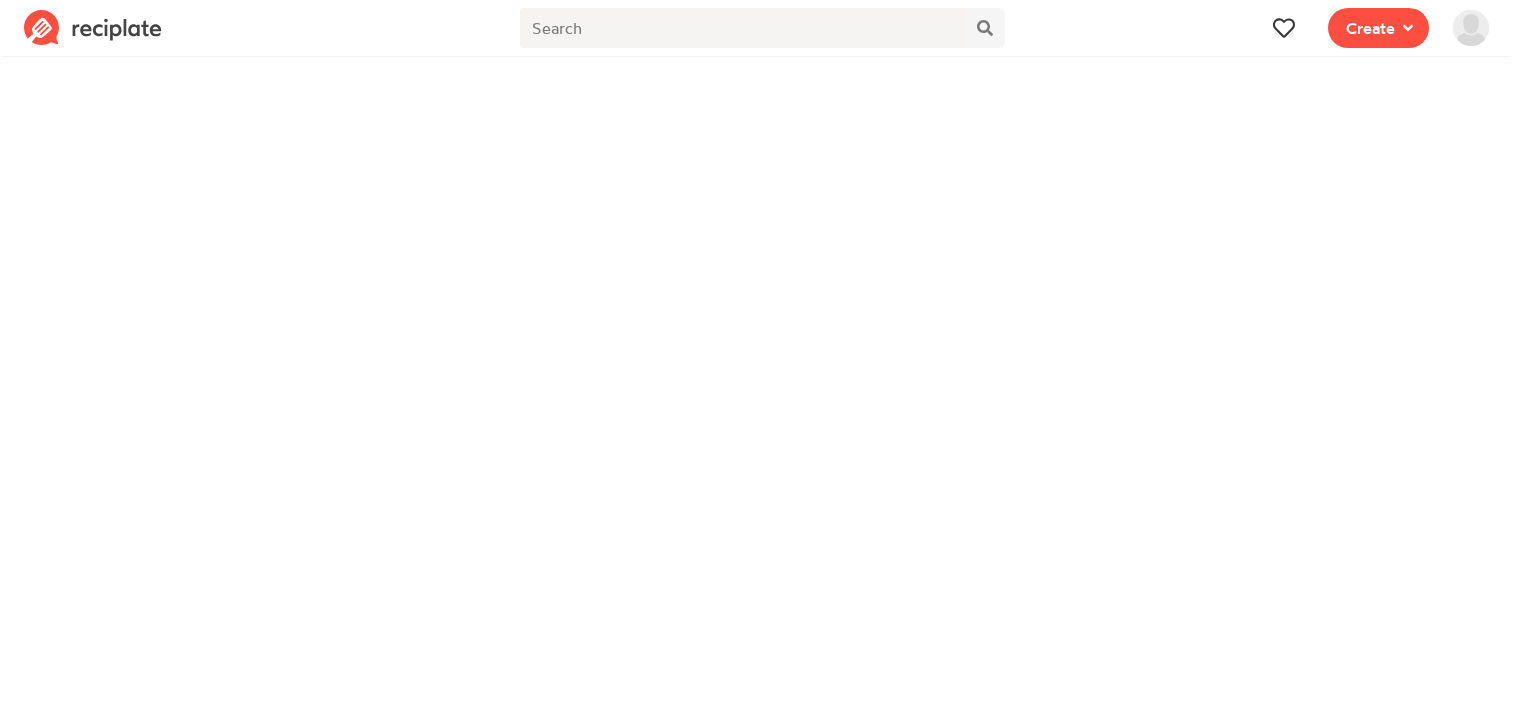 scroll, scrollTop: 0, scrollLeft: 0, axis: both 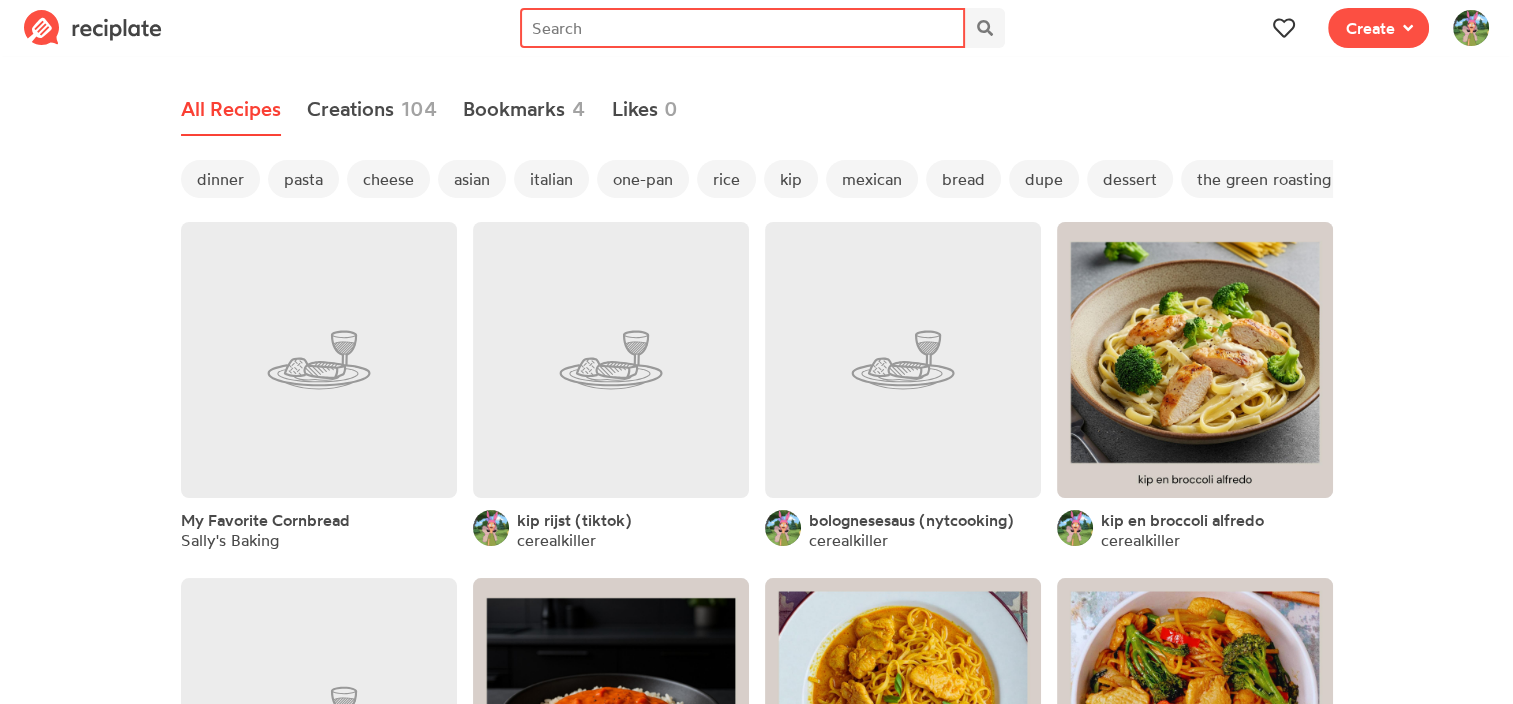 click at bounding box center (742, 28) 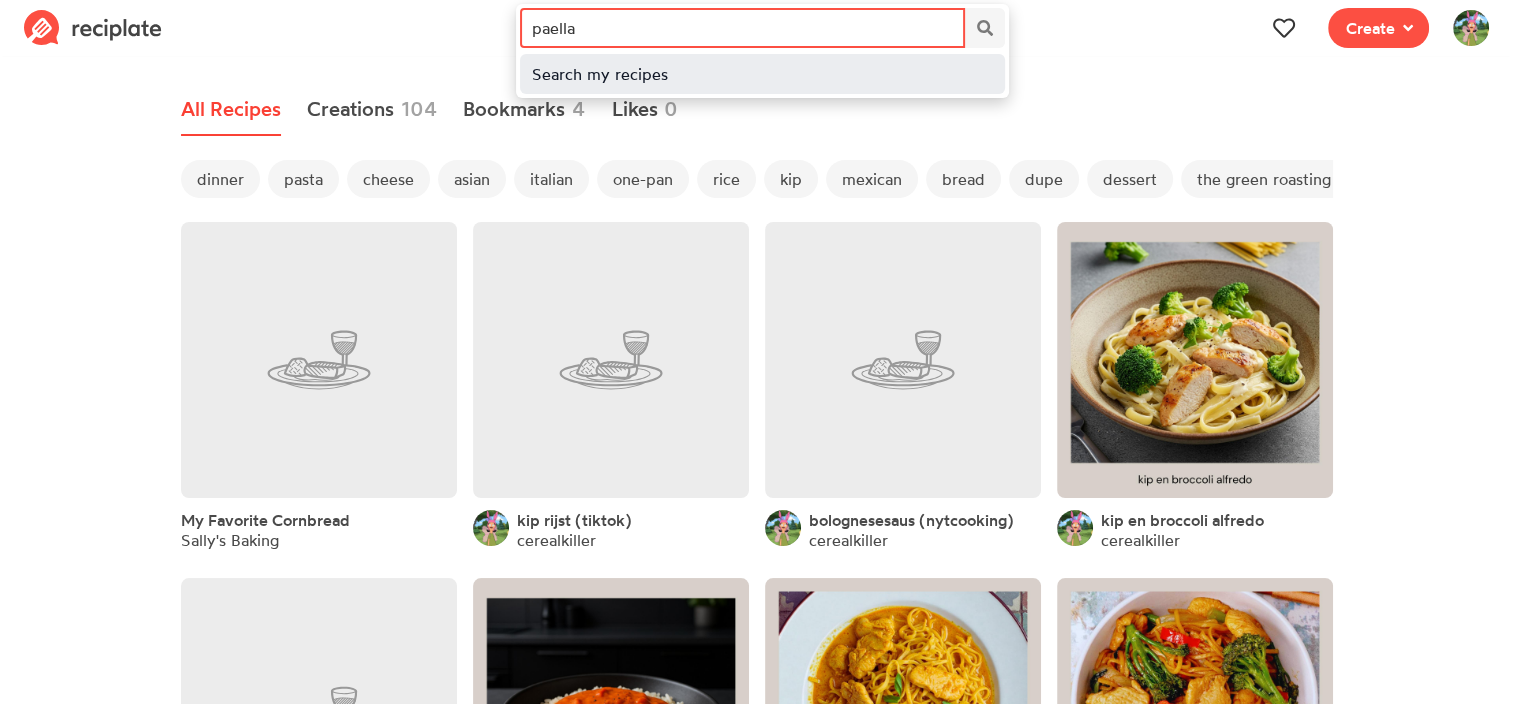type on "paella" 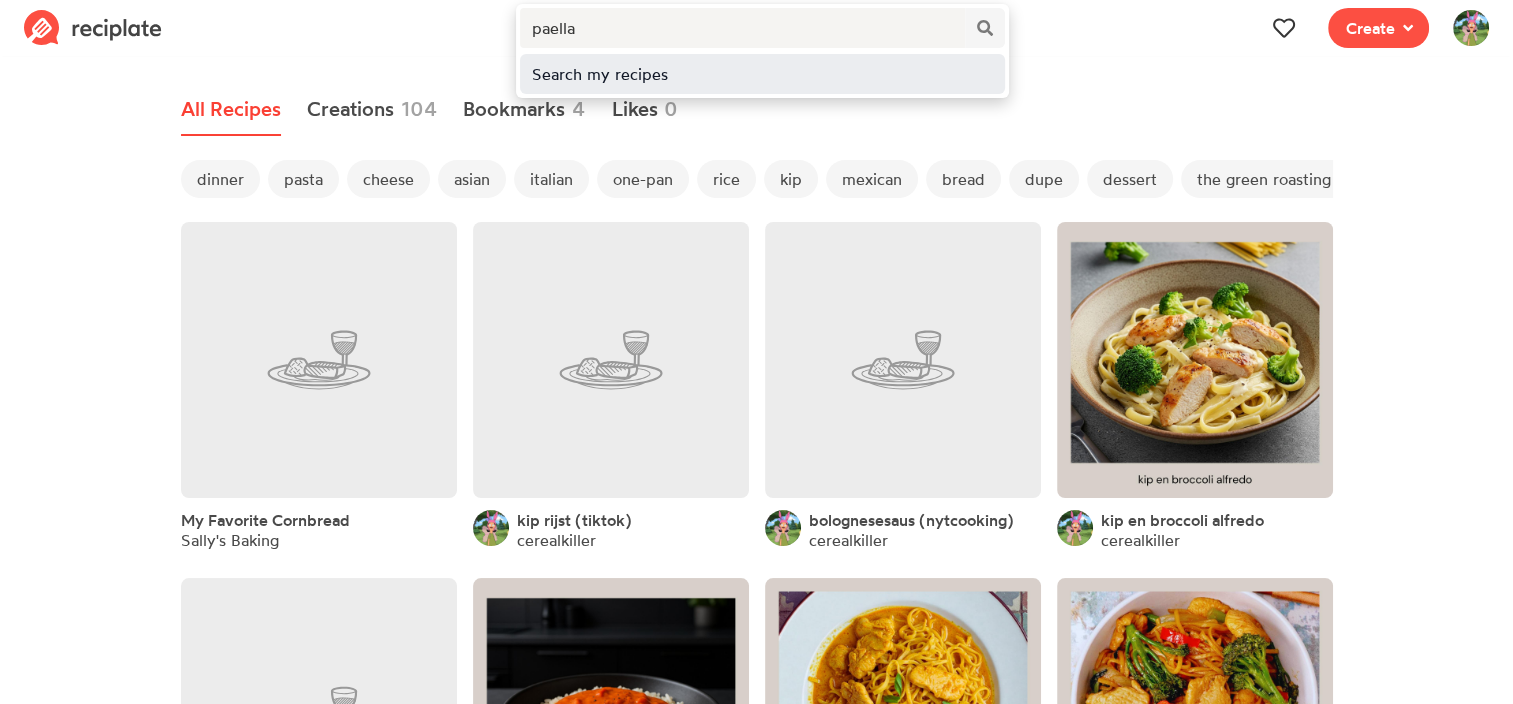 click on "Search my recipes" at bounding box center [762, 74] 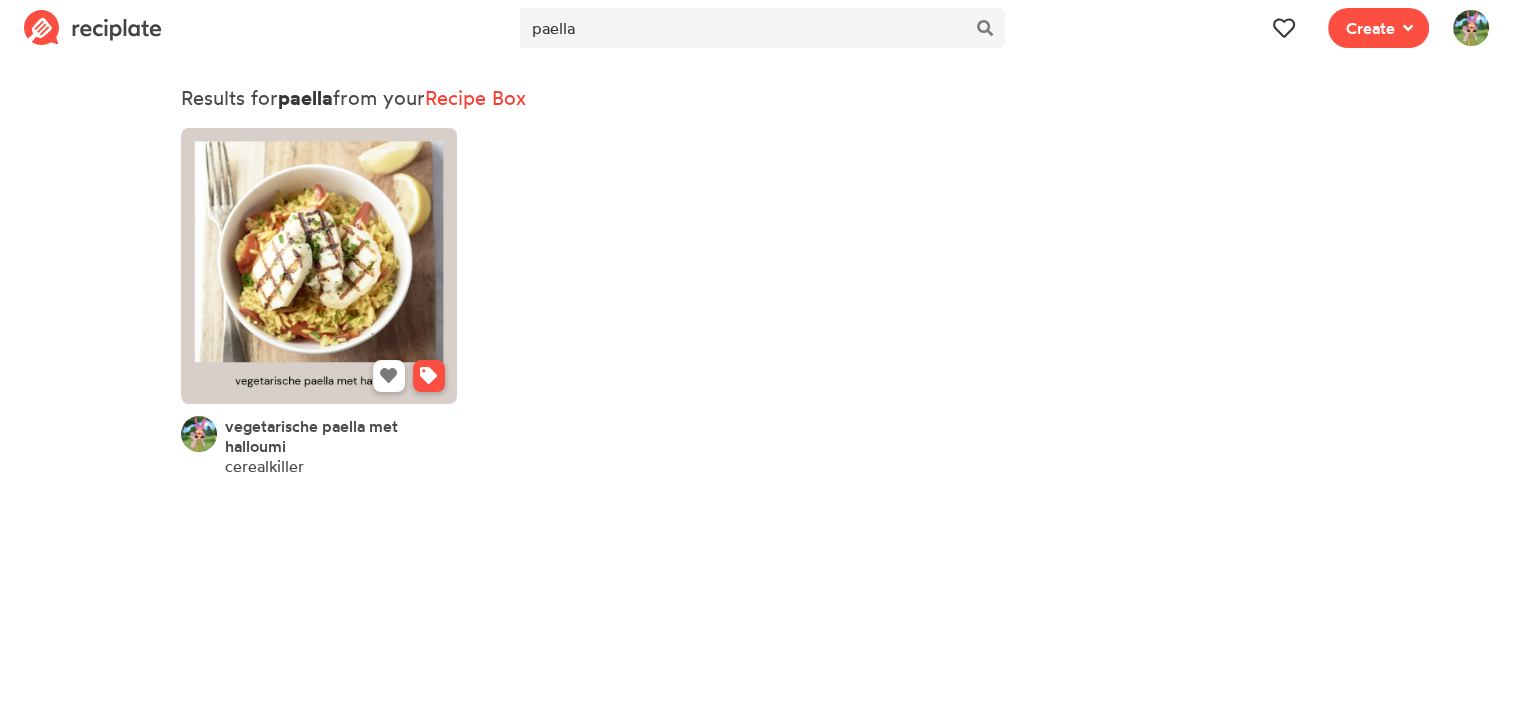 click at bounding box center (319, 266) 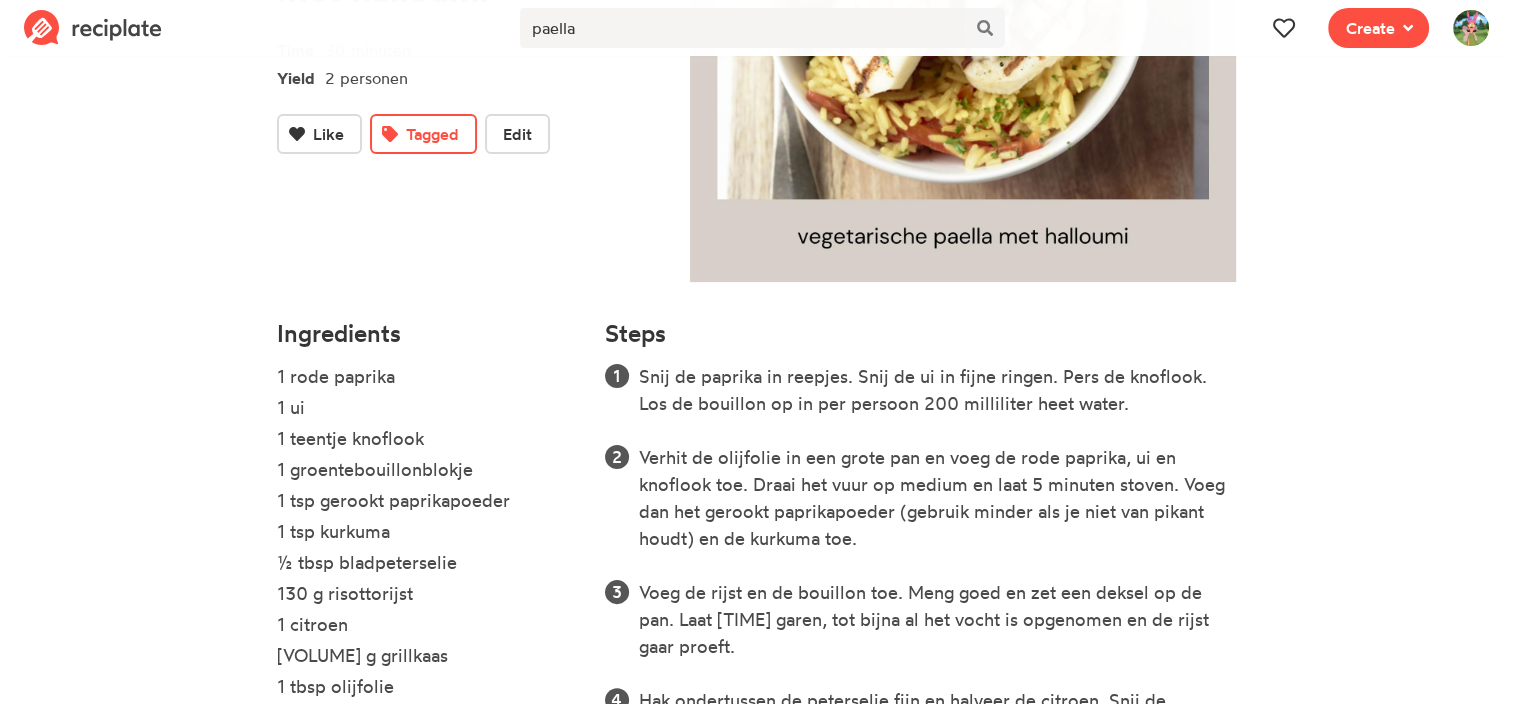 scroll, scrollTop: 456, scrollLeft: 0, axis: vertical 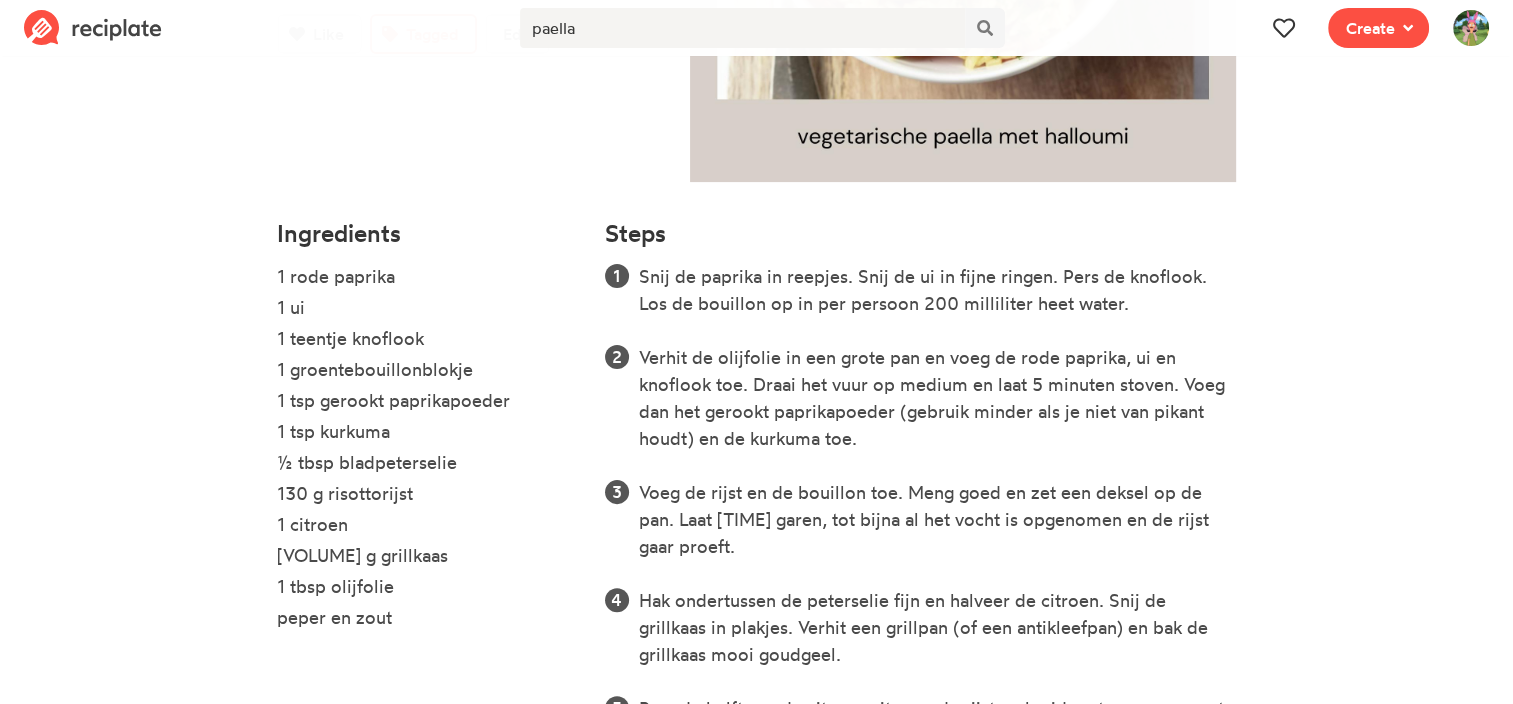 click on "1 rode paprika" at bounding box center [429, 278] 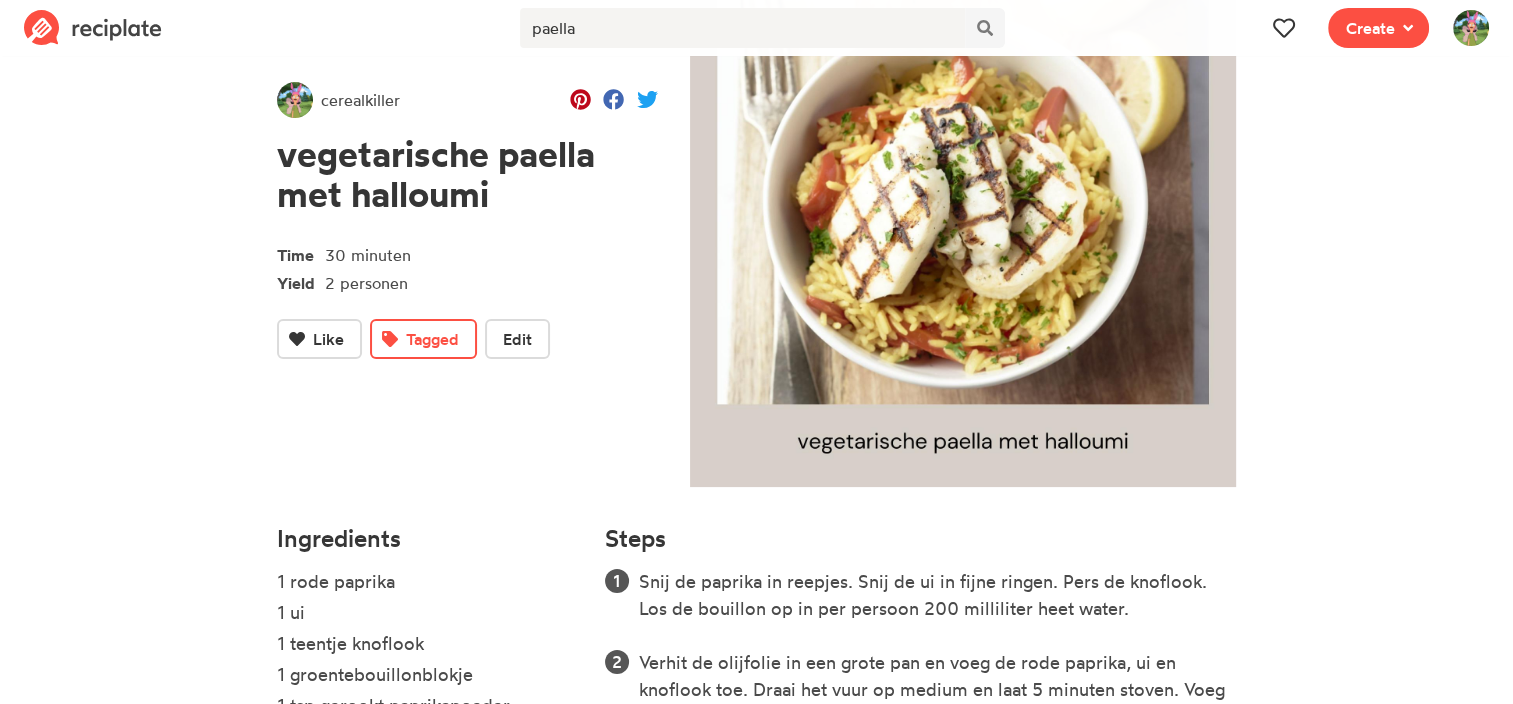 scroll, scrollTop: 0, scrollLeft: 0, axis: both 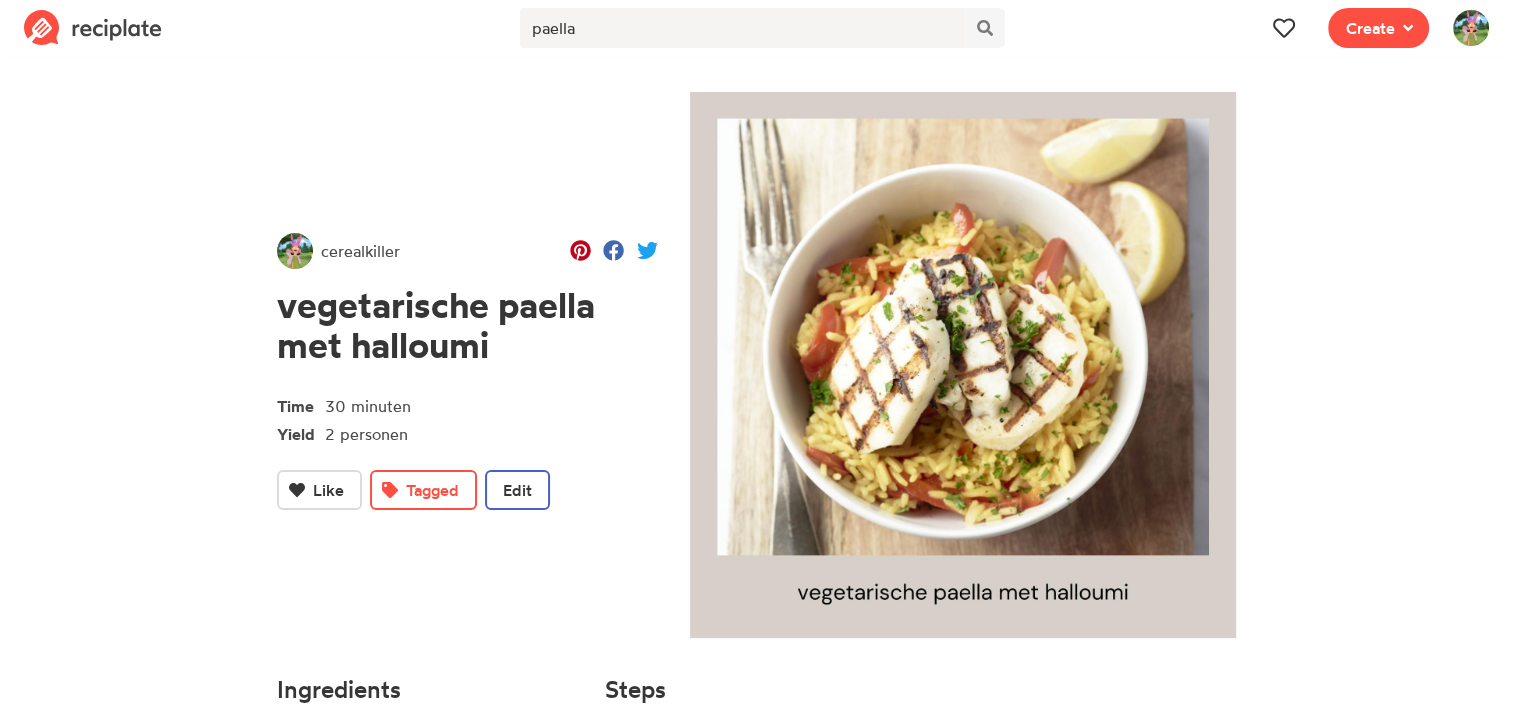click on "Edit" at bounding box center (517, 490) 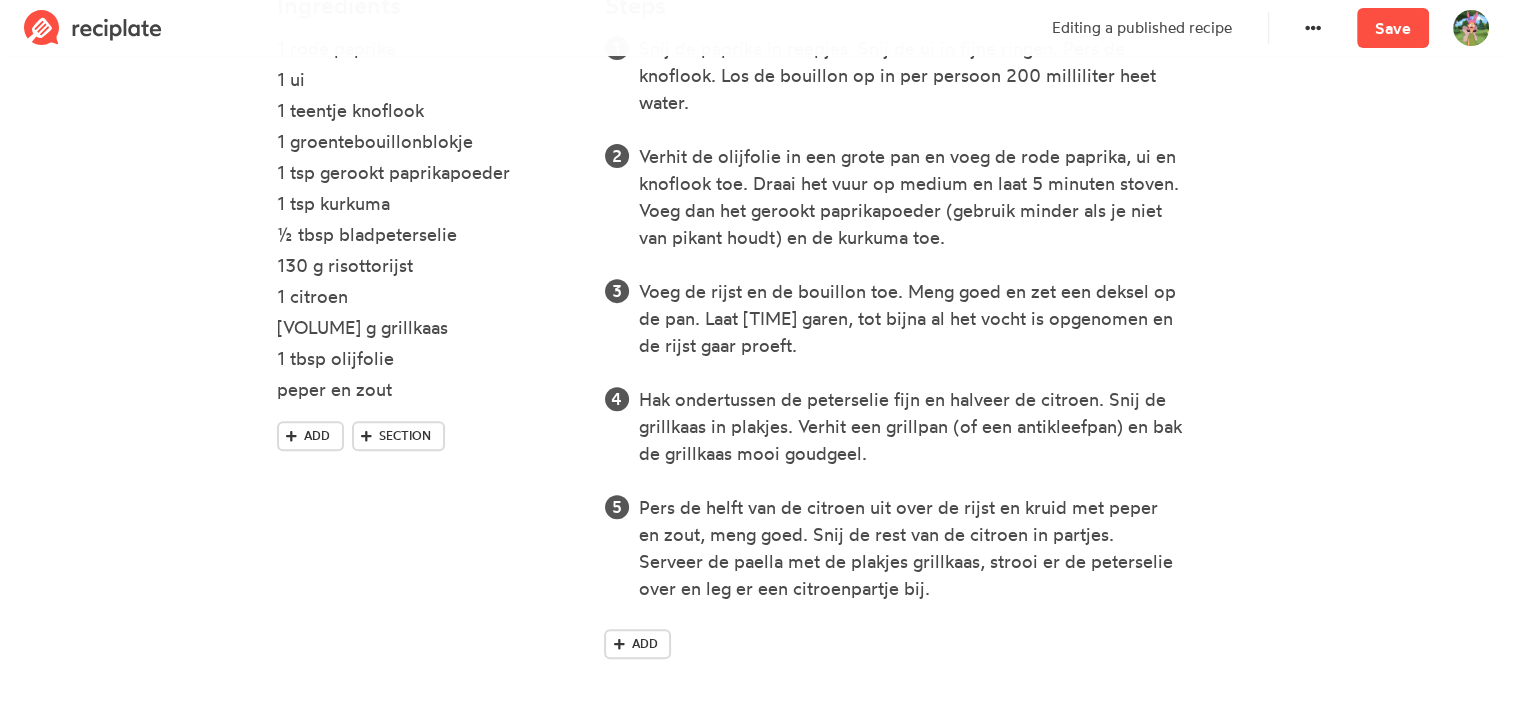 scroll, scrollTop: 691, scrollLeft: 0, axis: vertical 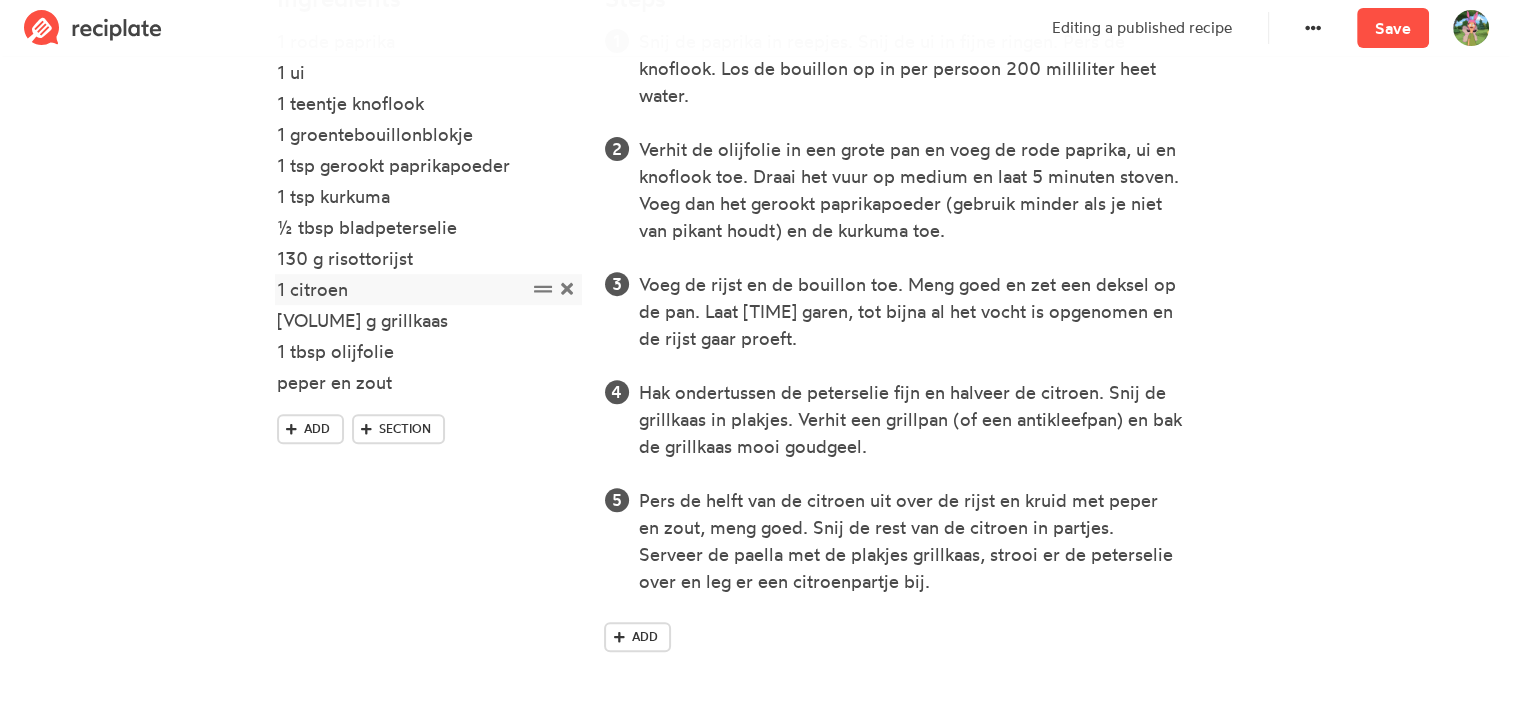 click 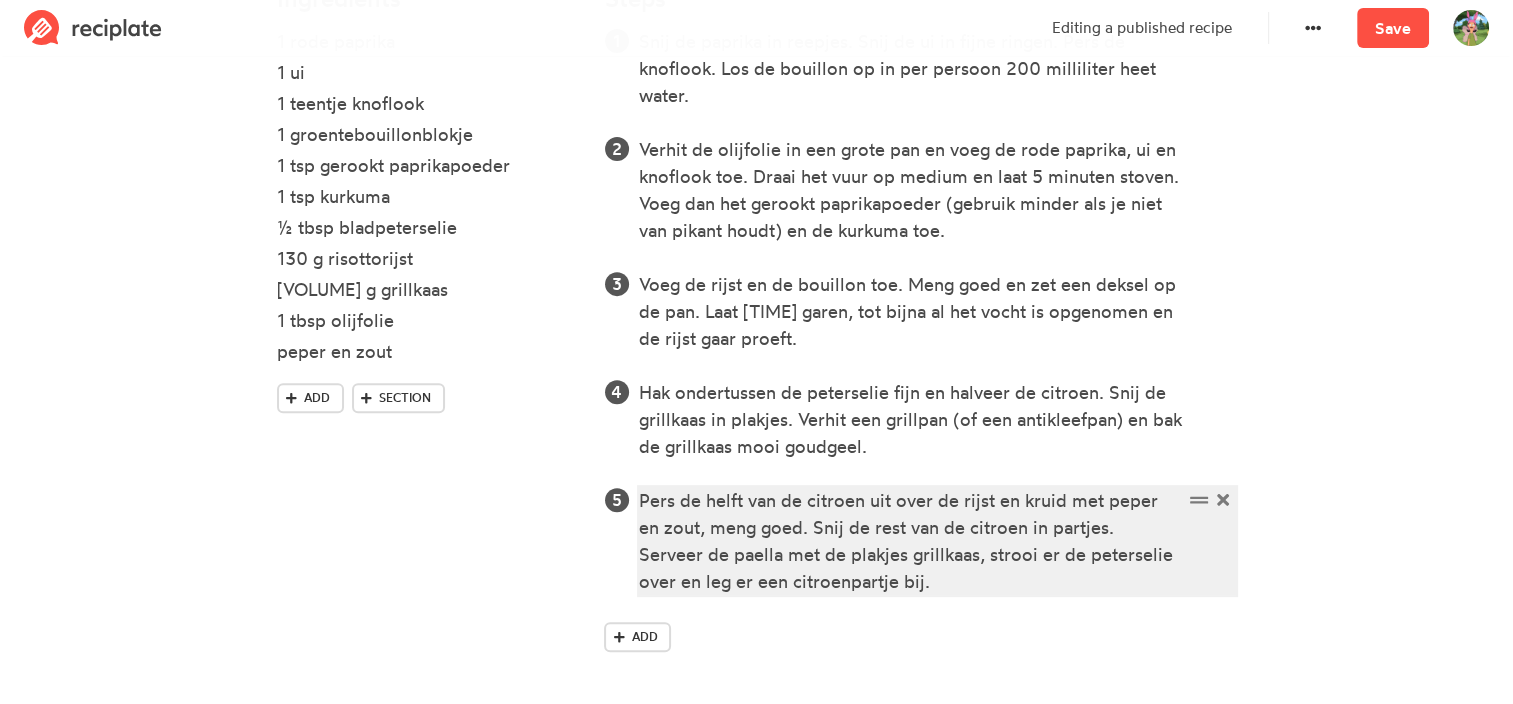 click on "Pers de helft van de citroen uit over de rijst en kruid met peper en zout, meng goed. Snij de rest van de citroen in partjes. Serveer de paella met de plakjes grillkaas, strooi er de peterselie over en leg er een citroenpartje bij." at bounding box center (910, 541) 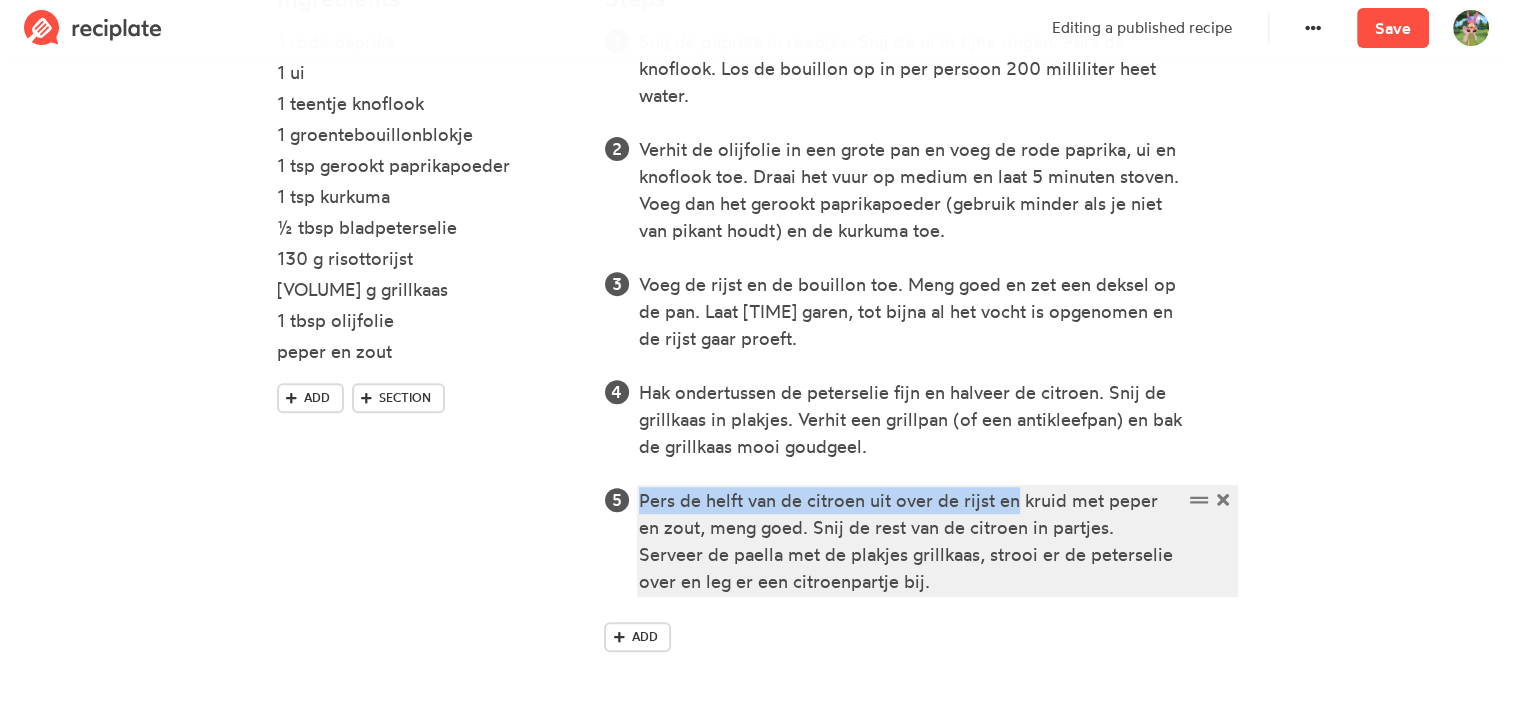 drag, startPoint x: 1022, startPoint y: 500, endPoint x: 590, endPoint y: 512, distance: 432.16663 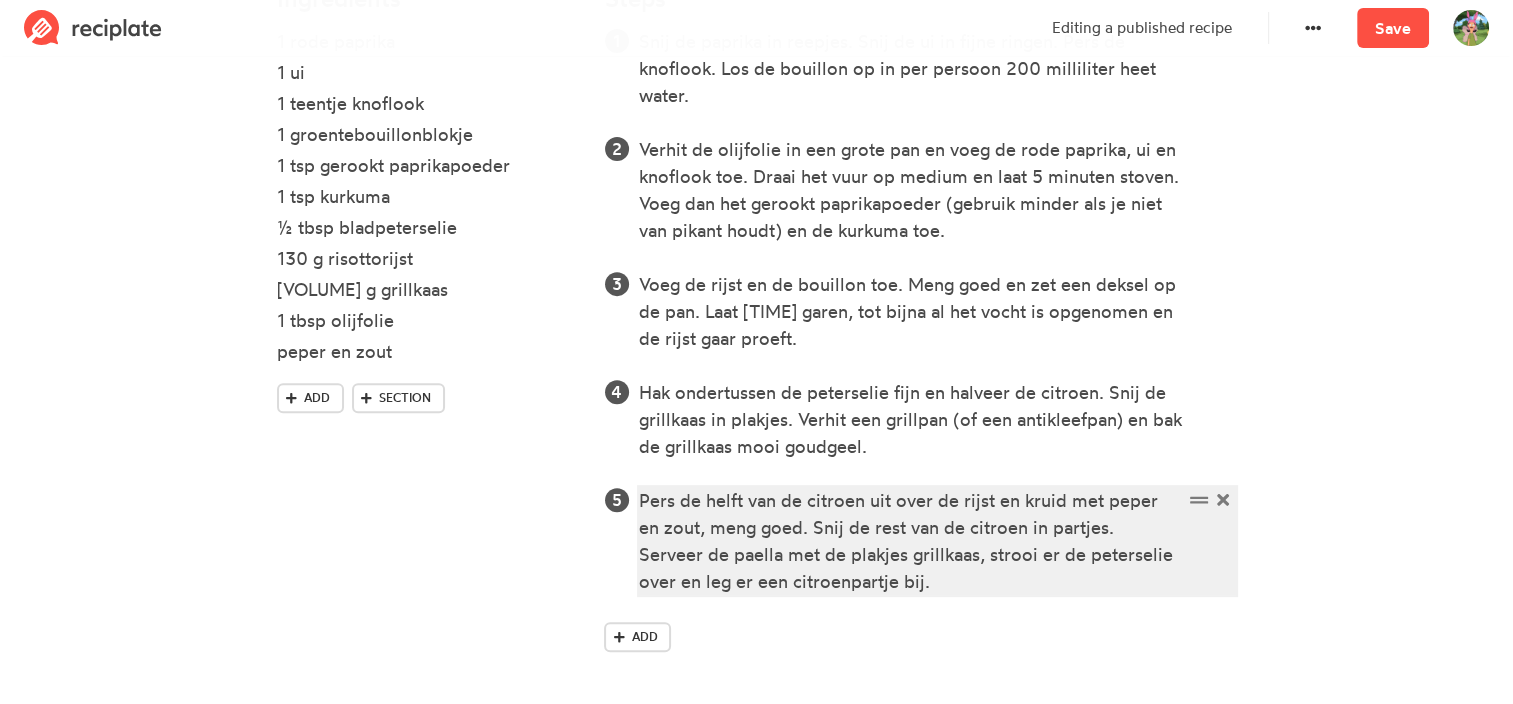 scroll, scrollTop: 664, scrollLeft: 0, axis: vertical 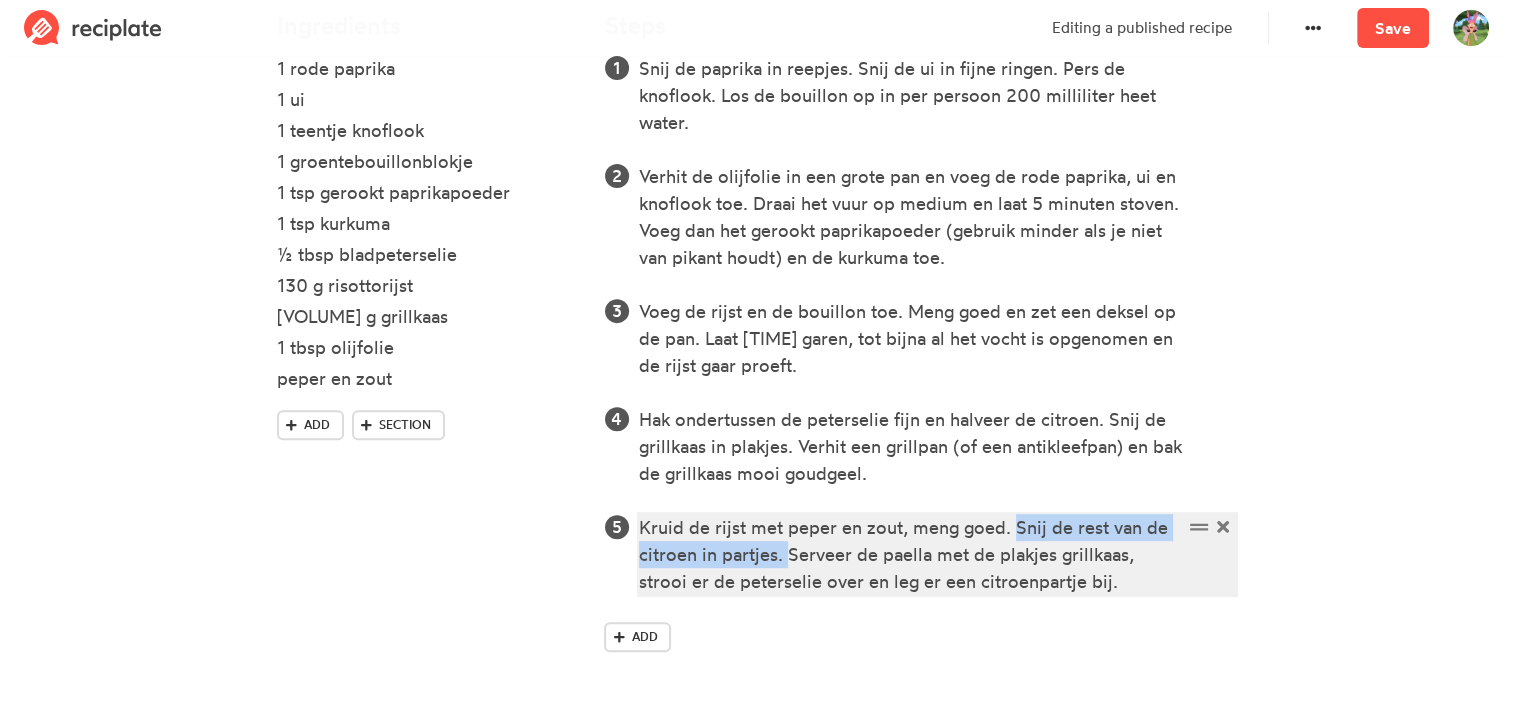 drag, startPoint x: 787, startPoint y: 556, endPoint x: 1015, endPoint y: 526, distance: 229.96521 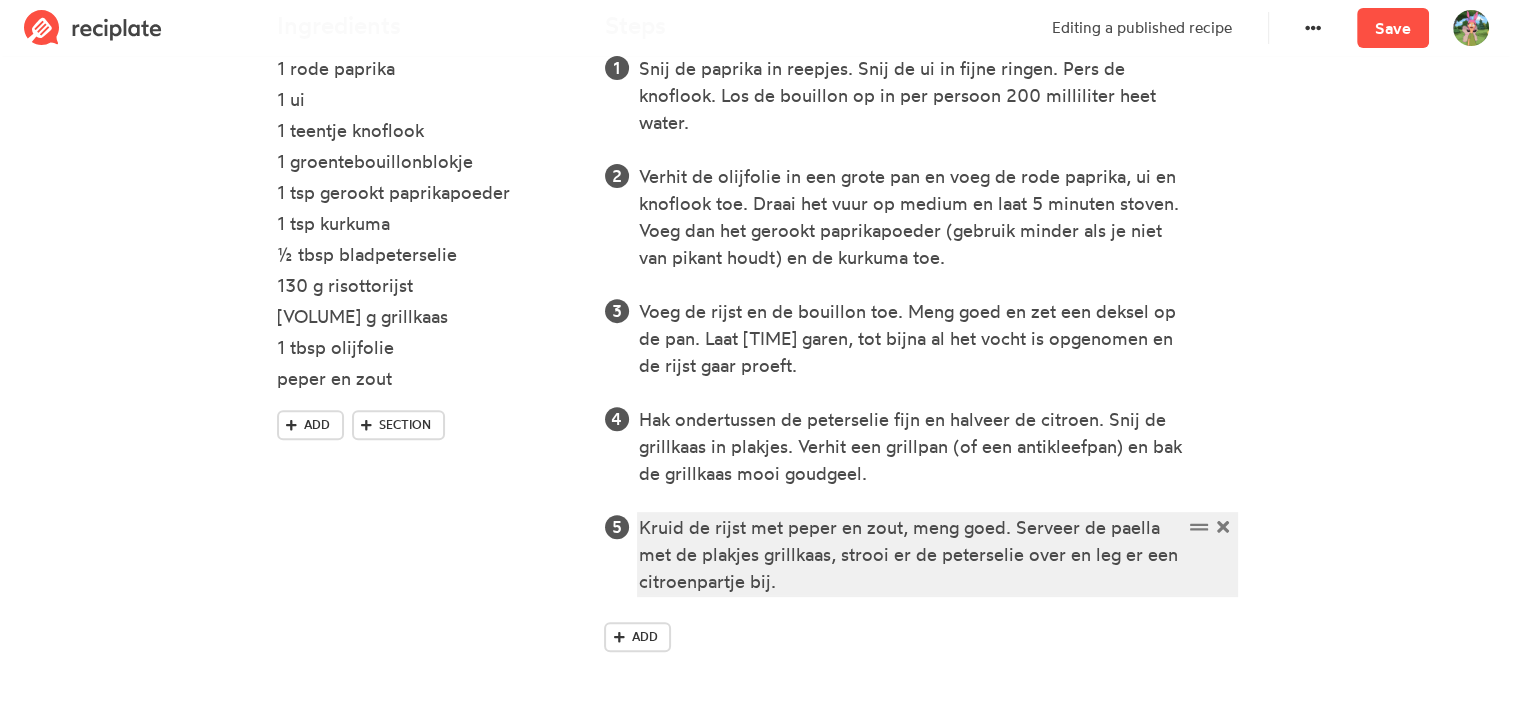 click on "Kruid de rijst met peper en zout, meng goed. Serveer de paella met de plakjes grillkaas, strooi er de peterselie over en leg er een citroenpartje bij." at bounding box center [910, 554] 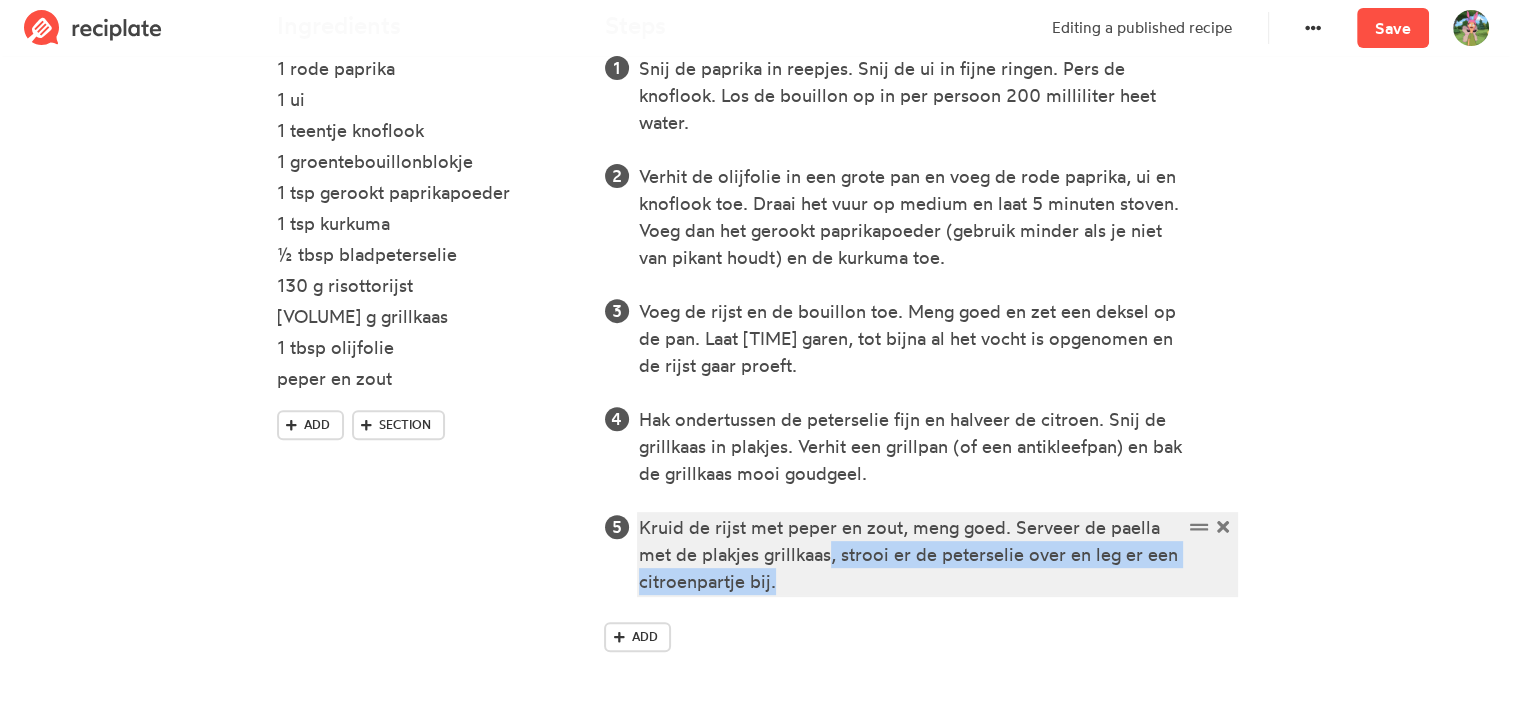drag, startPoint x: 977, startPoint y: 580, endPoint x: 832, endPoint y: 564, distance: 145.88008 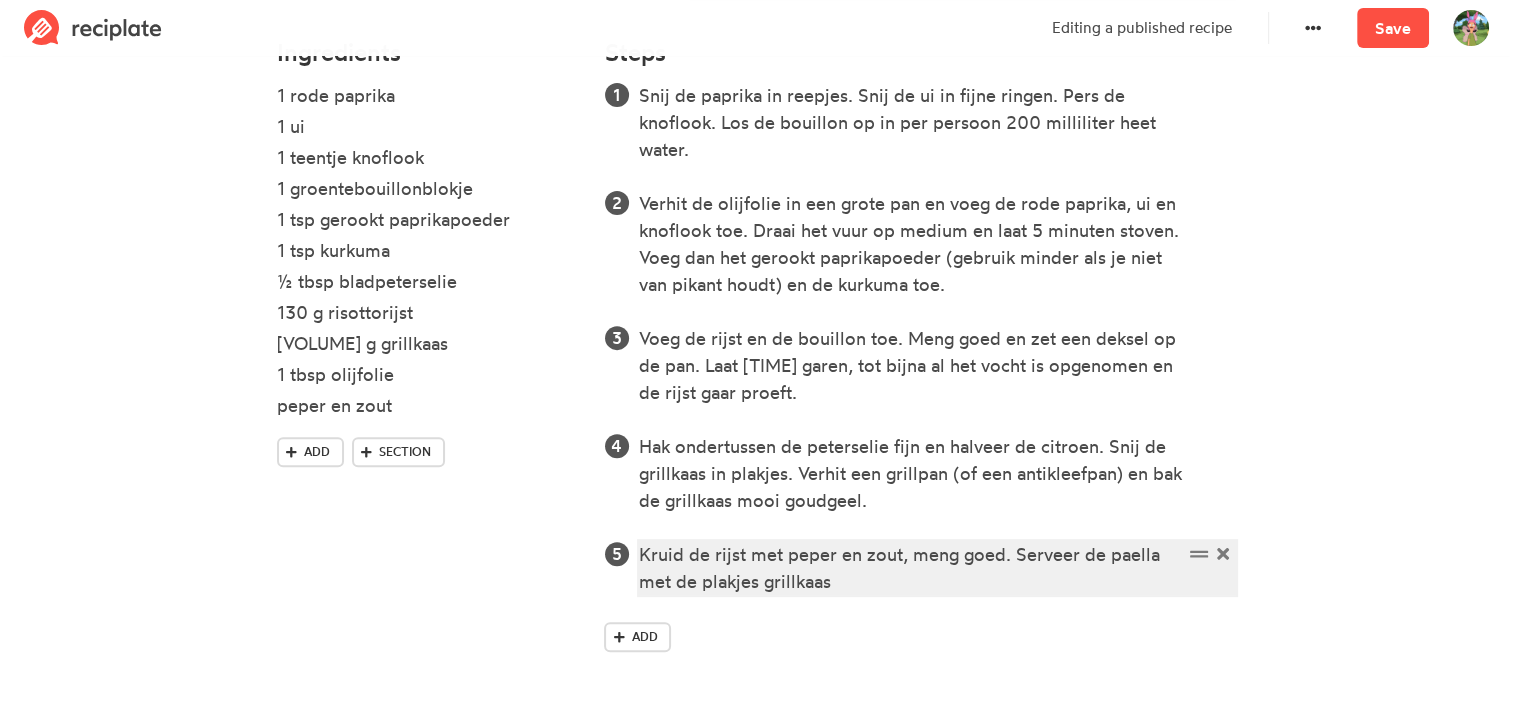 scroll, scrollTop: 636, scrollLeft: 0, axis: vertical 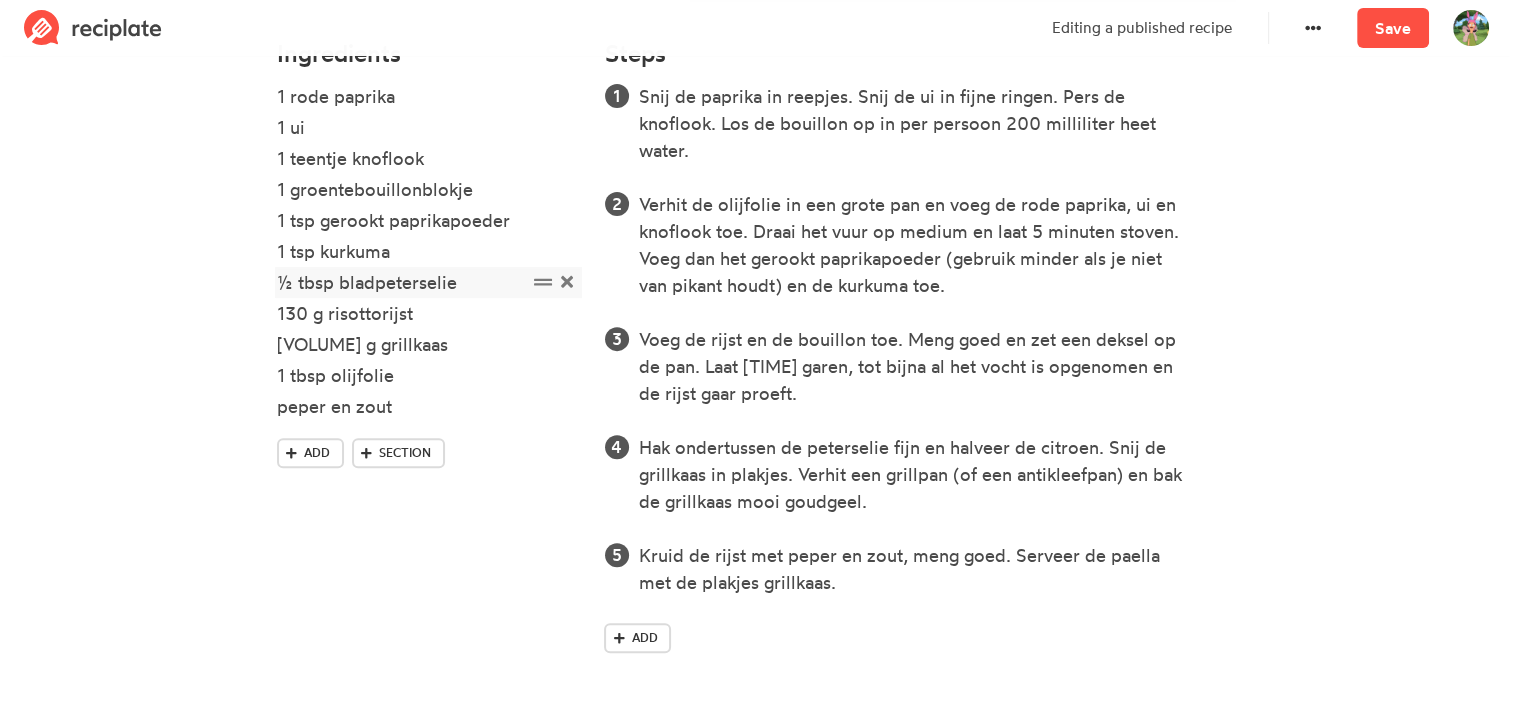 click 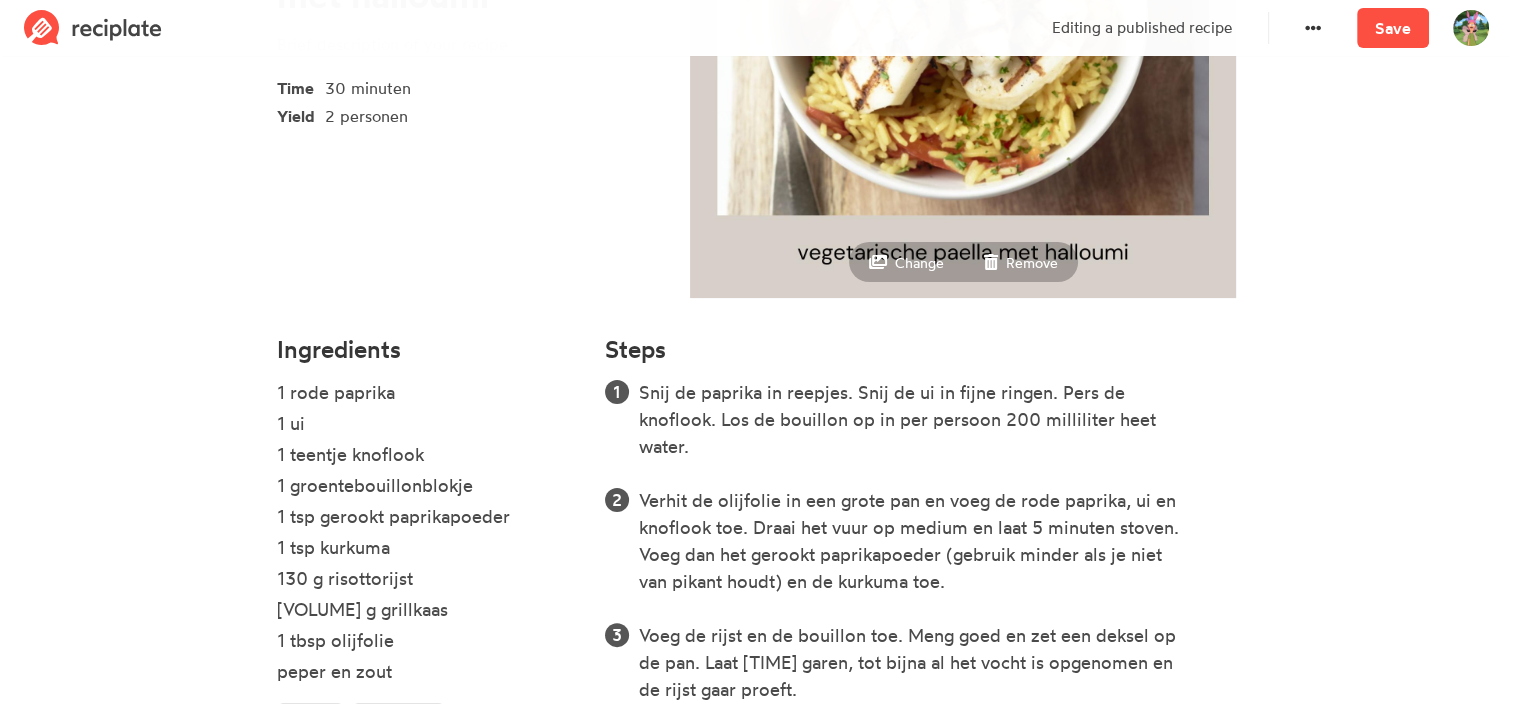 scroll, scrollTop: 336, scrollLeft: 0, axis: vertical 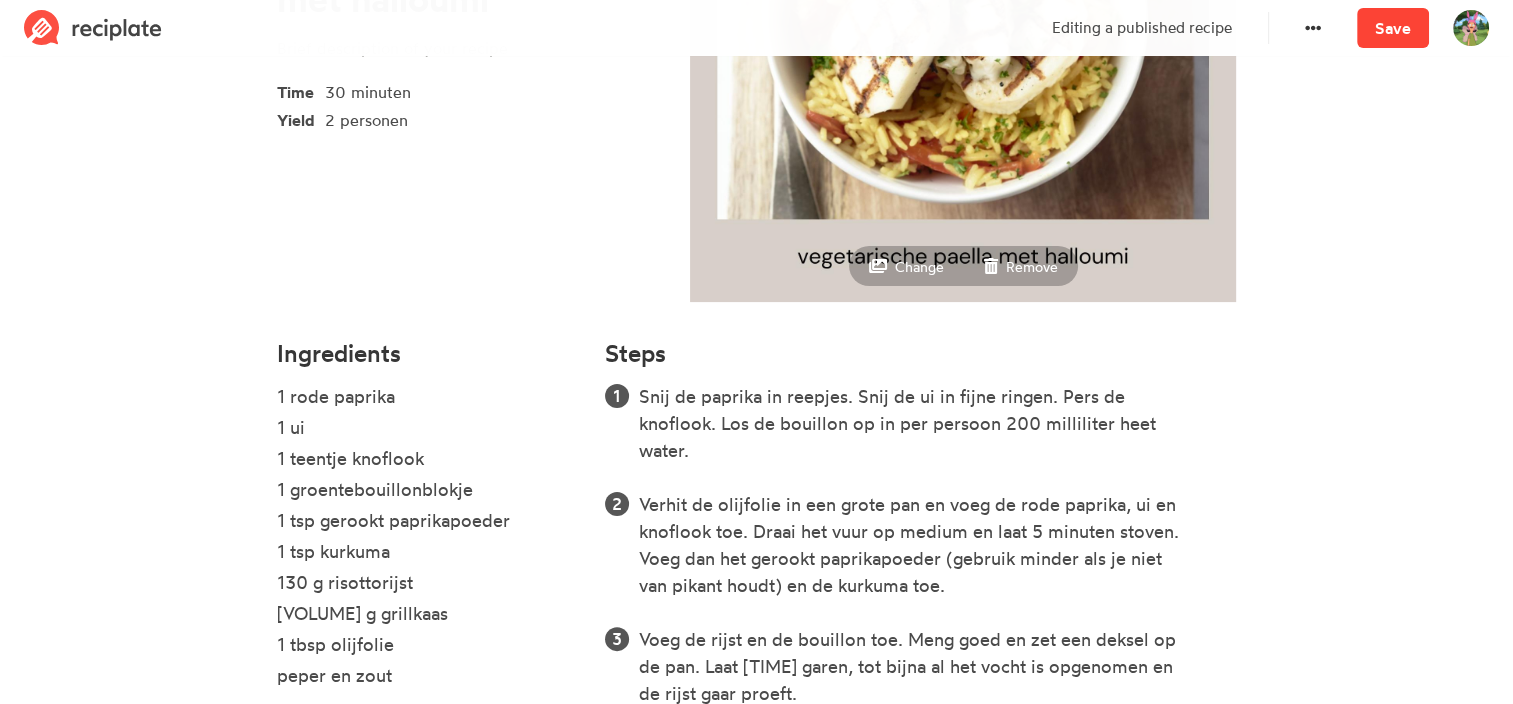 click on "Save" at bounding box center (1393, 28) 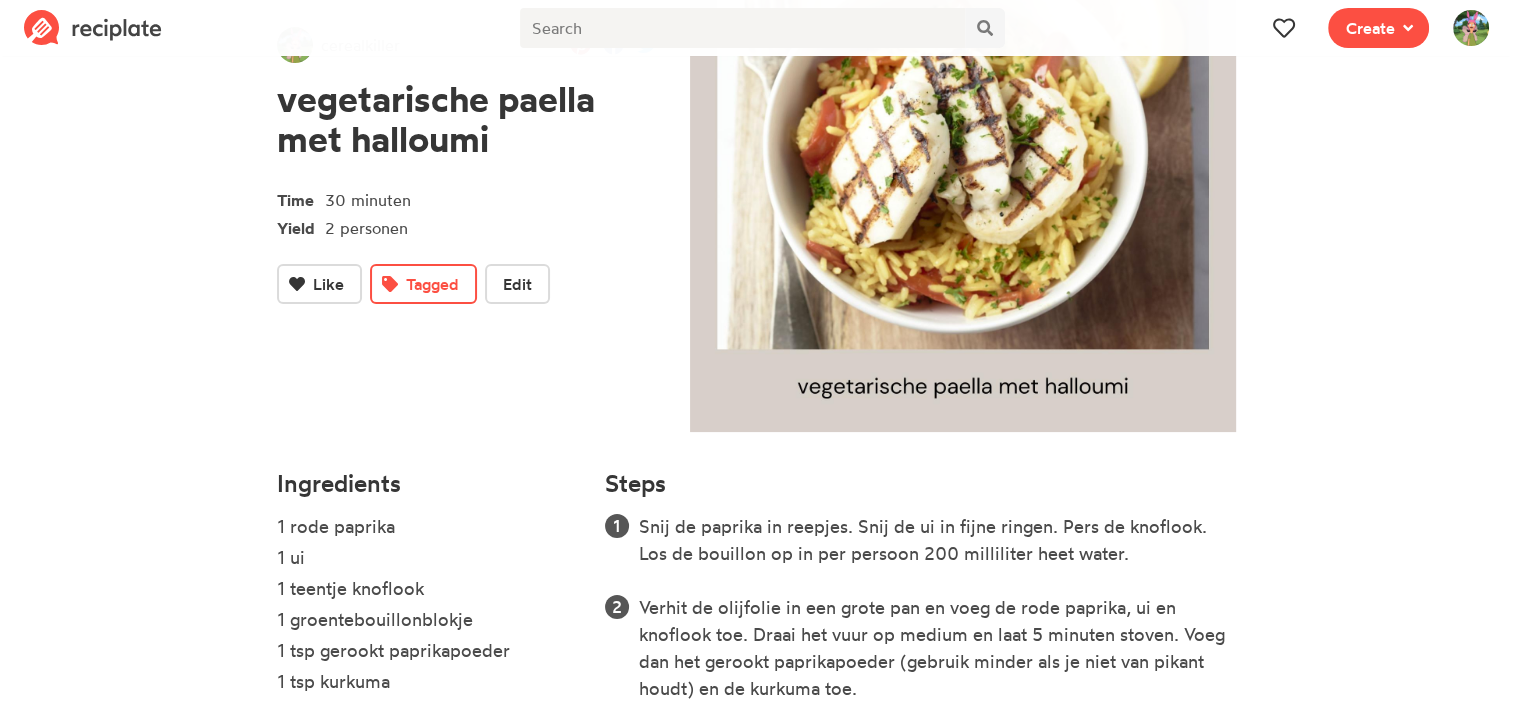 scroll, scrollTop: 400, scrollLeft: 0, axis: vertical 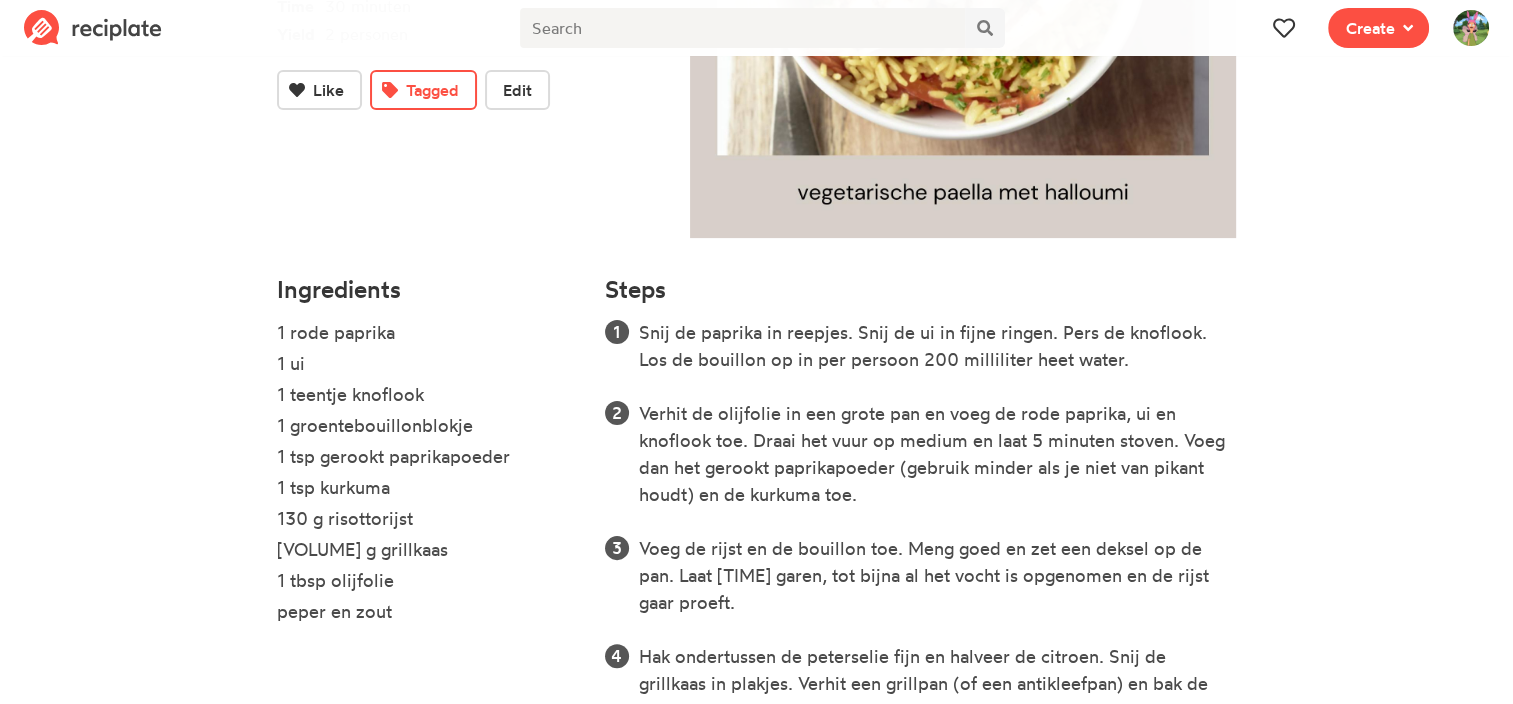 click on "Snij de paprika in reepjes. Snij de ui in fijne ringen. Pers de knoflook. Los de bouillon op in per persoon 200 milliliter heet water." at bounding box center [937, 346] 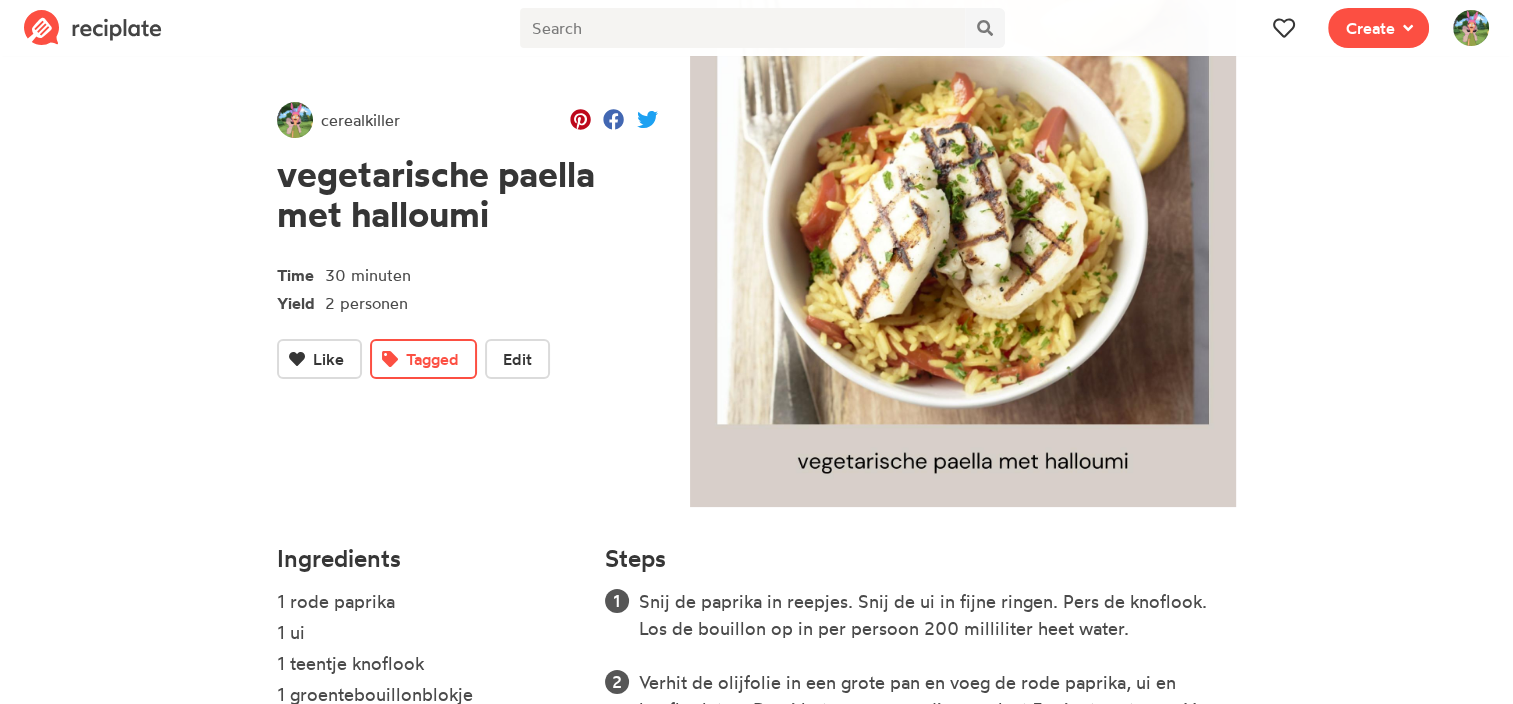 scroll, scrollTop: 0, scrollLeft: 0, axis: both 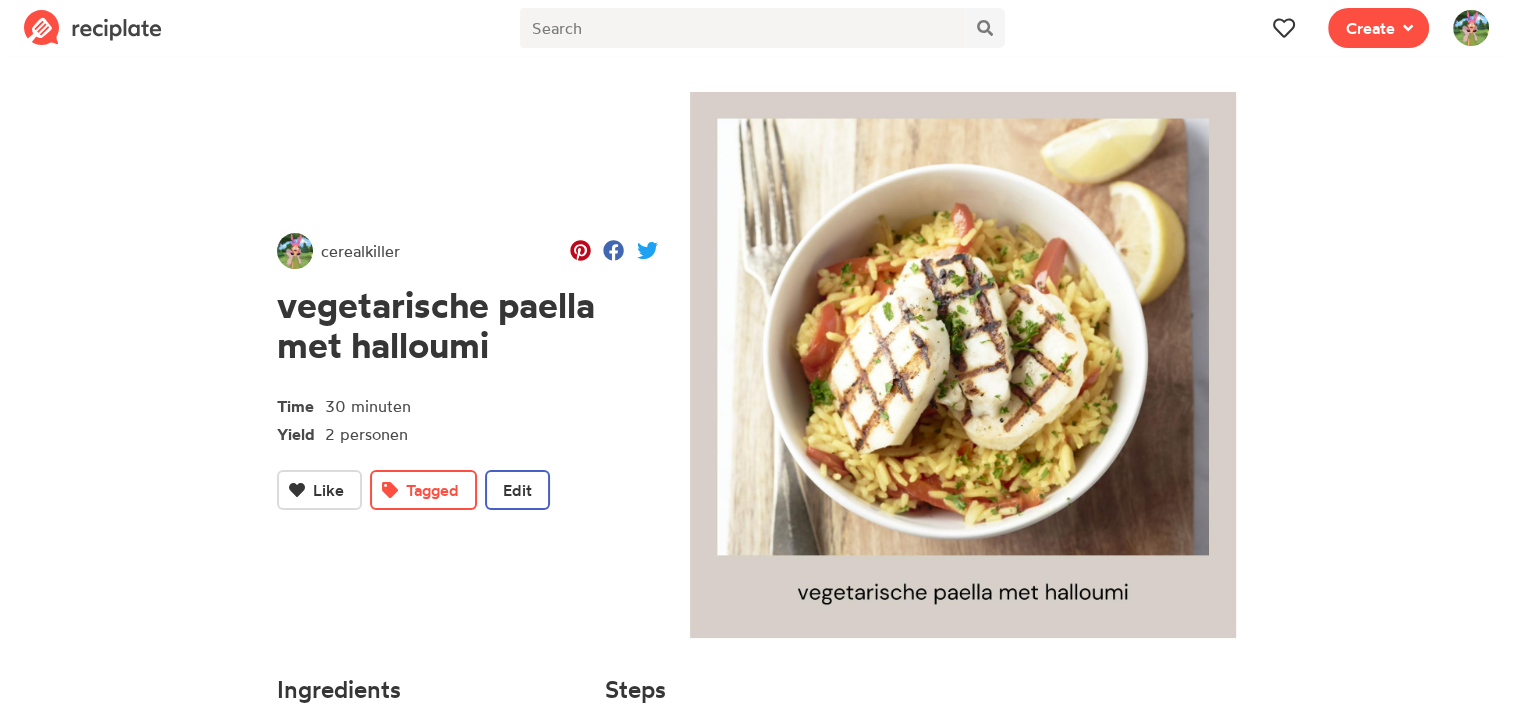 click on "Edit" at bounding box center (517, 490) 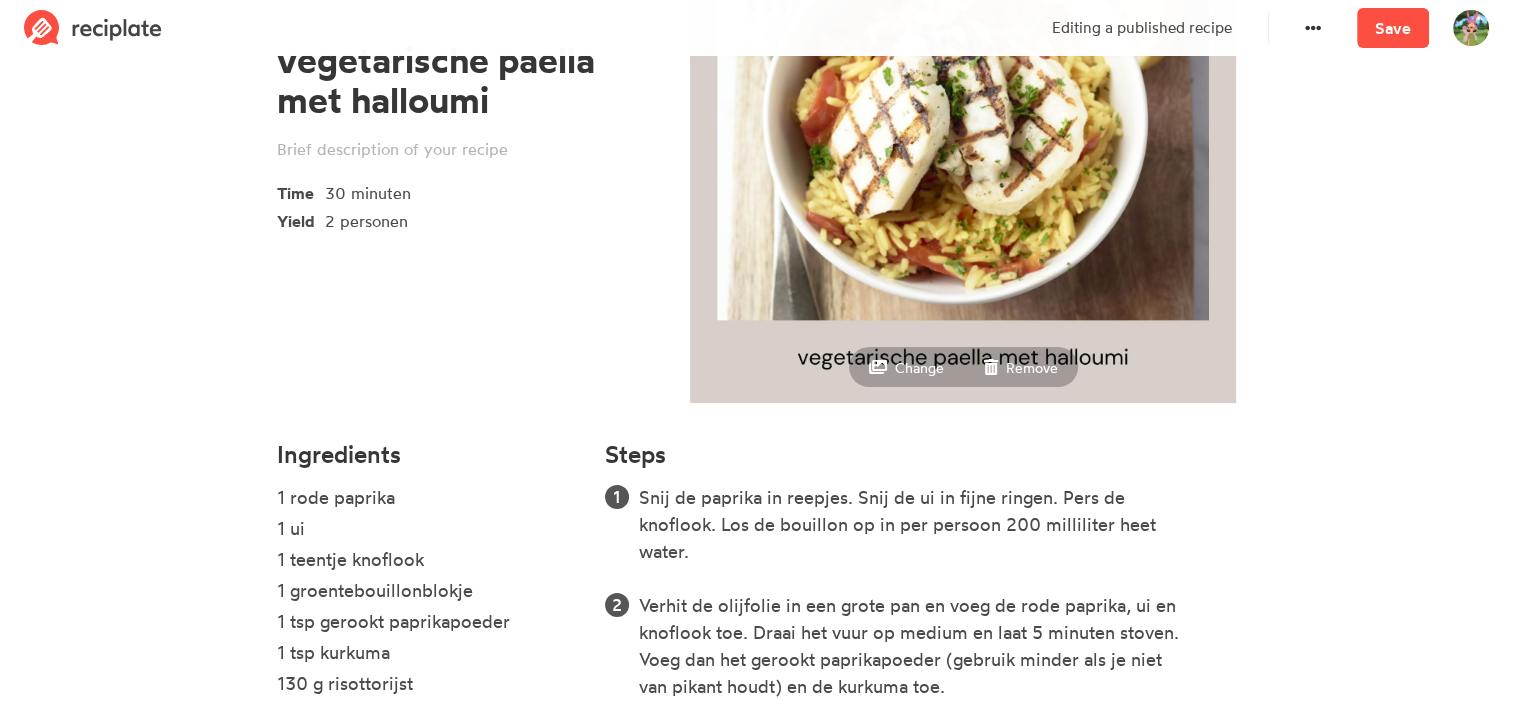 scroll, scrollTop: 255, scrollLeft: 0, axis: vertical 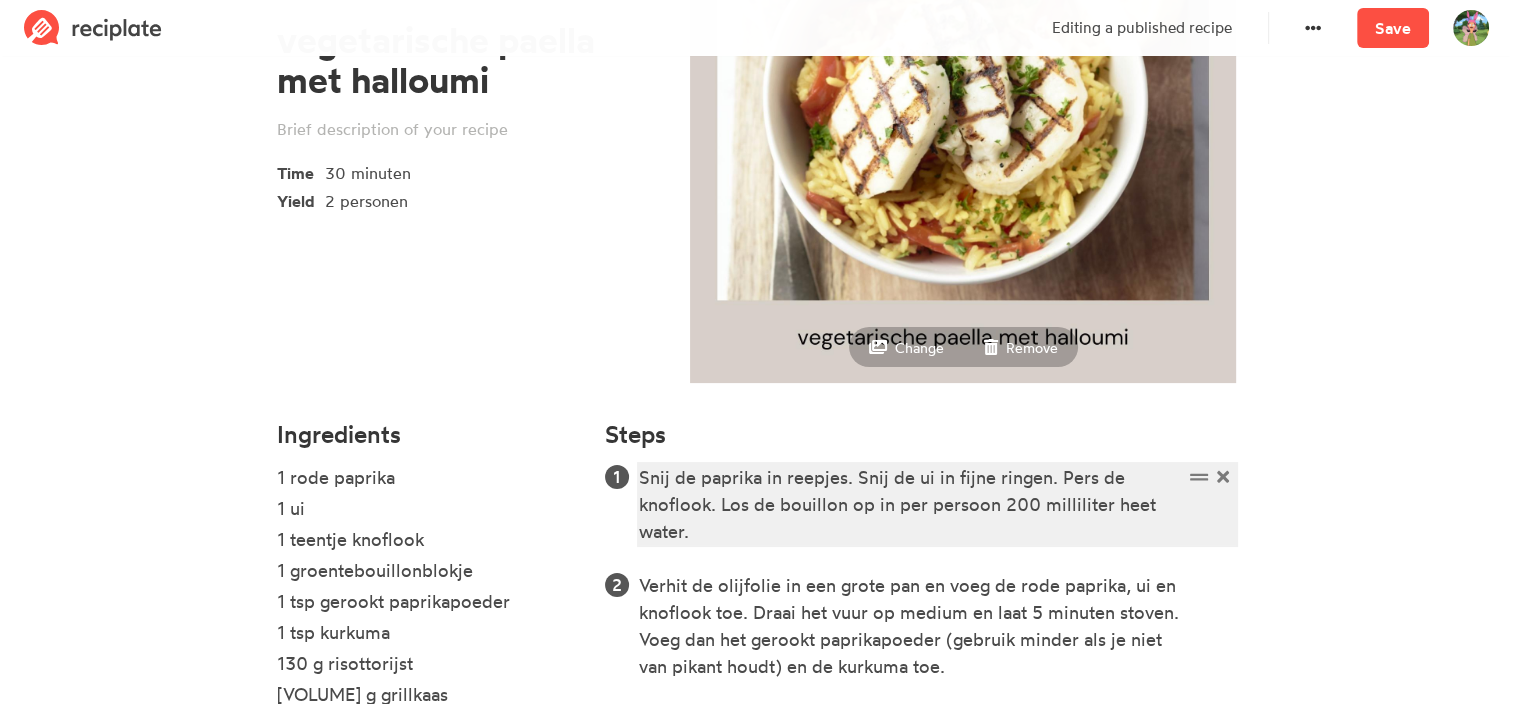 click on "Snij de paprika in reepjes. Snij de ui in fijne ringen. Pers de knoflook. Los de bouillon op in per persoon 200 milliliter heet water." at bounding box center (910, 504) 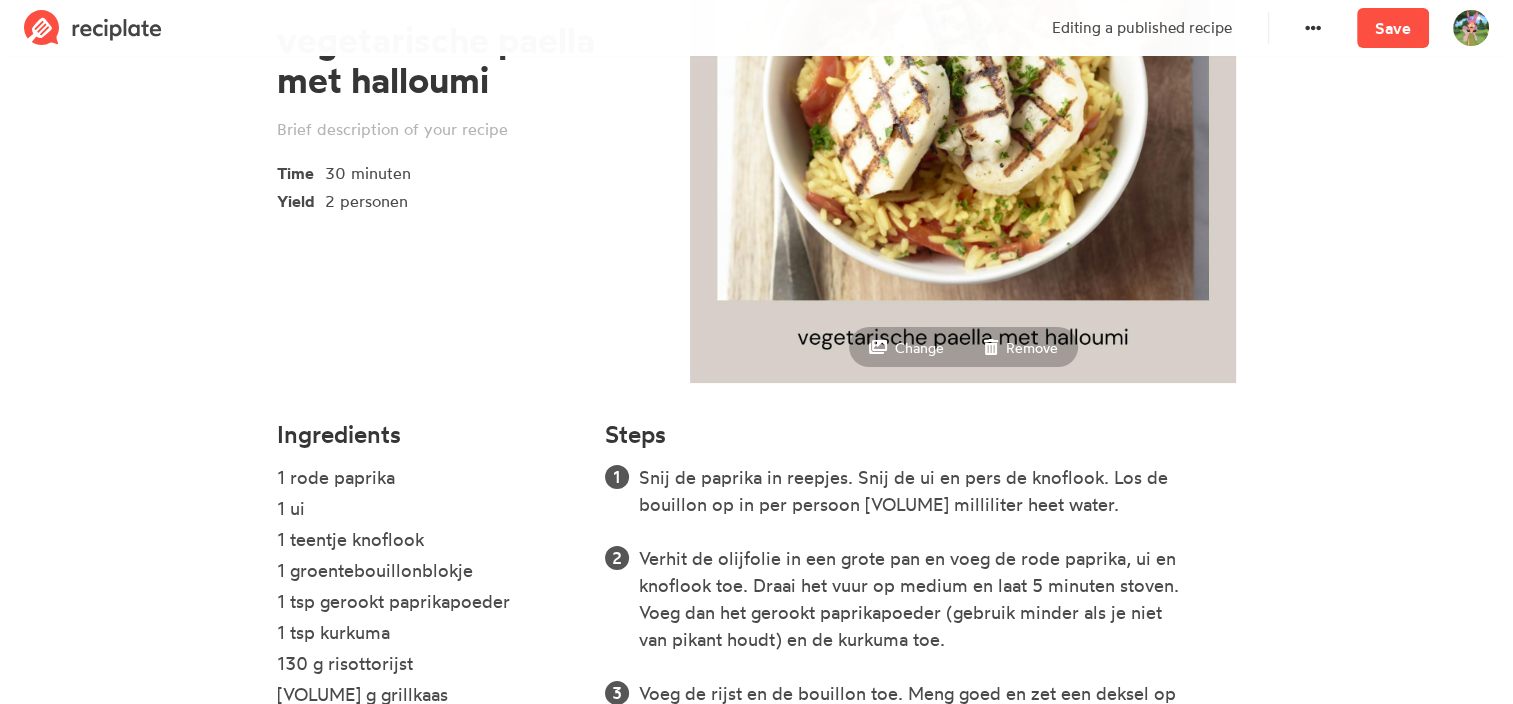 click on "vegetarische paella met halloumi Time 30 minuten Yield 2 personen Change Remove Ingredients 1 rode paprika 1 ui 1 teentje knoflook 1 groentebouillonblokje 1 tsp gerookt paprikapoeder 1 tsp kurkuma 130 g risottorijst 200 g grillkaas 1 tbsp olijfolie peper en zout  Add   Section  Steps Snij de paprika in reepjes. Snij de ui en pers de knoflook. Los de bouillon op in per persoon 200 milliliter heet water. Verhit de olijfolie in een grote pan en voeg de rode paprika, ui en knoflook toe. Draai het vuur op medium en laat 5 minuten stoven. Voeg dan het gerookt paprikapoeder (gebruik minder als je niet van pikant houdt) en de kurkuma toe. Voeg de rijst en de bouillon toe. Meng goed en zet een deksel op de pan. Laat 15-17 minuten garen, tot bijna al het vocht is opgenomen en de rijst gaar proeft. Hak ondertussen de peterselie fijn en halveer de citroen. Snij de grillkaas in plakjes. Verhit een grillpan (of een antikleefpan) en bak de grillkaas mooi goudgeel.  Add" at bounding box center (756, 433) 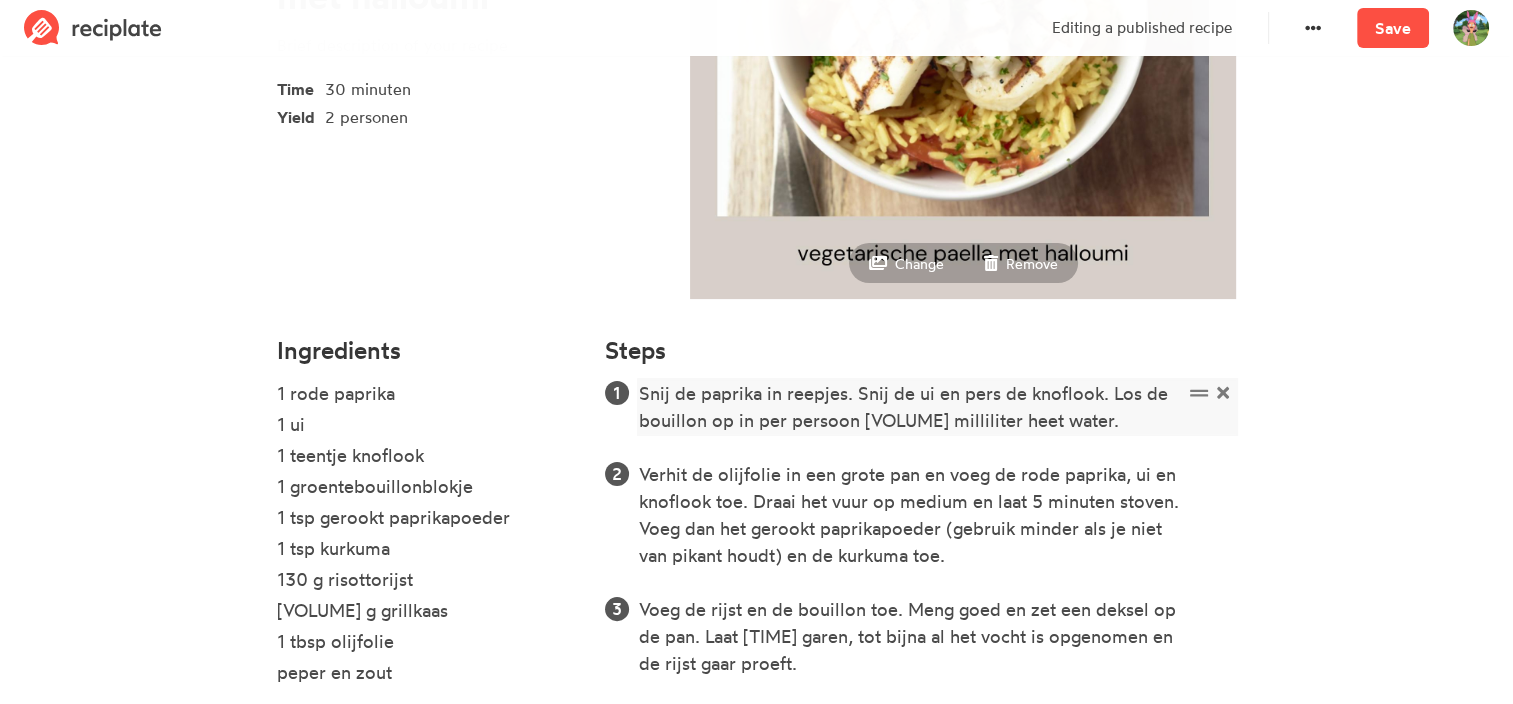 scroll, scrollTop: 455, scrollLeft: 0, axis: vertical 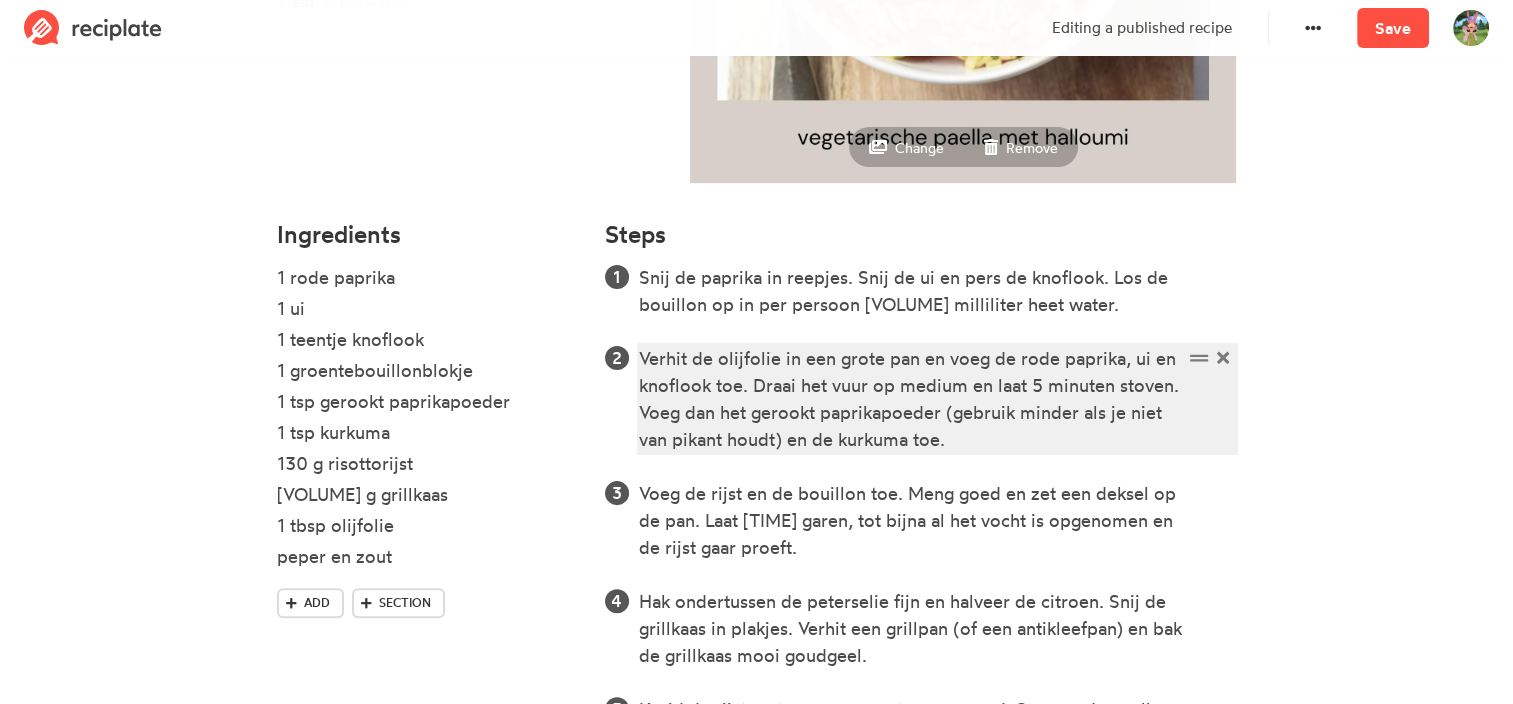 click on "Verhit de olijfolie in een grote pan en voeg de rode paprika, ui en knoflook toe. Draai het vuur op medium en laat 5 minuten stoven. Voeg dan het gerookt paprikapoeder (gebruik minder als je niet van pikant houdt) en de kurkuma toe." at bounding box center (910, 399) 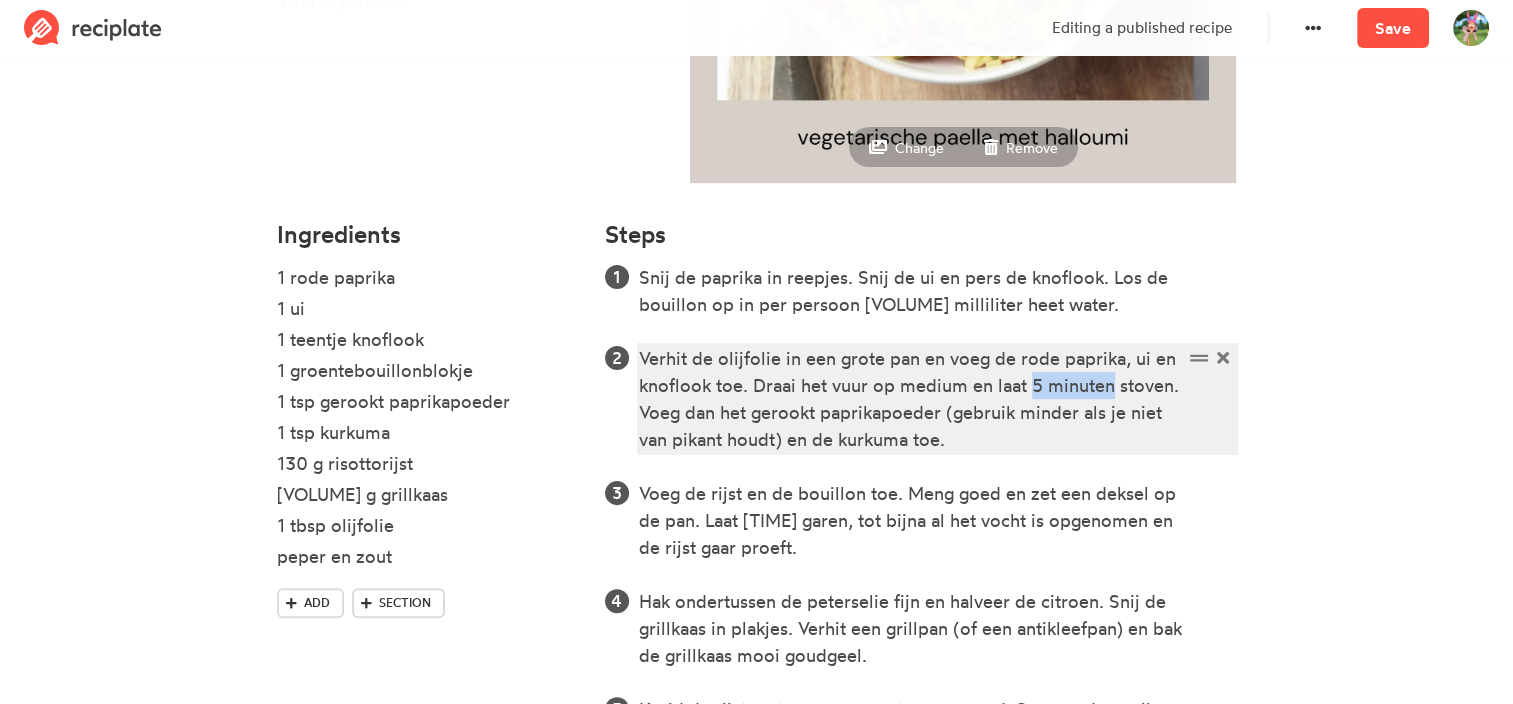 drag, startPoint x: 1114, startPoint y: 388, endPoint x: 1030, endPoint y: 385, distance: 84.05355 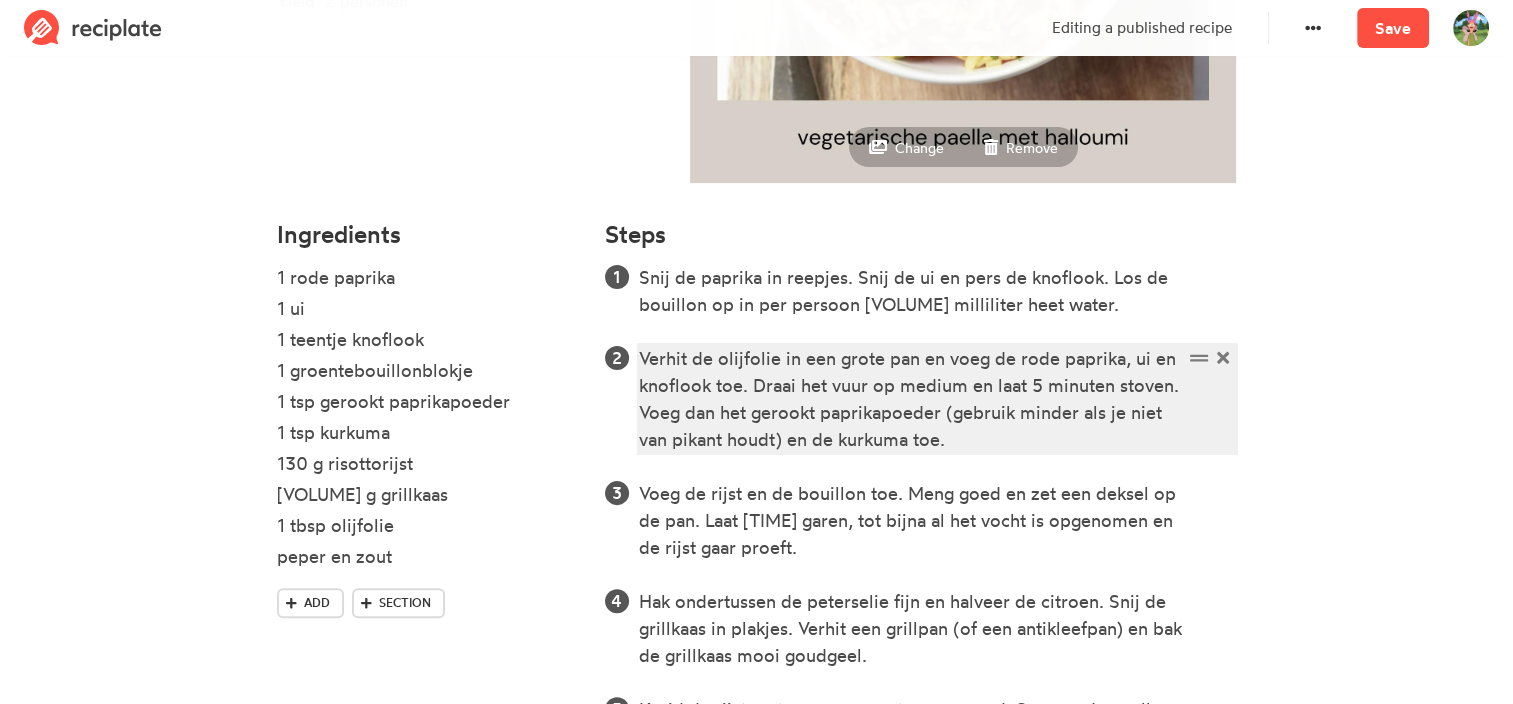 click on "Verhit de olijfolie in een grote pan en voeg de rode paprika, ui en knoflook toe. Draai het vuur op medium en laat 5 minuten stoven. Voeg dan het gerookt paprikapoeder (gebruik minder als je niet van pikant houdt) en de kurkuma toe." at bounding box center (910, 399) 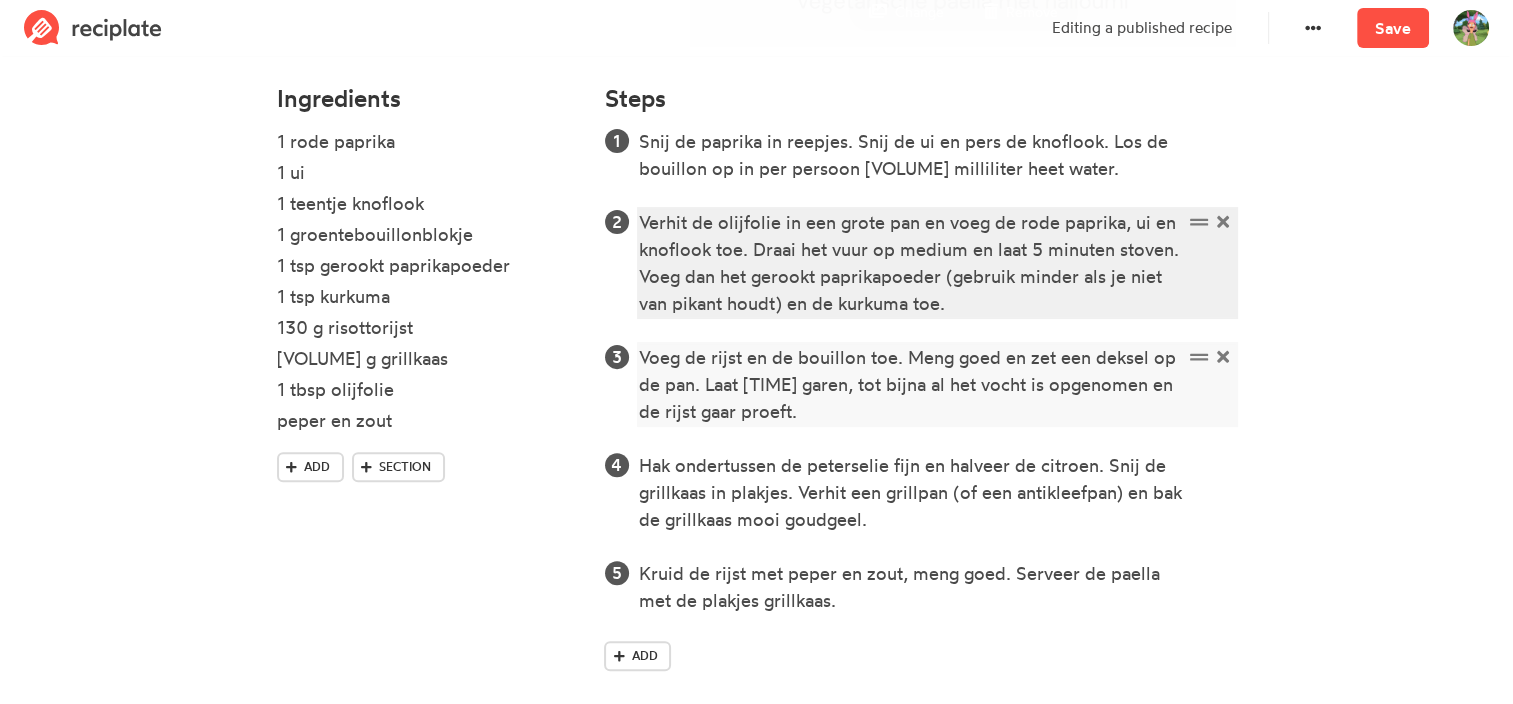 scroll, scrollTop: 610, scrollLeft: 0, axis: vertical 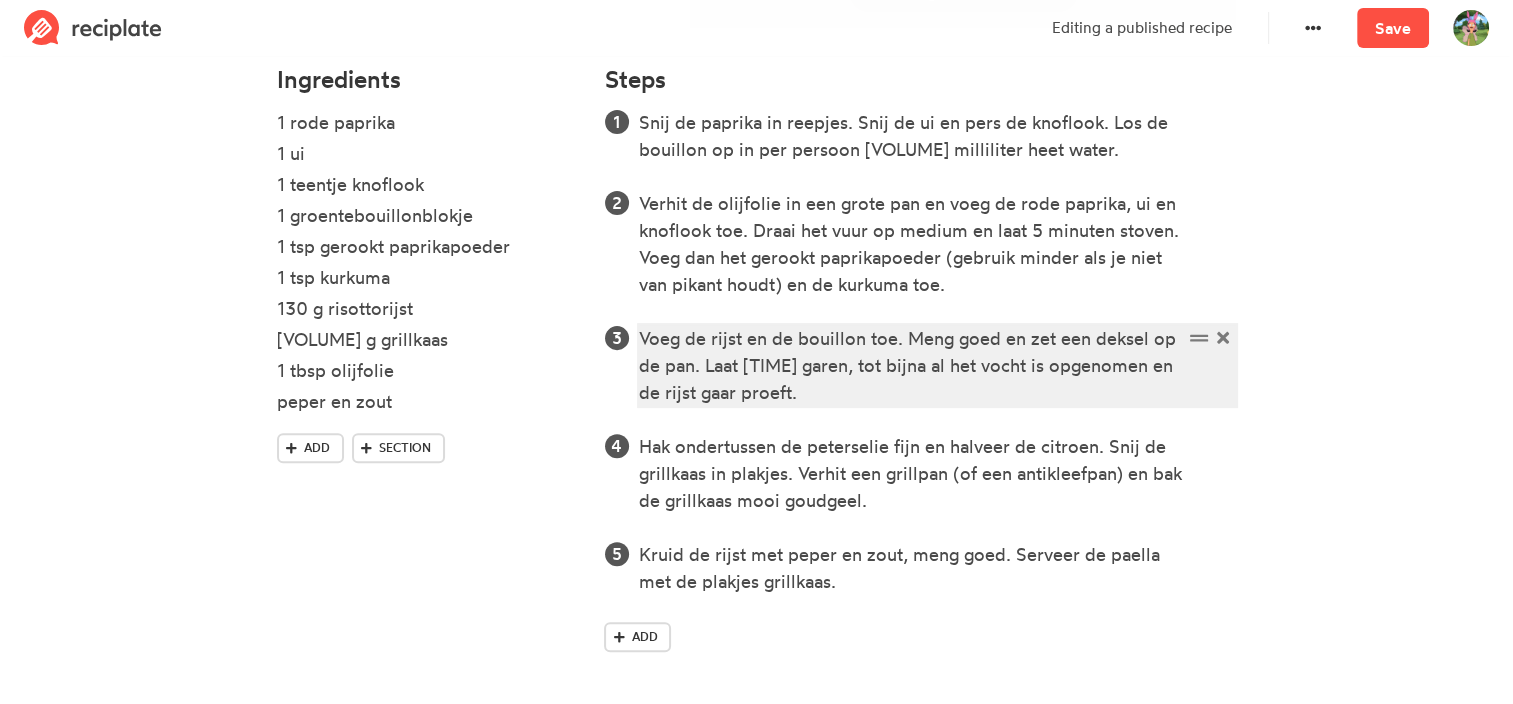 click on "Voeg de rijst en de bouillon toe. Meng goed en zet een deksel op de pan. Laat [TIME] garen, tot bijna al het vocht is opgenomen en de rijst gaar proeft." at bounding box center [910, 365] 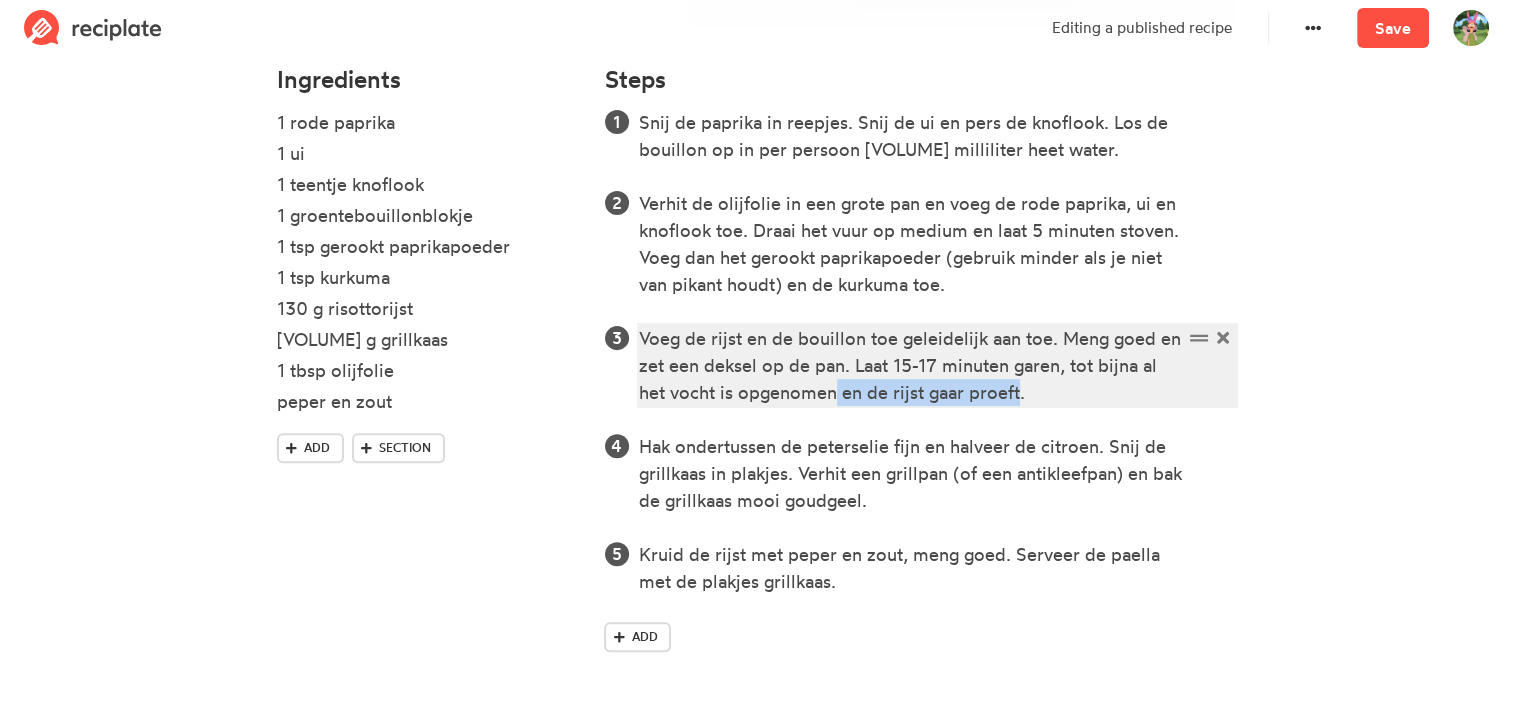 drag, startPoint x: 1022, startPoint y: 395, endPoint x: 838, endPoint y: 390, distance: 184.06792 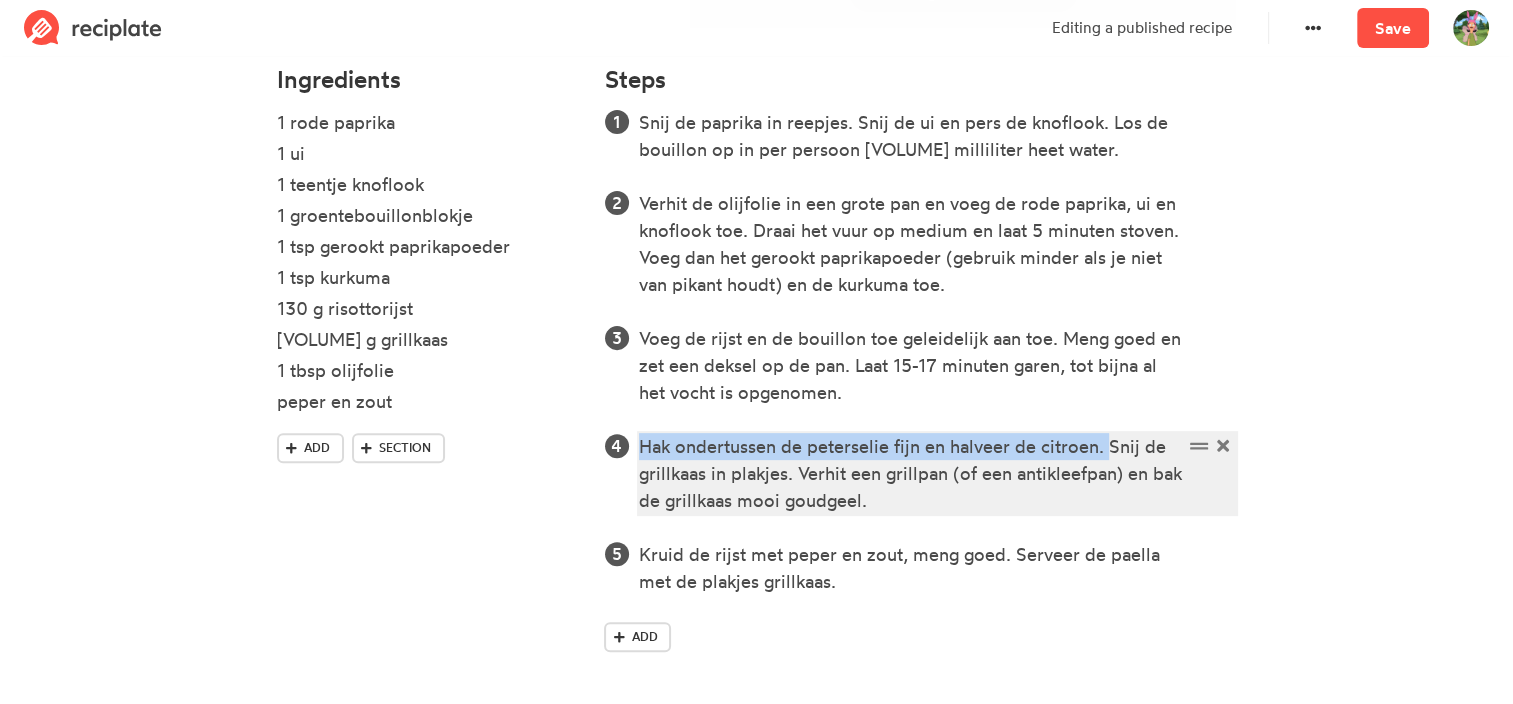 drag, startPoint x: 1111, startPoint y: 448, endPoint x: 641, endPoint y: 452, distance: 470.01703 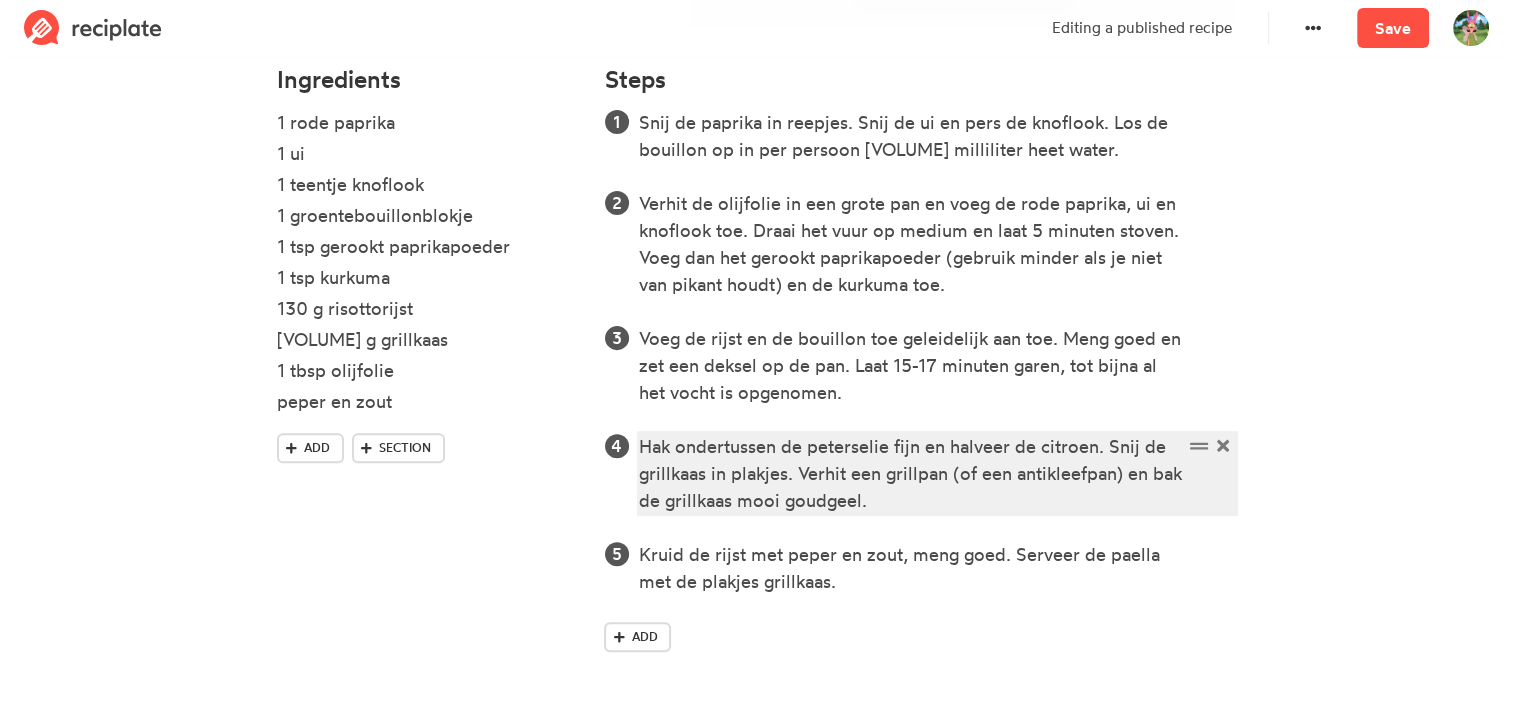 scroll, scrollTop: 583, scrollLeft: 0, axis: vertical 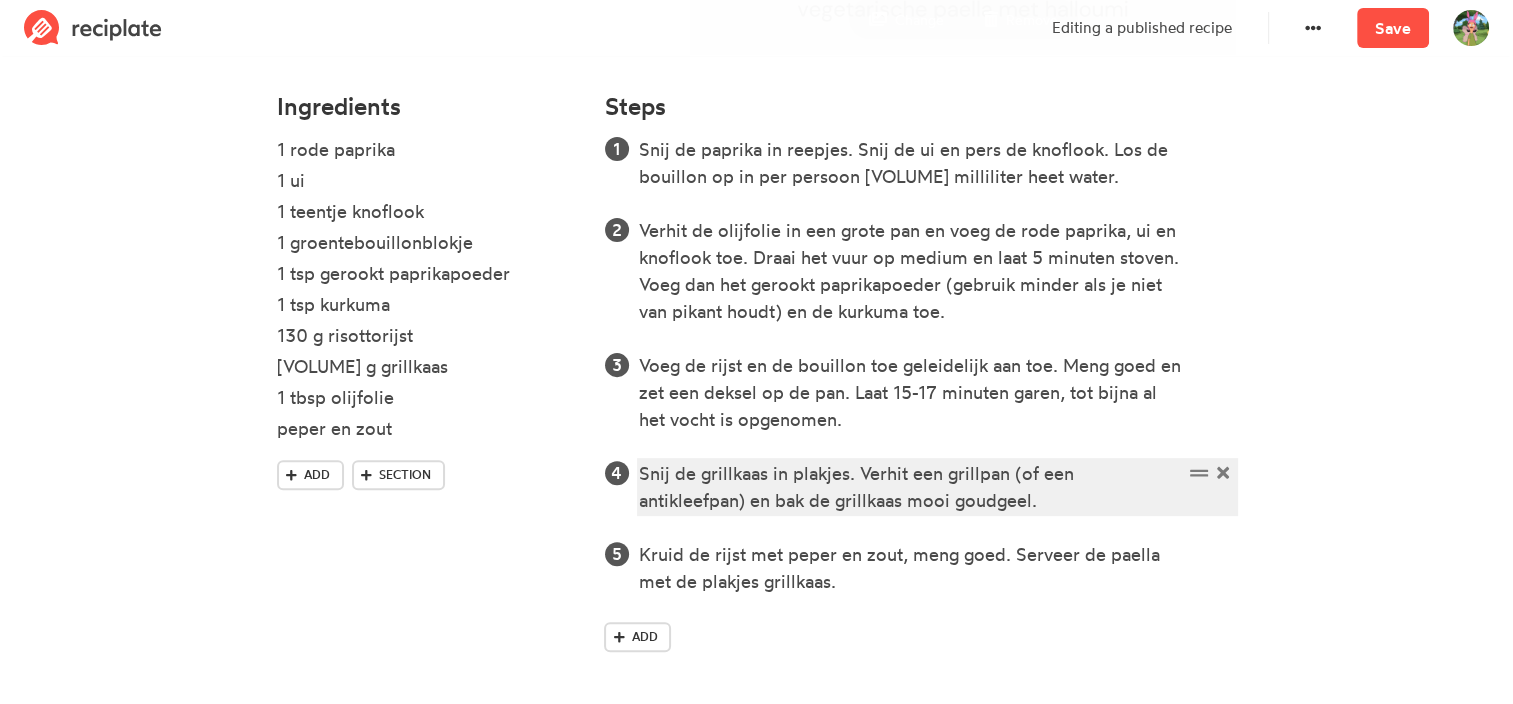 click on "Snij de grillkaas in plakjes. Verhit een grillpan (of een antikleefpan) en bak de grillkaas mooi goudgeel." at bounding box center (910, 487) 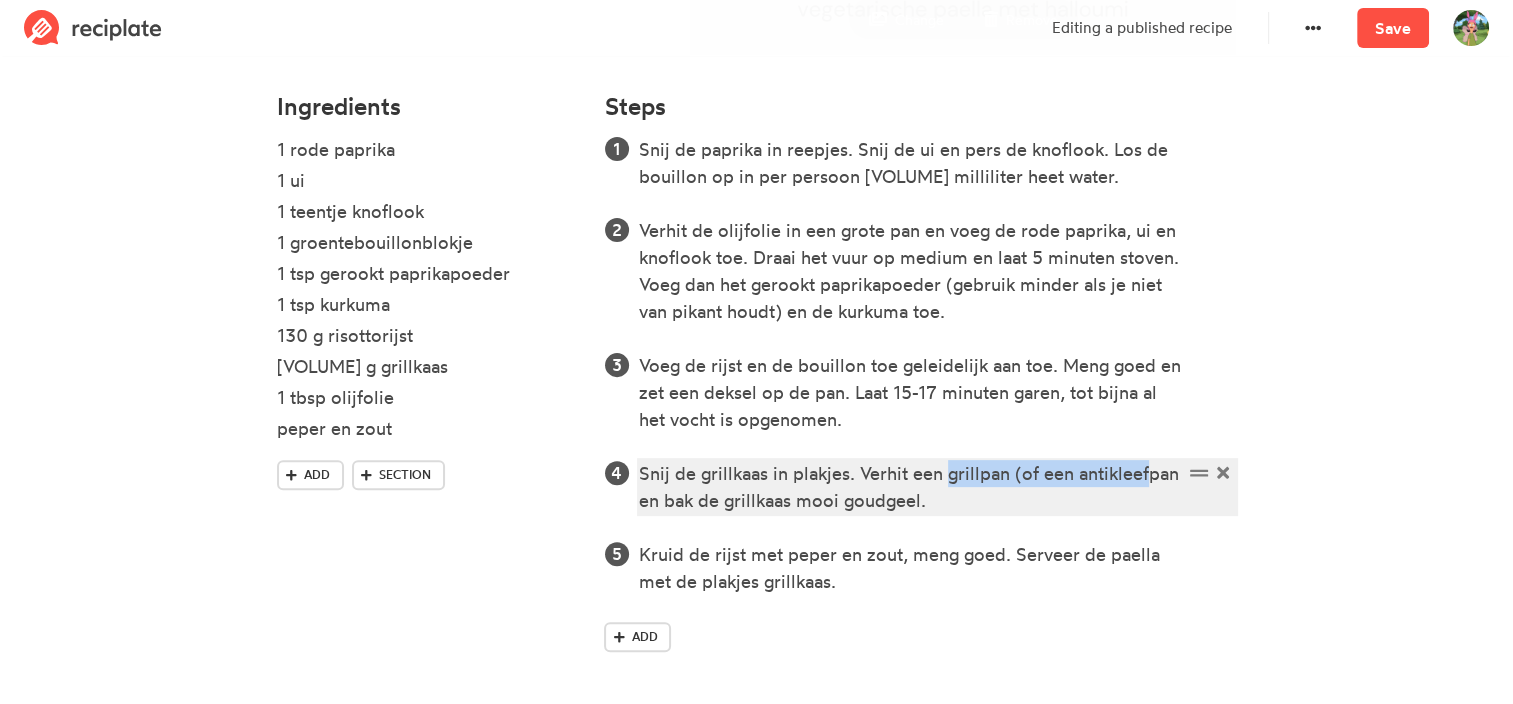 drag, startPoint x: 1147, startPoint y: 477, endPoint x: 947, endPoint y: 475, distance: 200.01 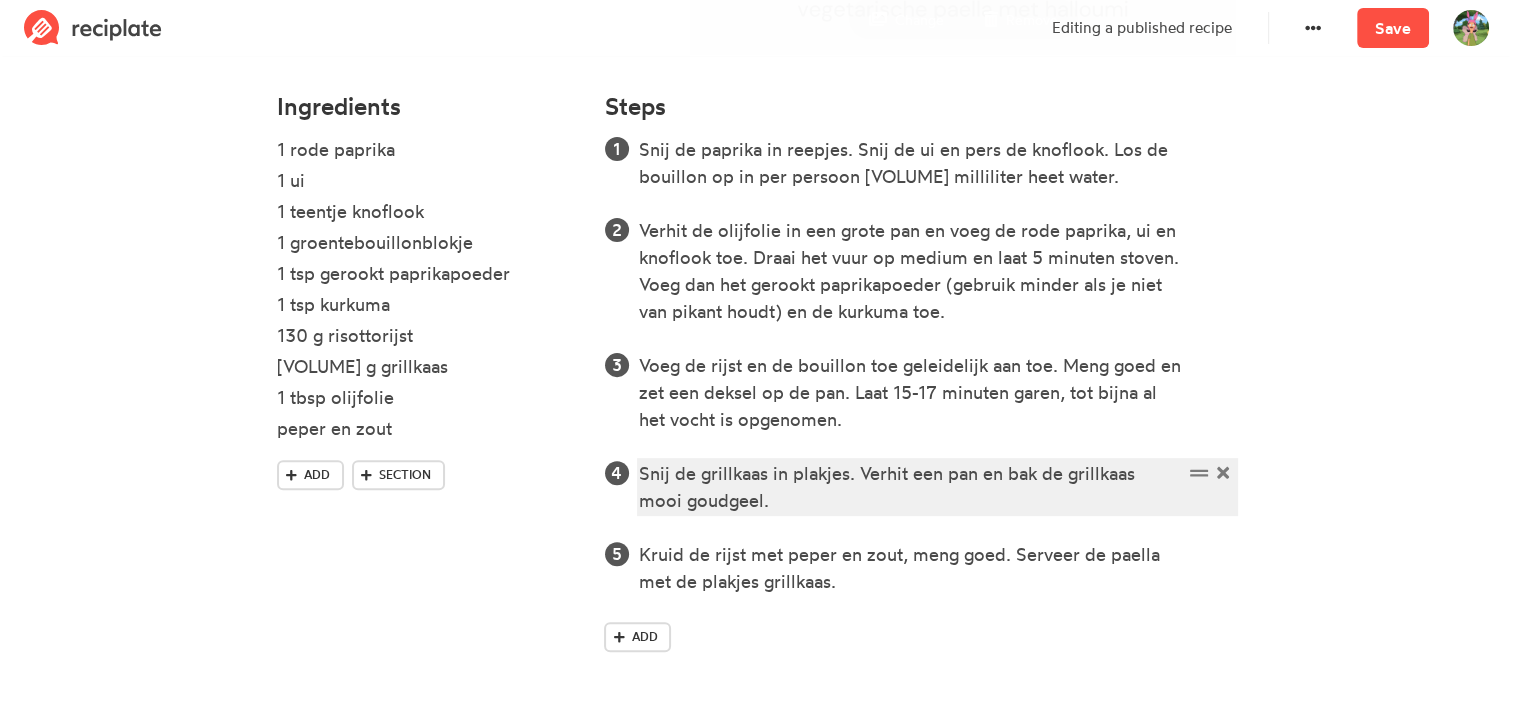click on "Snij de grillkaas in plakjes. Verhit een pan en bak de grillkaas mooi goudgeel." at bounding box center [910, 487] 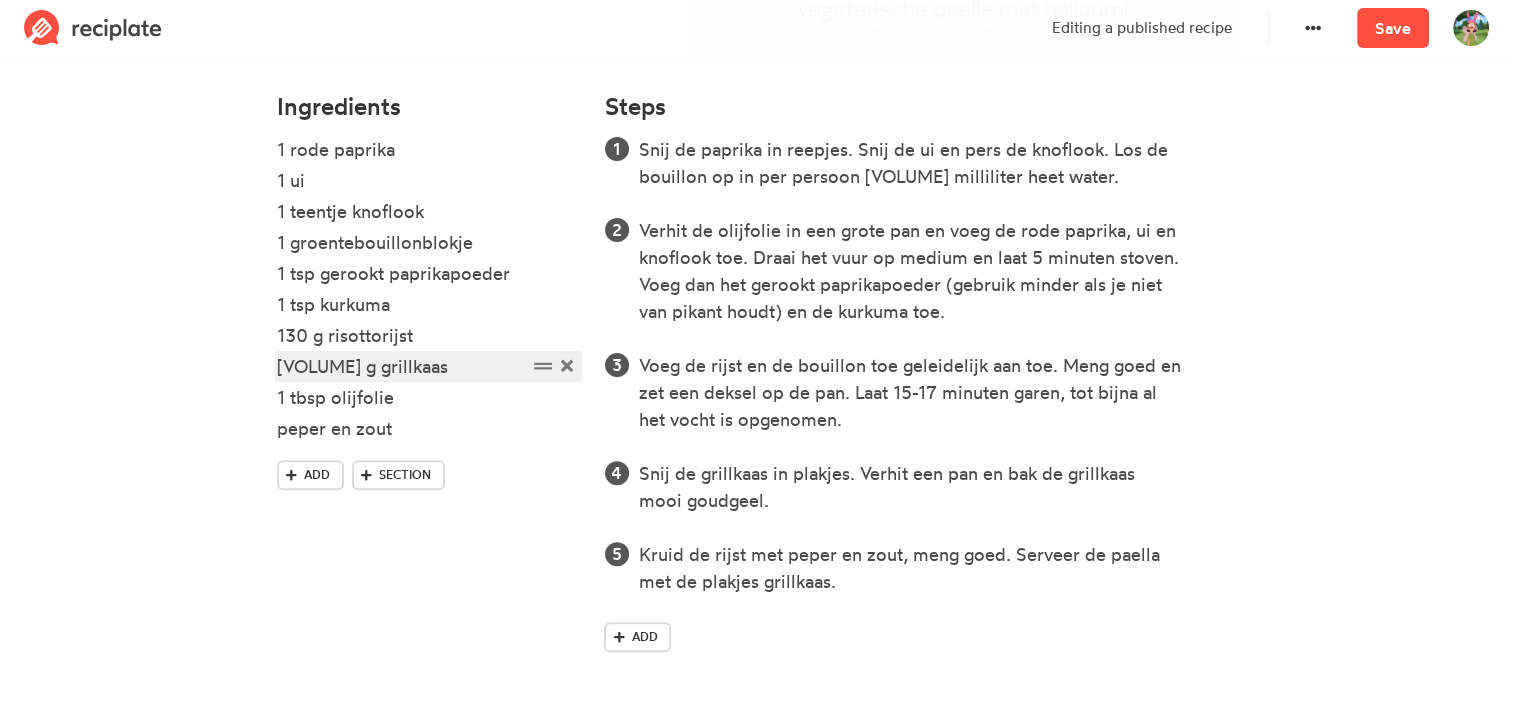 click on "[VOLUME] g grillkaas" at bounding box center (402, 366) 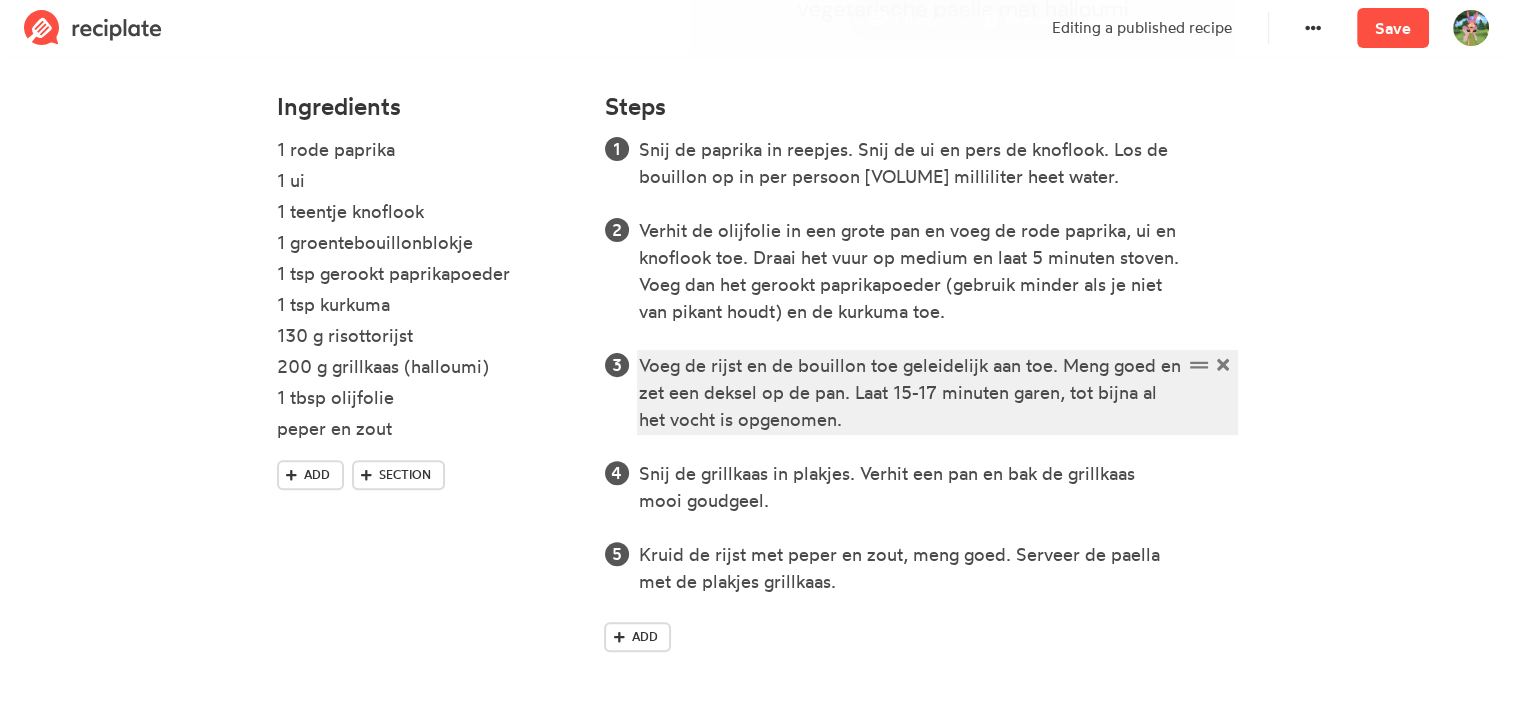 click on "Voeg de rijst en de bouillon toe geleidelijk aan toe. Meng goed en zet een deksel op de pan. Laat 15-17 minuten garen, tot bijna al het vocht is opgenomen." at bounding box center [910, 392] 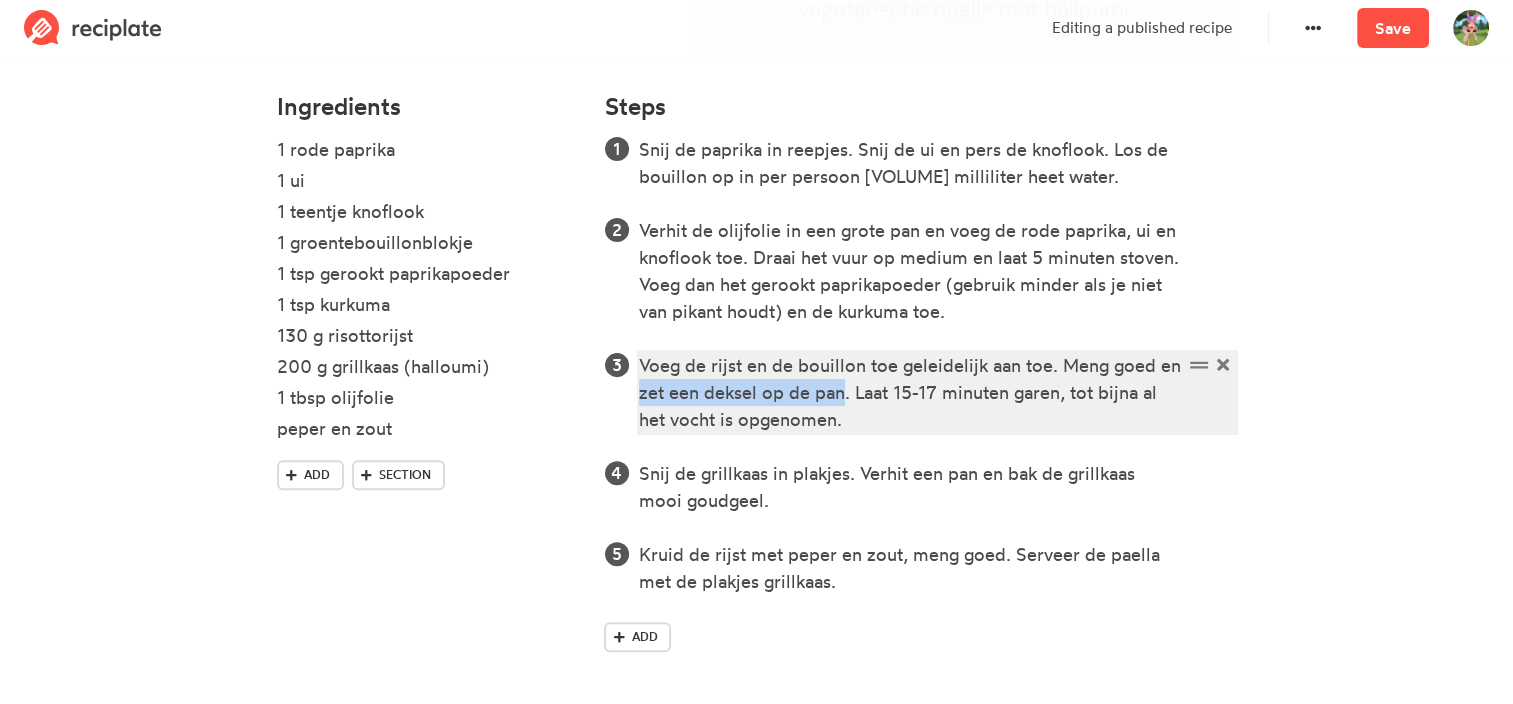 drag, startPoint x: 845, startPoint y: 392, endPoint x: 637, endPoint y: 392, distance: 208 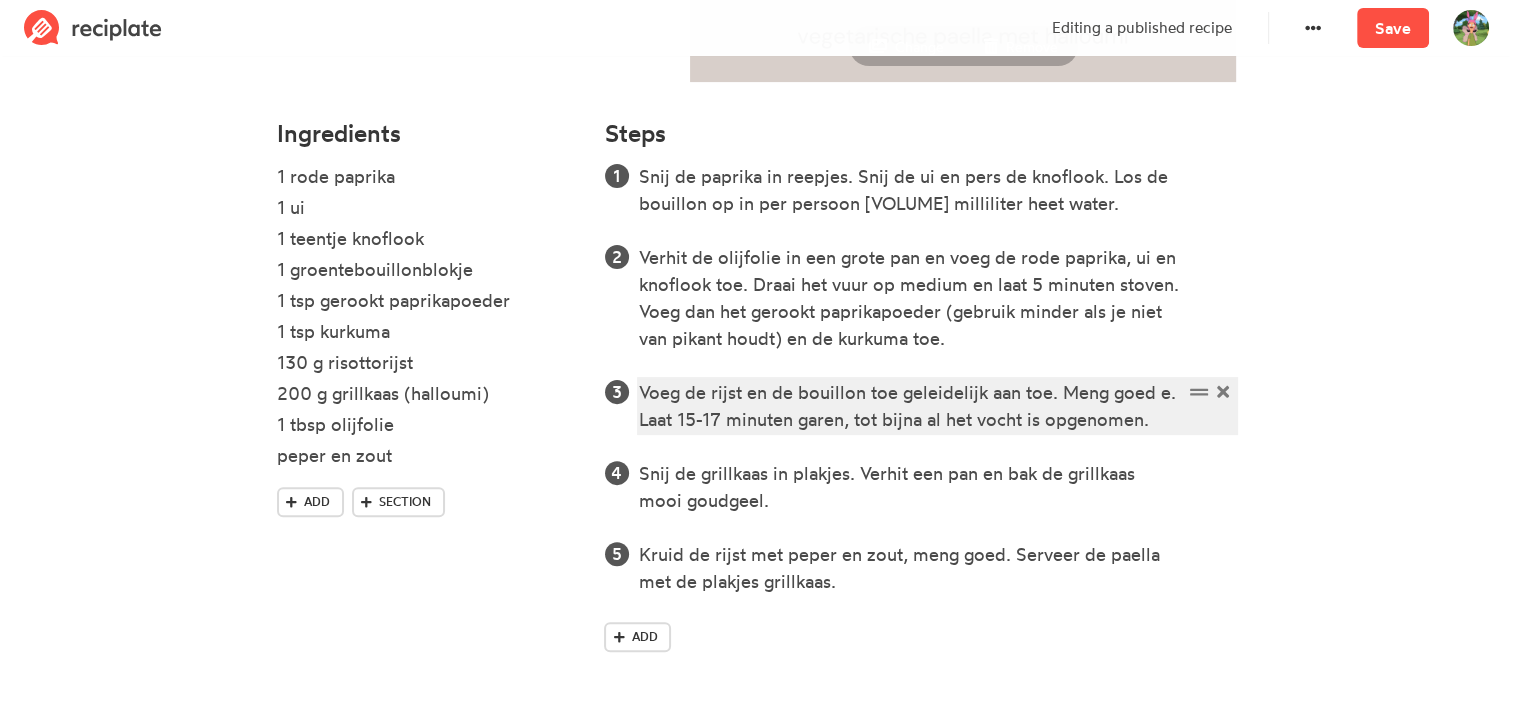 scroll, scrollTop: 556, scrollLeft: 0, axis: vertical 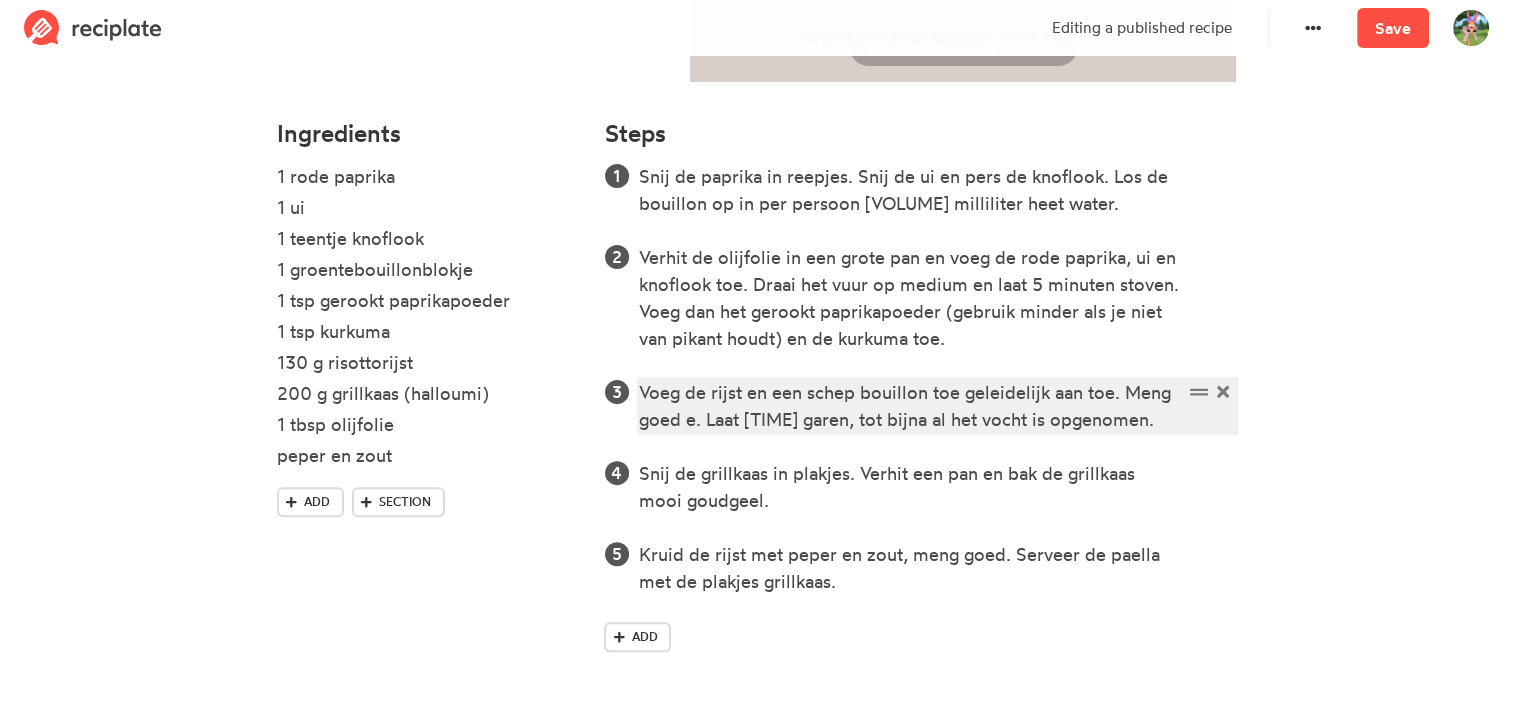 click on "Voeg de rijst en een schep bouillon toe geleidelijk aan toe. Meng goed e. Laat [TIME] garen, tot bijna al het vocht is opgenomen." at bounding box center (910, 406) 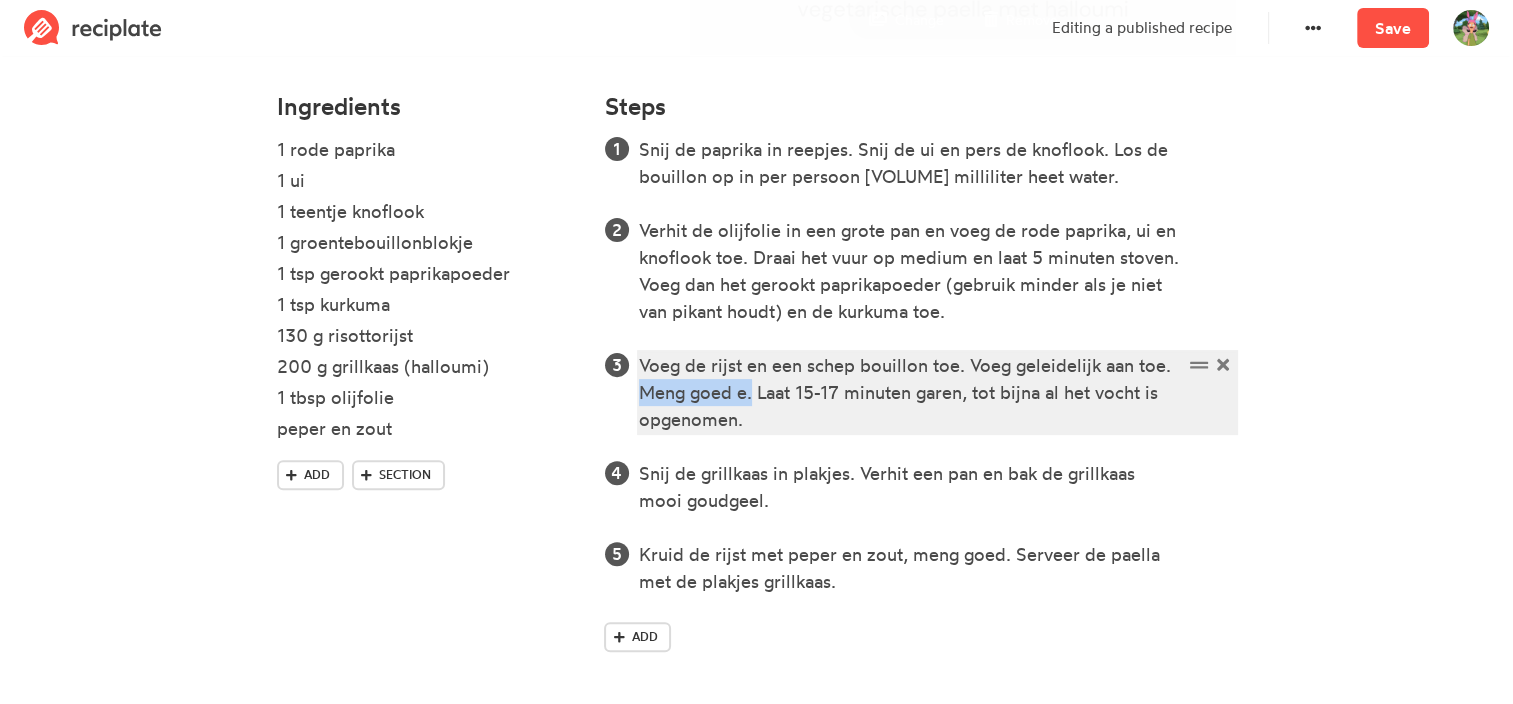 drag, startPoint x: 752, startPoint y: 393, endPoint x: 639, endPoint y: 394, distance: 113.004425 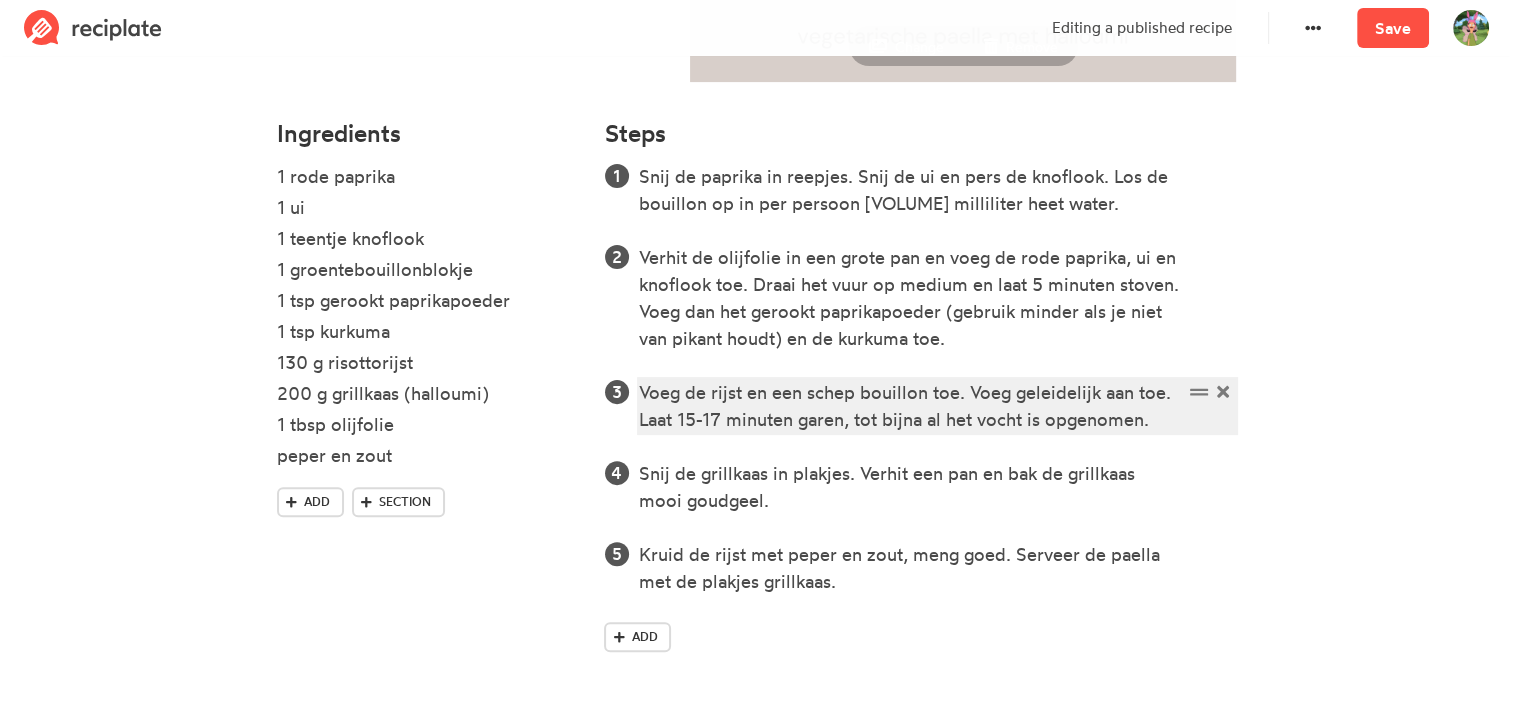 scroll, scrollTop: 556, scrollLeft: 0, axis: vertical 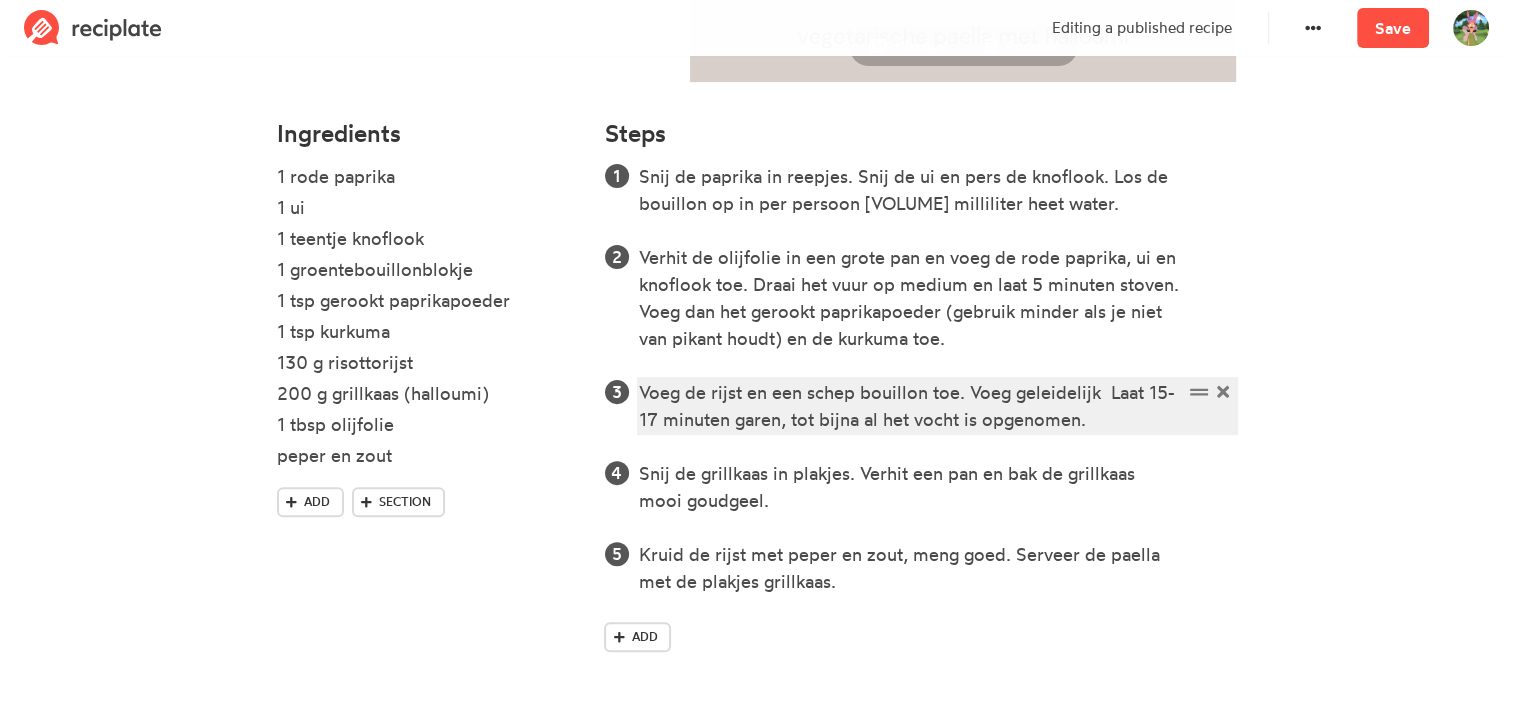 click on "Voeg de rijst en een schep bouillon toe. Voeg geleidelijk  Laat 15-17 minuten garen, tot bijna al het vocht is opgenomen." at bounding box center [910, 406] 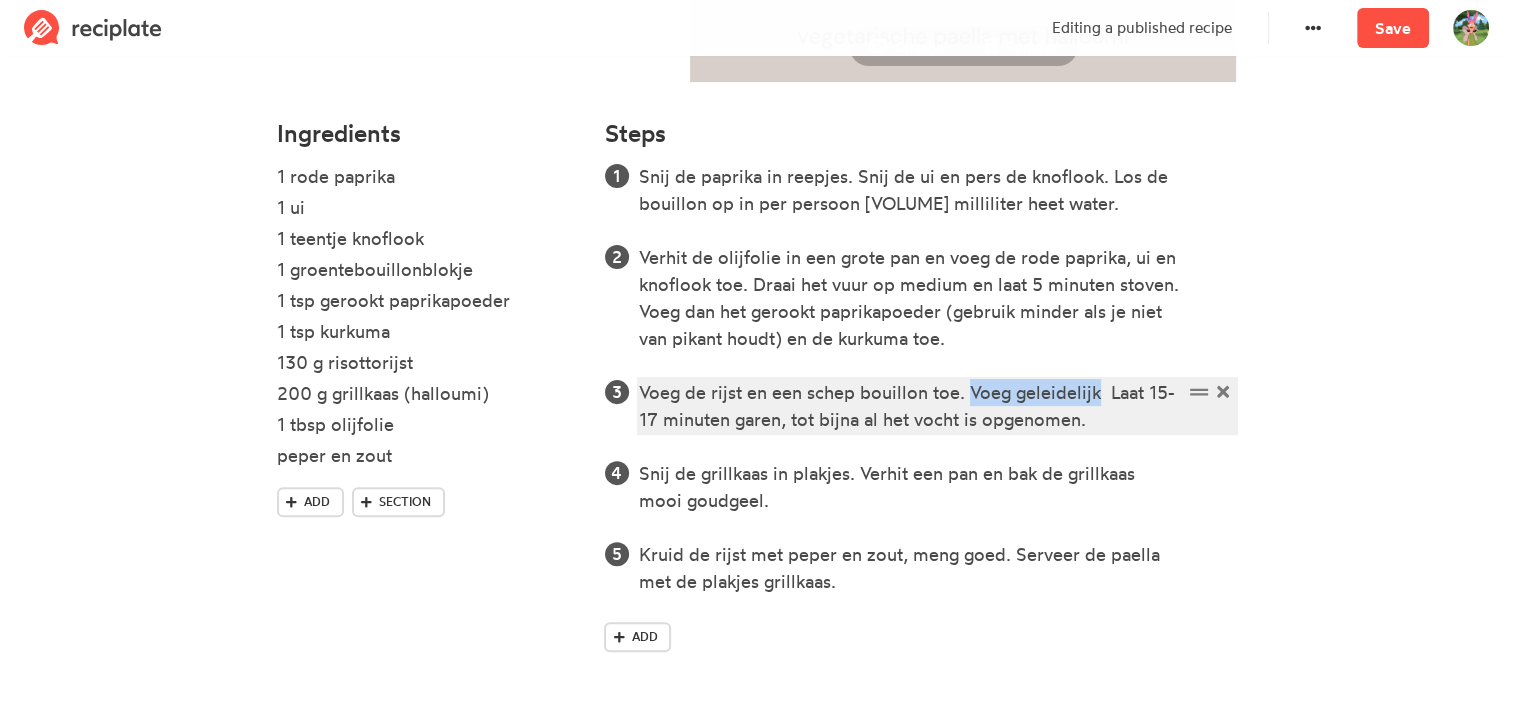 drag, startPoint x: 971, startPoint y: 392, endPoint x: 1096, endPoint y: 383, distance: 125.32358 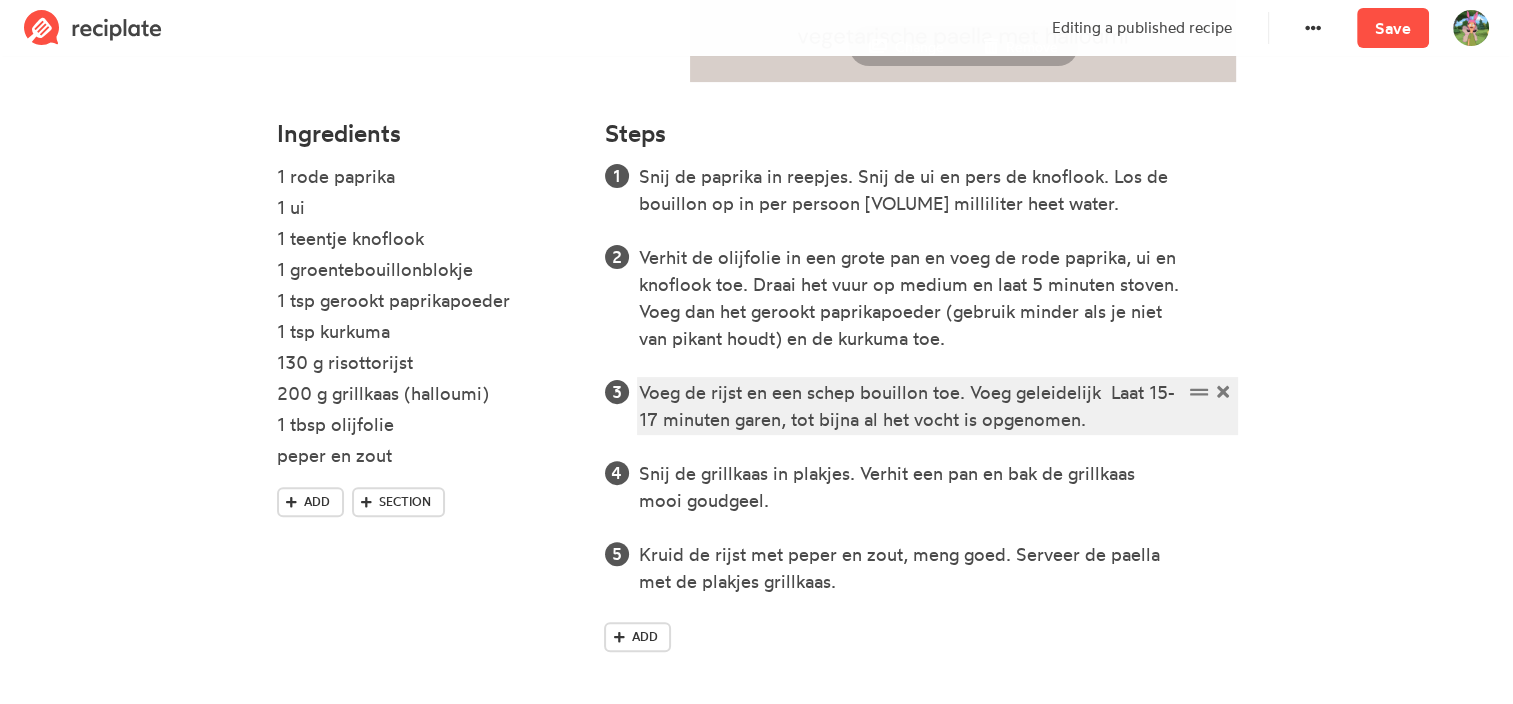 scroll, scrollTop: 583, scrollLeft: 0, axis: vertical 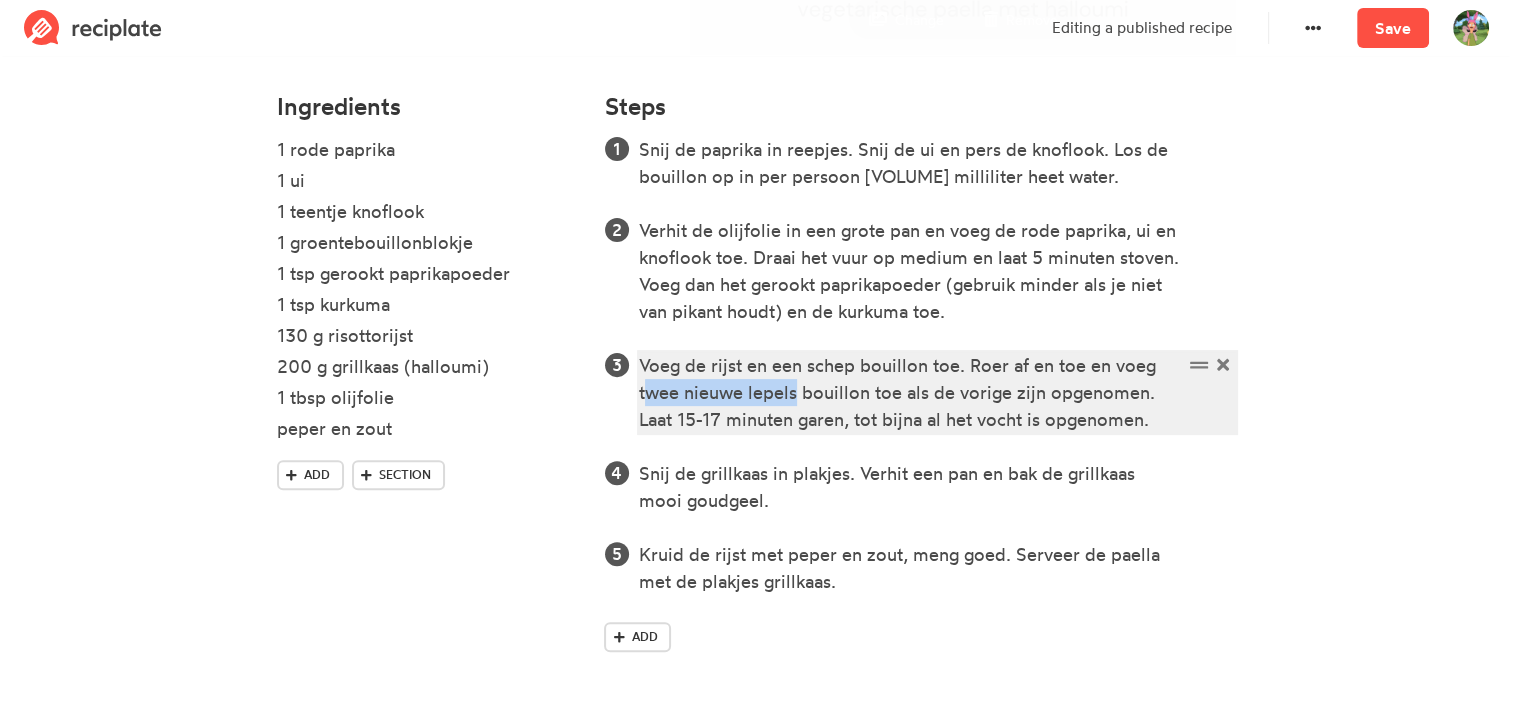 drag, startPoint x: 796, startPoint y: 392, endPoint x: 644, endPoint y: 402, distance: 152.3286 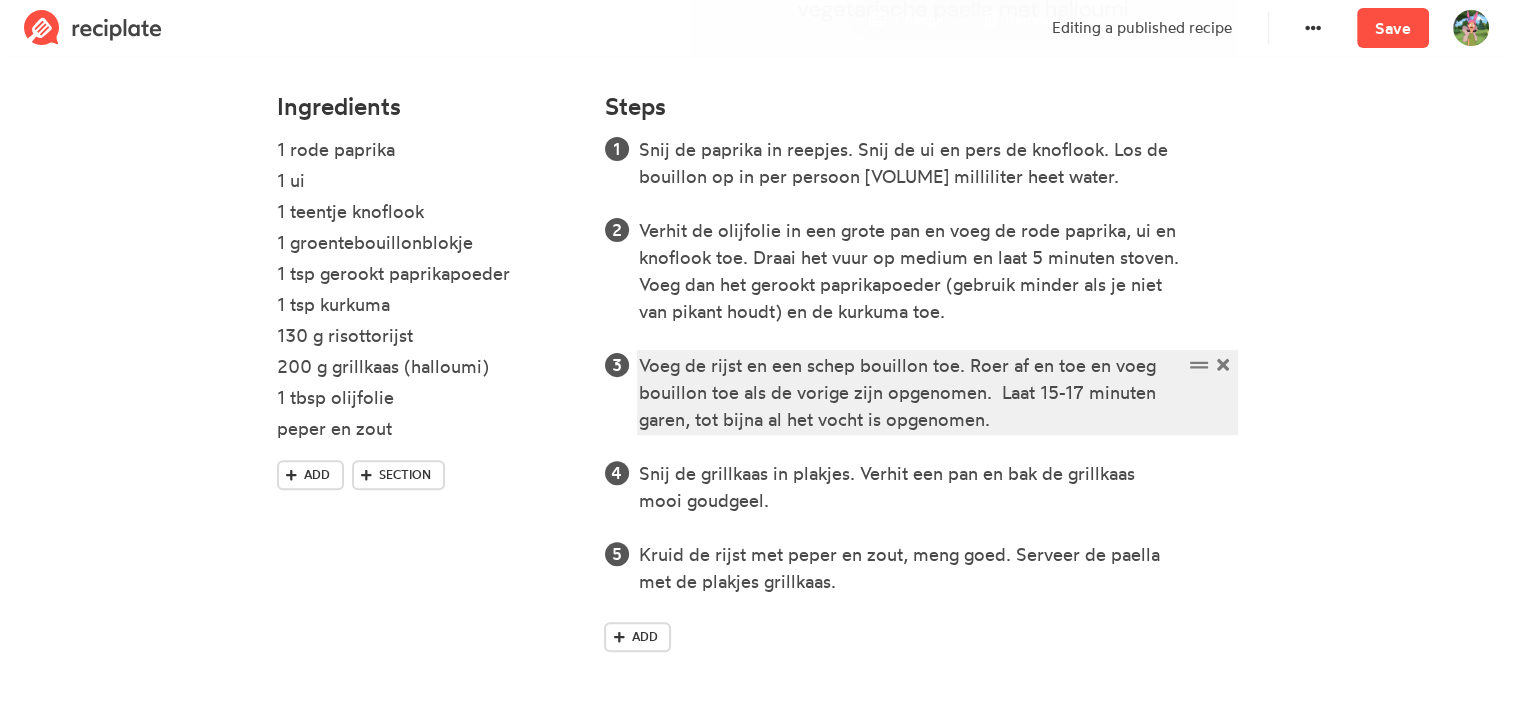 click on "Voeg de rijst en een schep bouillon toe. Roer af en toe en voeg bouillon toe als de vorige zijn opgenomen.  Laat 15-17 minuten garen, tot bijna al het vocht is opgenomen." at bounding box center (910, 392) 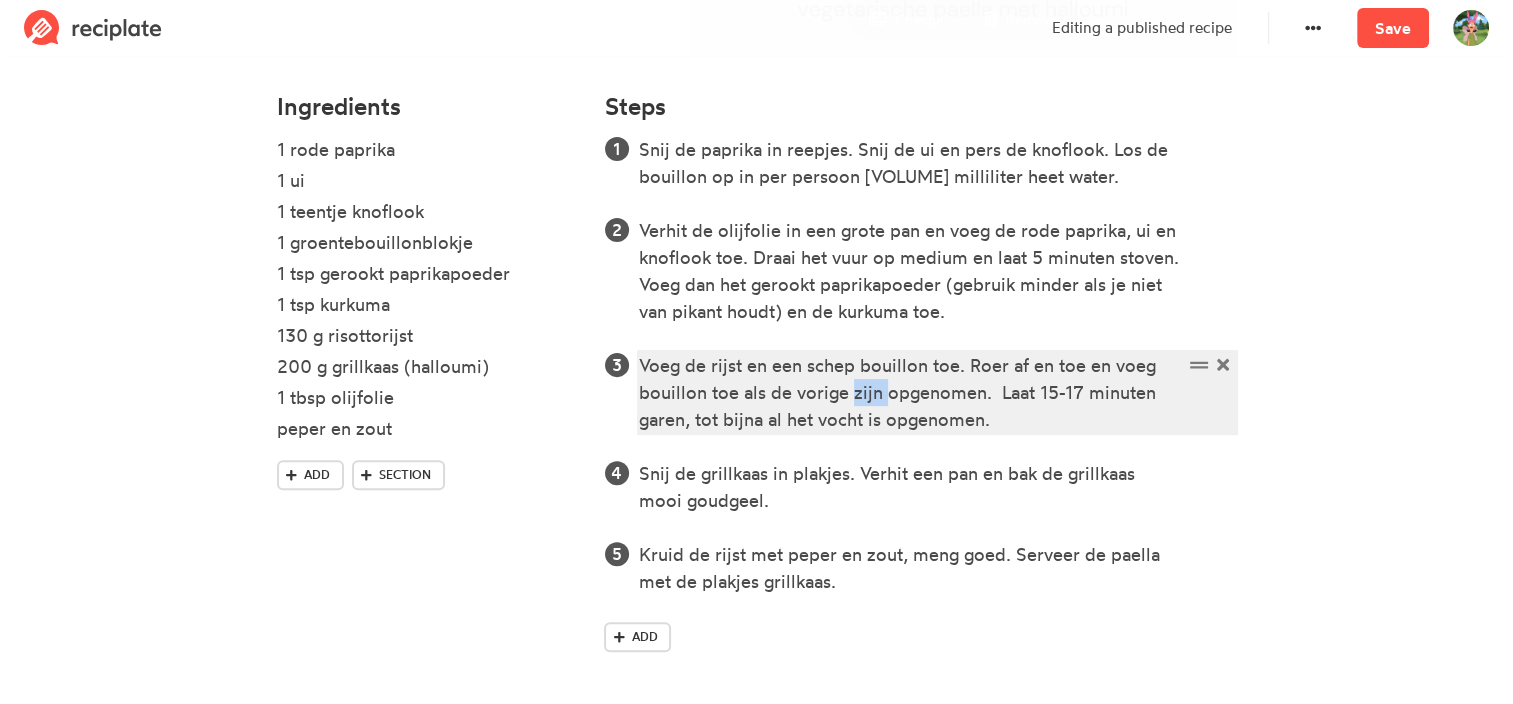 click on "Voeg de rijst en een schep bouillon toe. Roer af en toe en voeg bouillon toe als de vorige zijn opgenomen.  Laat 15-17 minuten garen, tot bijna al het vocht is opgenomen." at bounding box center (910, 392) 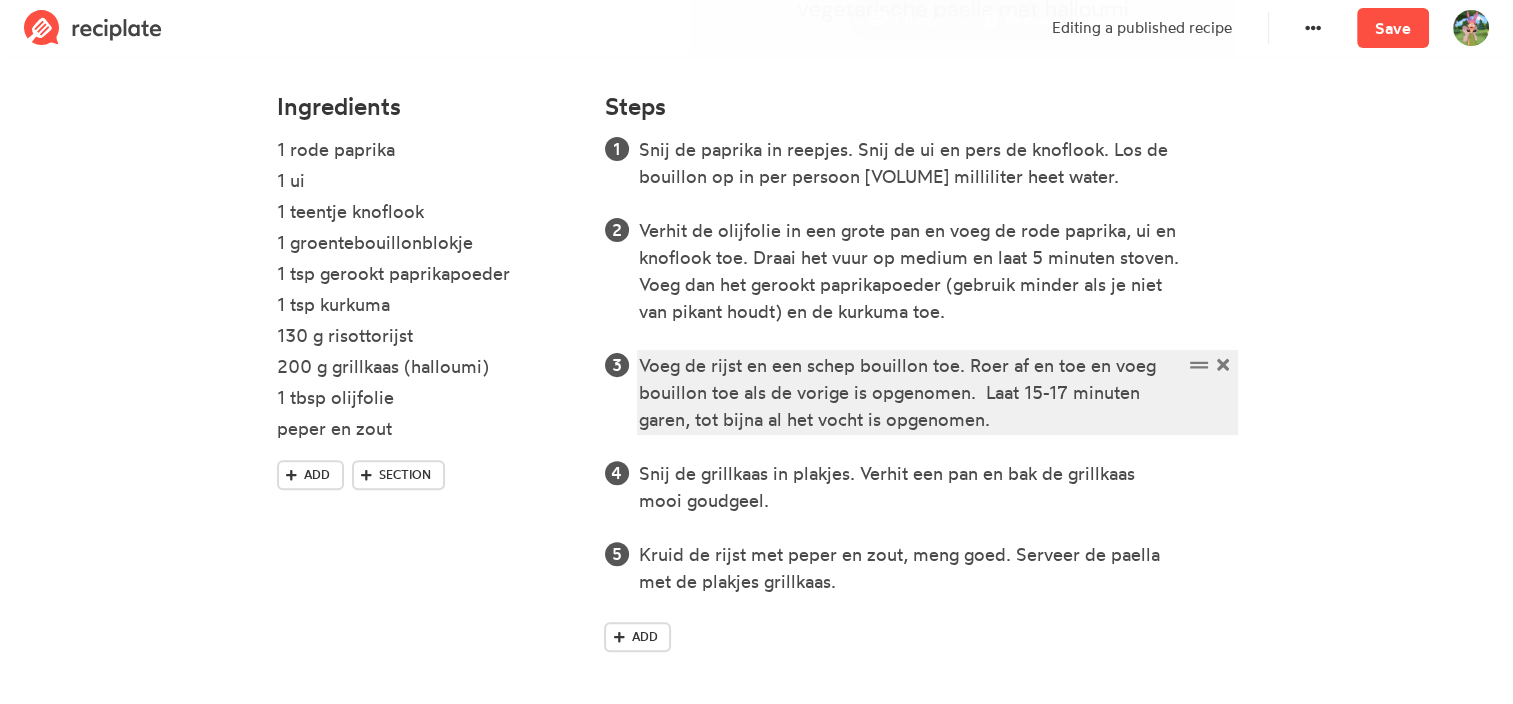 click on "Voeg de rijst en een schep bouillon toe. Roer af en toe en voeg bouillon toe als de vorige is opgenomen.  Laat 15-17 minuten garen, tot bijna al het vocht is opgenomen." at bounding box center (910, 392) 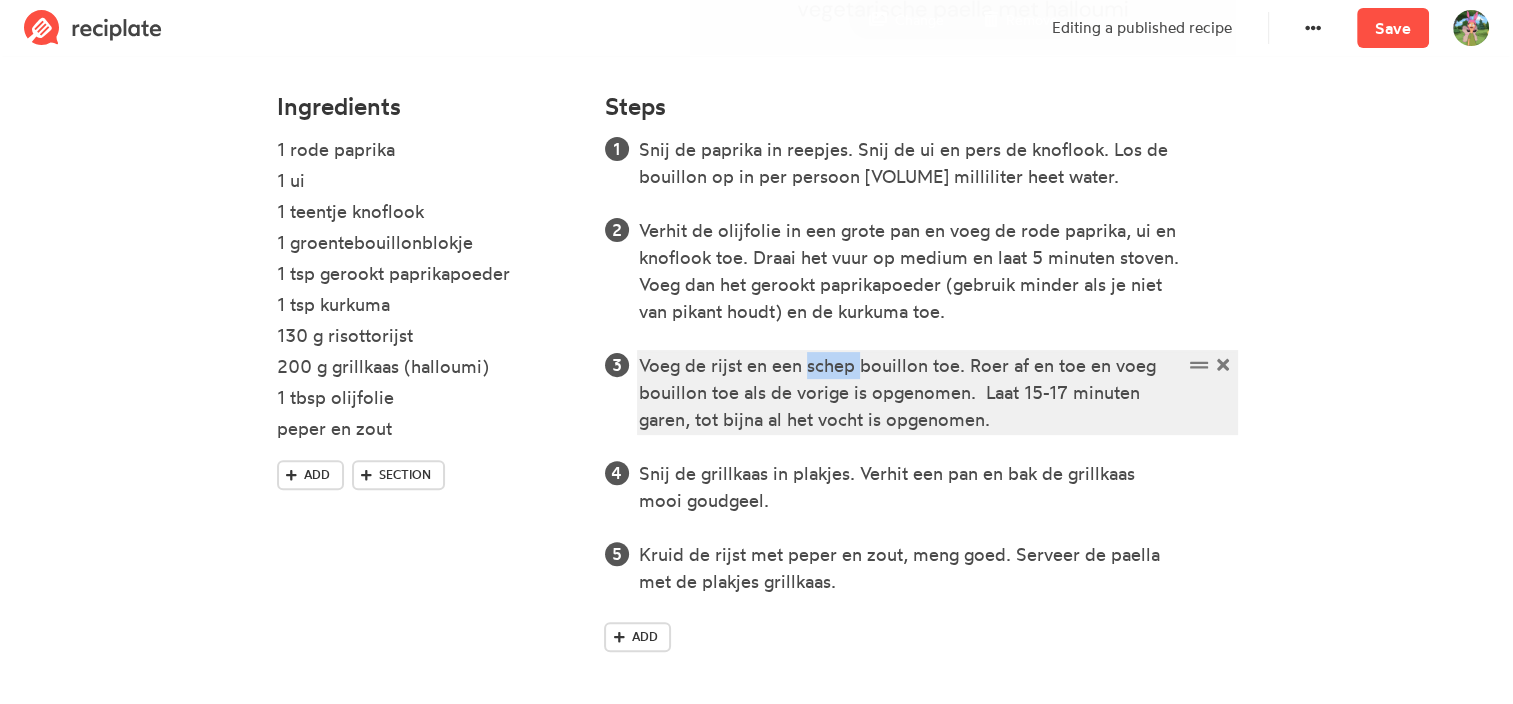 click on "Voeg de rijst en een schep bouillon toe. Roer af en toe en voeg bouillon toe als de vorige is opgenomen.  Laat 15-17 minuten garen, tot bijna al het vocht is opgenomen." at bounding box center (910, 392) 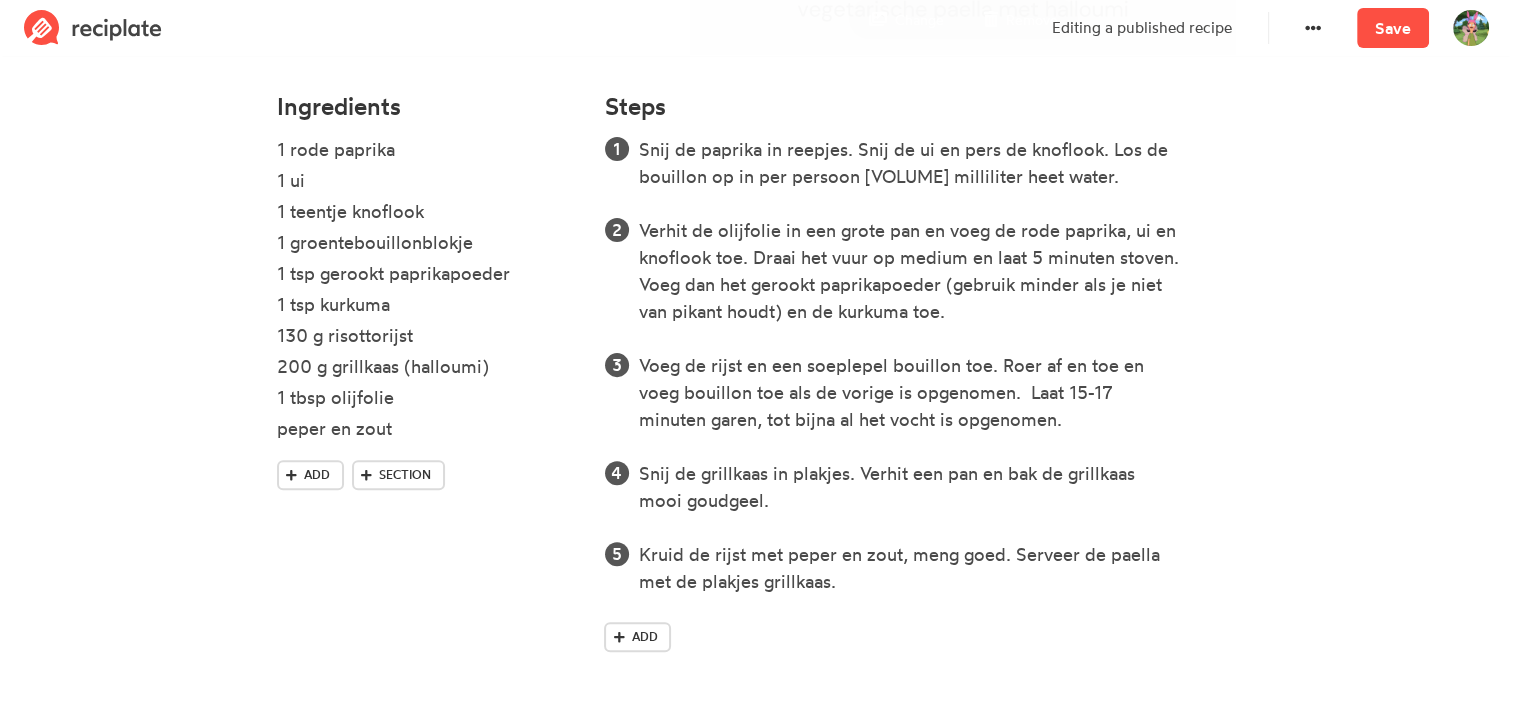click on "Steps Snij de paprika in reepjes. Snij de ui en pers de knoflook. Los de bouillon op in per persoon [VOLUME] milliliter heet water. Verhit de olijfolie in een grote pan en voeg de rode paprika, ui en knoflook toe. Draai het vuur op medium en laat [TIME] stoven. Voeg dan het gerookt paprikapoeder (gebruik minder als je niet van pikant houdt) en de kurkuma toe. Voeg de rijst en een soeplepel bouillon toe. Roer af en toe en voeg bouillon toe als de vorige is opgenomen.  Laat [TIME] garen, tot bijna al het vocht is opgenomen. Snij de grillkaas in plakjes. Verhit een pan en bak de grillkaas mooi goudgeel. Kruid de rijst met peper en zout, meng goed. Serveer de paella met de plakjes grillkaas.  Add" at bounding box center [920, 384] 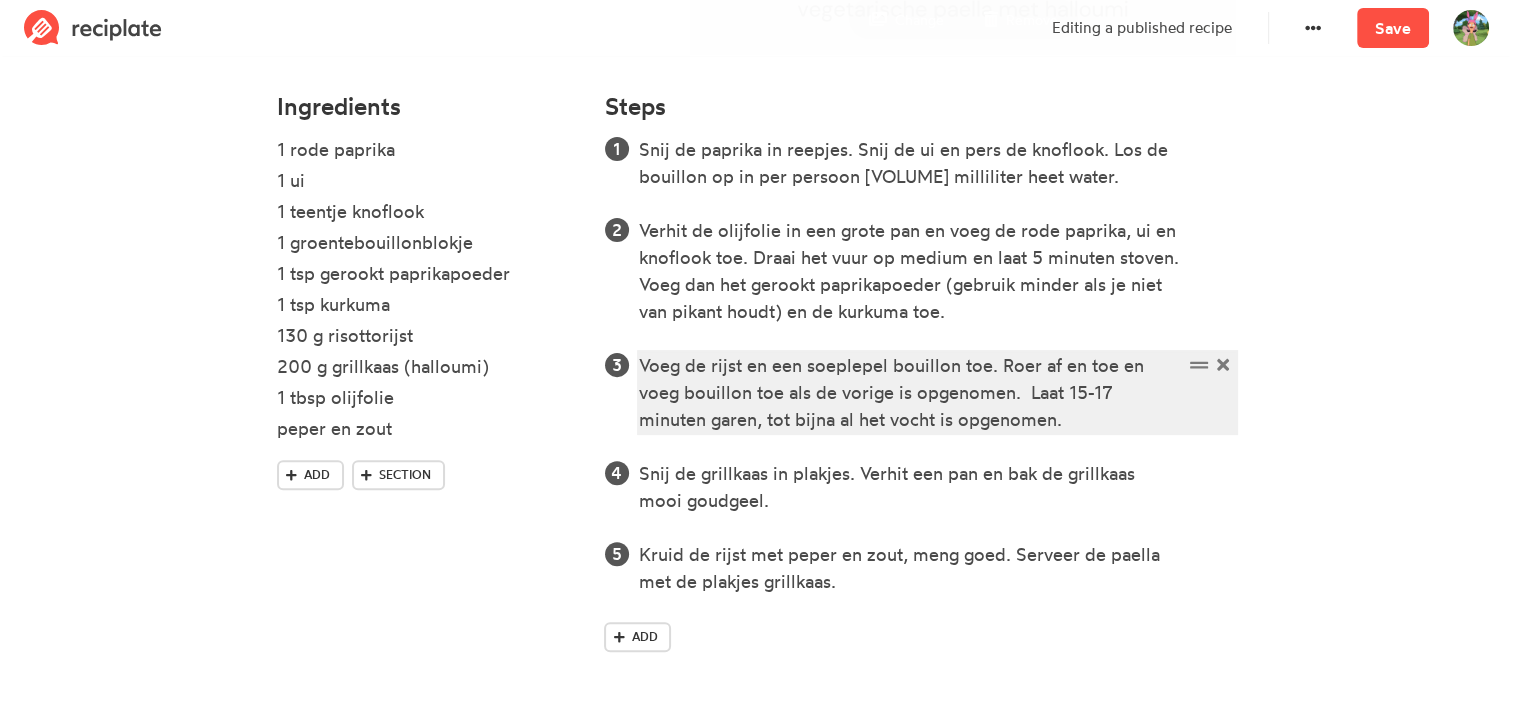 click on "Voeg de rijst en een soeplepel bouillon toe. Roer af en toe en voeg bouillon toe als de vorige is opgenomen.  Laat 15-17 minuten garen, tot bijna al het vocht is opgenomen." at bounding box center [910, 392] 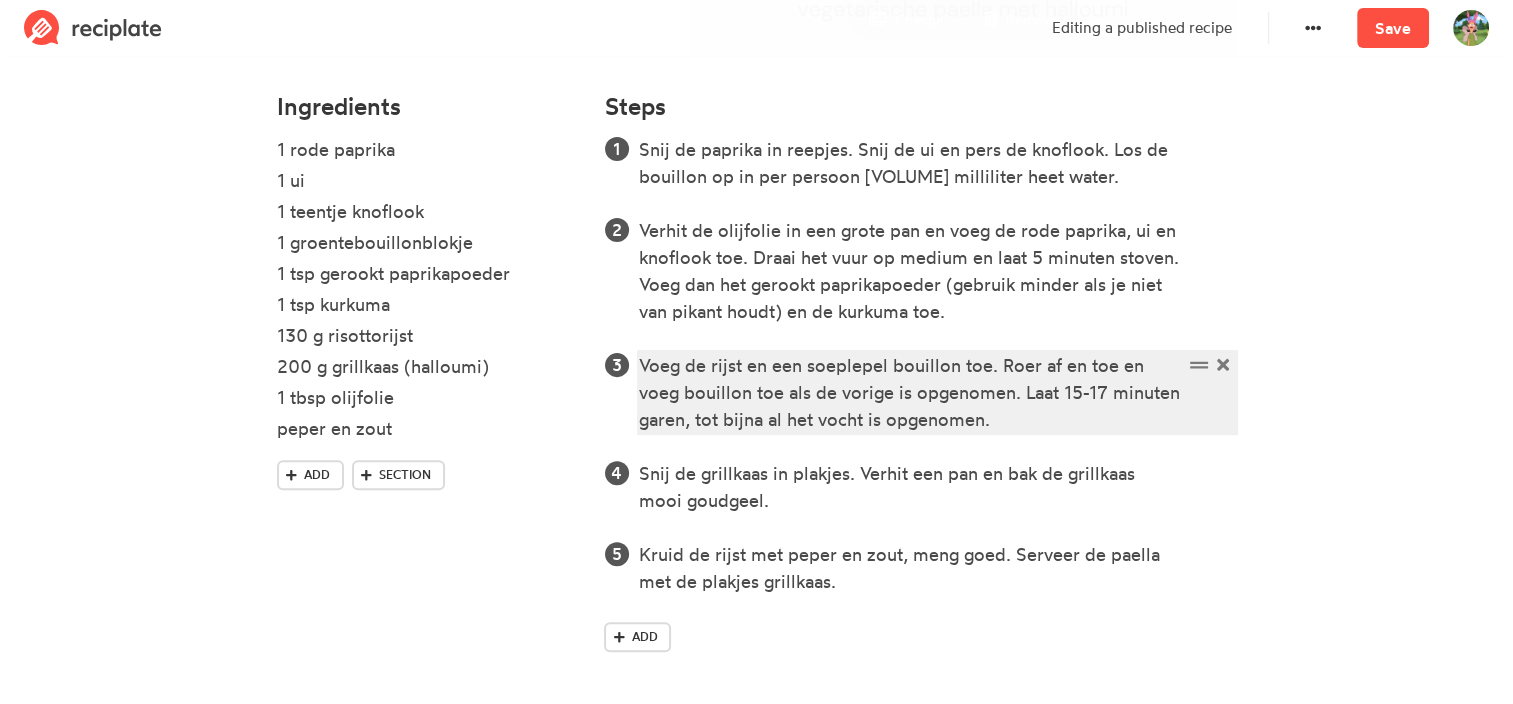 click on "Voeg de rijst en een soeplepel bouillon toe. Roer af en toe en voeg bouillon toe als de vorige is opgenomen. Laat 15-17 minuten garen, tot bijna al het vocht is opgenomen." at bounding box center (910, 392) 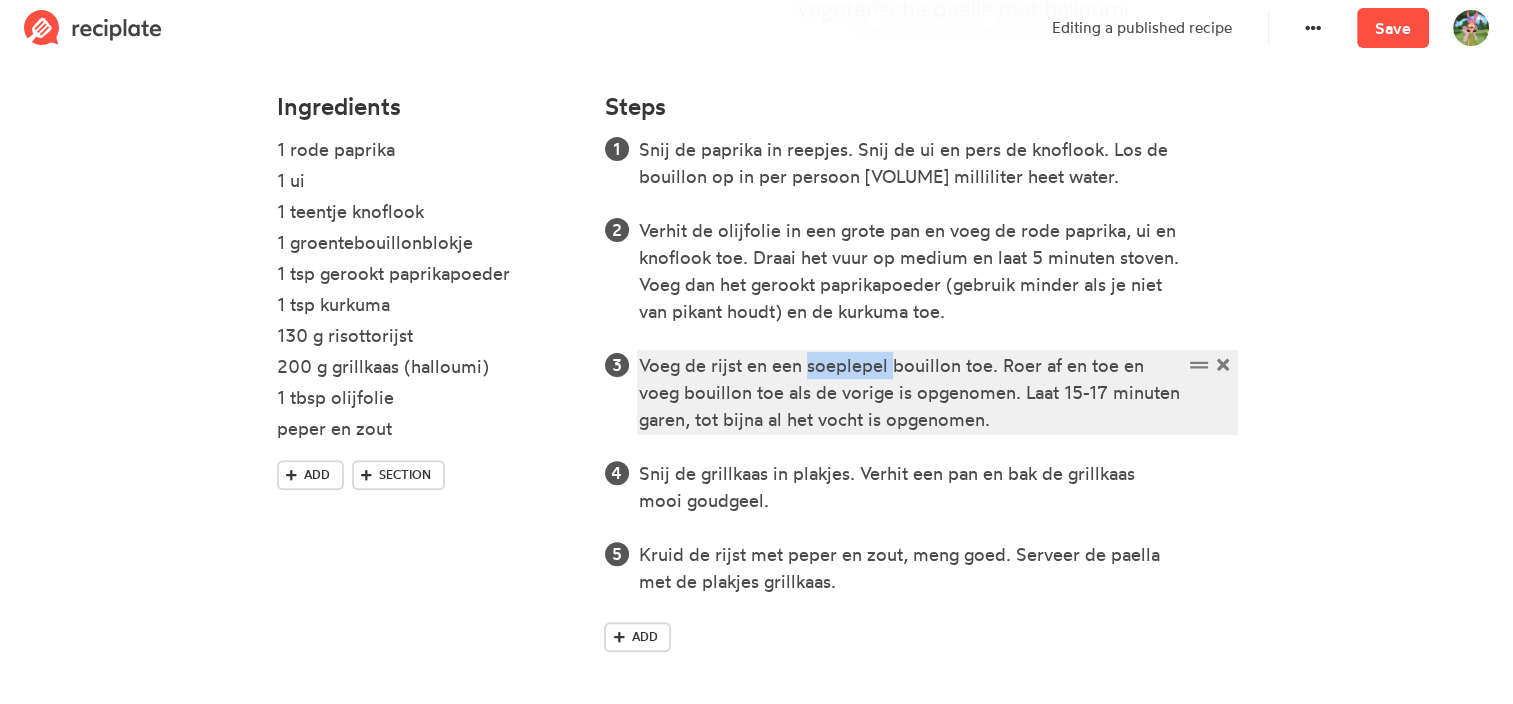 click on "Voeg de rijst en een soeplepel bouillon toe. Roer af en toe en voeg bouillon toe als de vorige is opgenomen. Laat 15-17 minuten garen, tot bijna al het vocht is opgenomen." at bounding box center (910, 392) 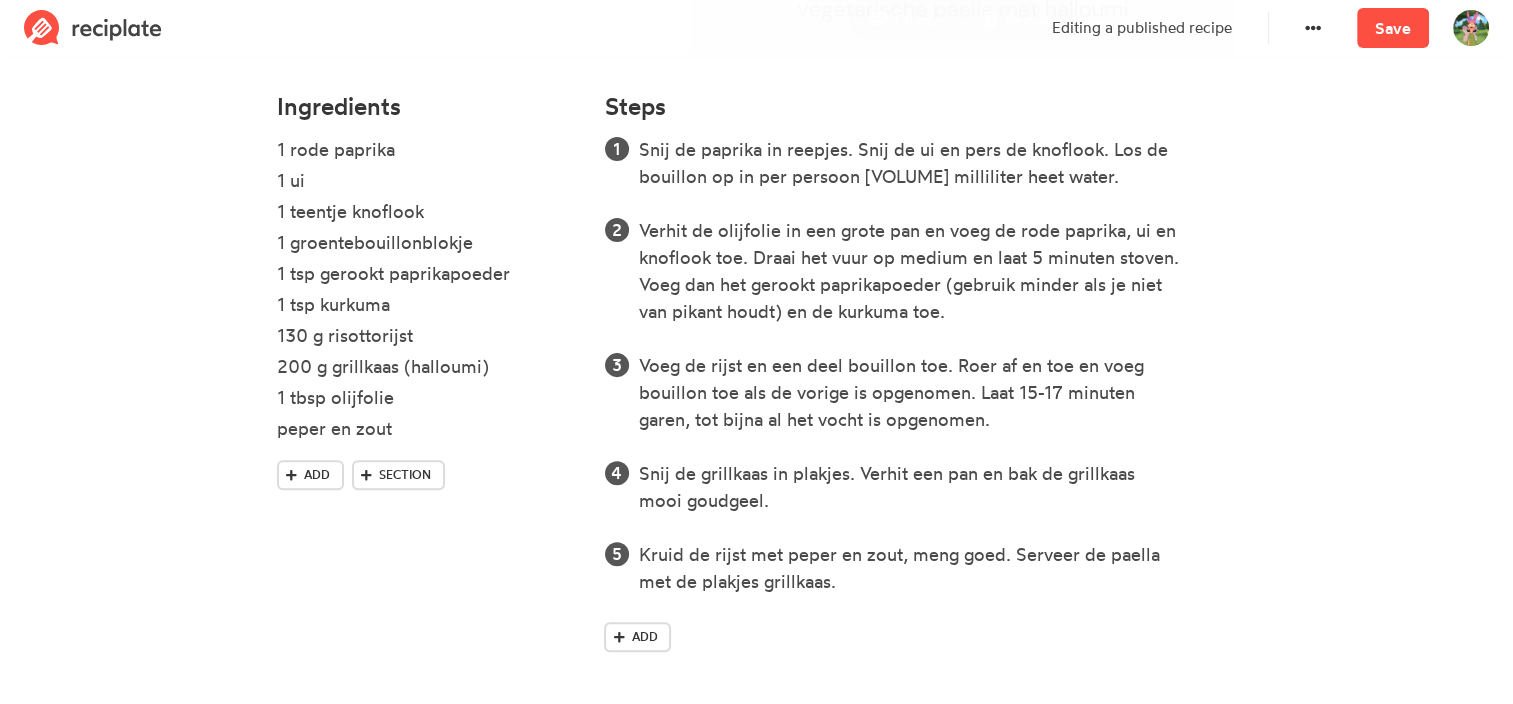 click on "Snij de paprika in reepjes. Snij de ui en pers de knoflook. Los de bouillon op in per persoon 200 milliliter heet water. Verhit de olijfolie in een grote pan en voeg de rode paprika, ui en knoflook toe. Draai het vuur op medium en laat 5 minuten stoven. Voeg dan het gerookt paprikapoeder (gebruik minder als je niet van pikant houdt) en de kurkuma toe. Voeg de rijst en een deel bouillon toe. Roer af en toe en voeg bouillon toe als de vorige is opgenomen. Laat 15-17 minuten garen, tot bijna al het vocht is opgenomen. Snij de grillkaas in plakjes. Verhit een pan en bak de grillkaas mooi goudgeel. Kruid de rijst met peper en zout, meng goed. Serveer de paella met de plakjes grillkaas. Add" at bounding box center (756, 91) 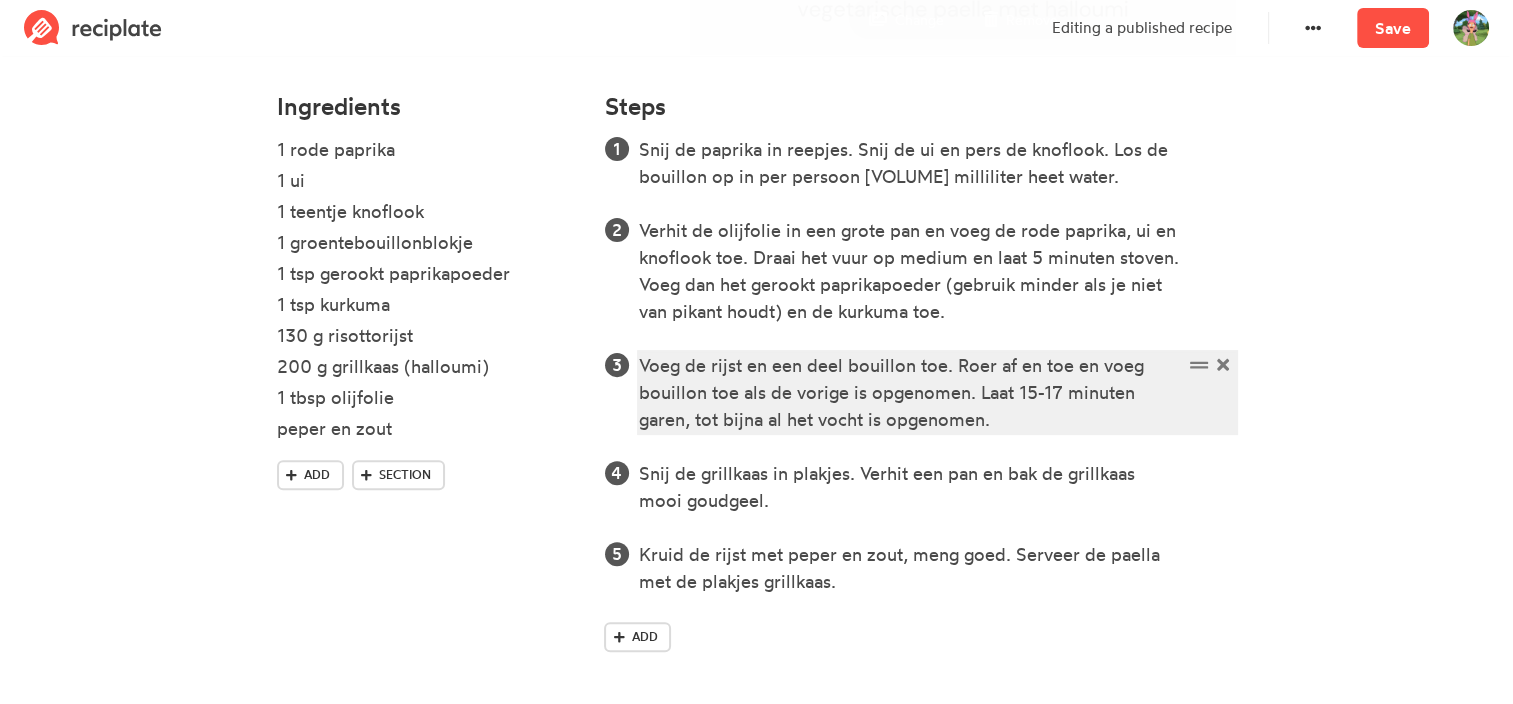 click on "Voeg de rijst en een deel bouillon toe. Roer af en toe en voeg bouillon toe als de vorige is opgenomen. Laat 15-17 minuten garen, tot bijna al het vocht is opgenomen." at bounding box center (910, 392) 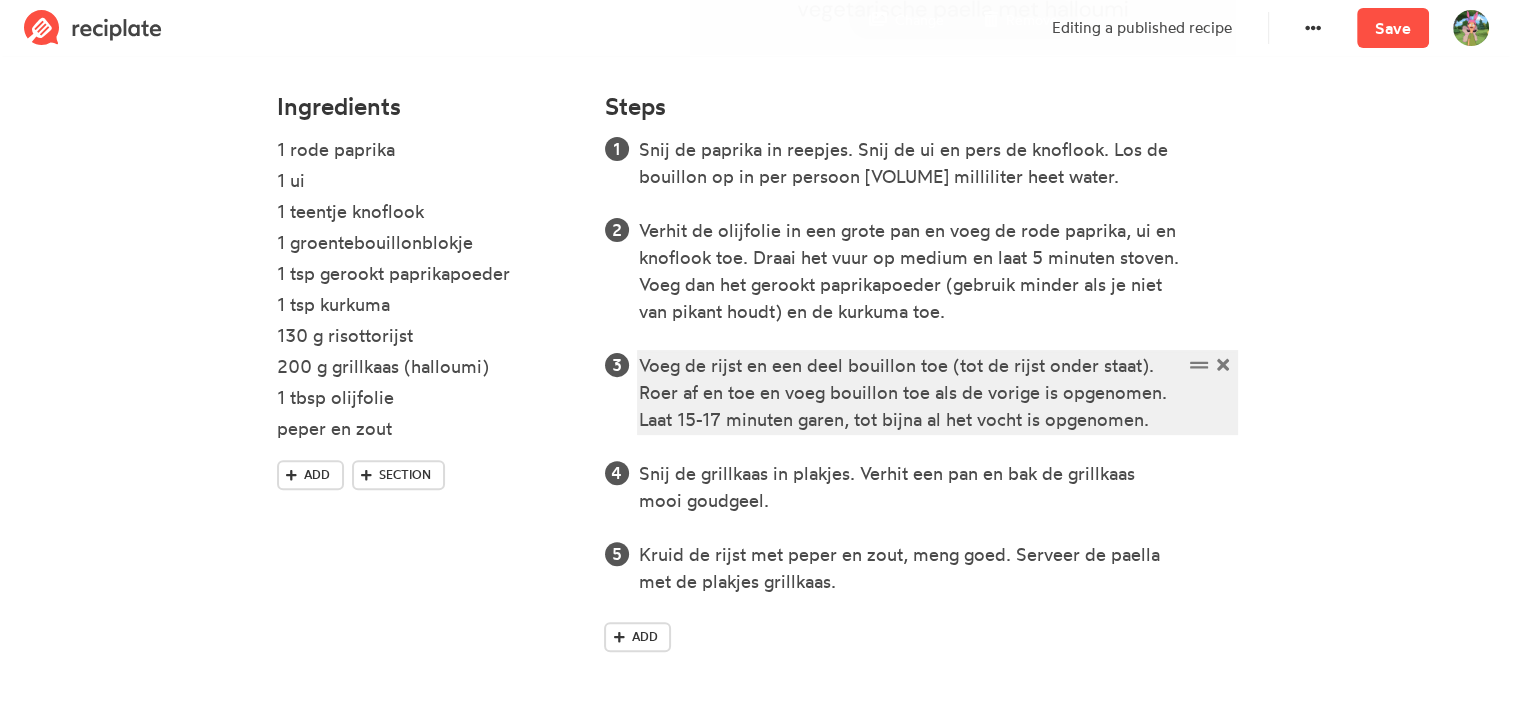 click on "Voeg de rijst en een deel bouillon toe (tot de rijst onder staat). Roer af en toe en voeg bouillon toe als de vorige is opgenomen. Laat 15-17 minuten garen, tot bijna al het vocht is opgenomen." at bounding box center (910, 392) 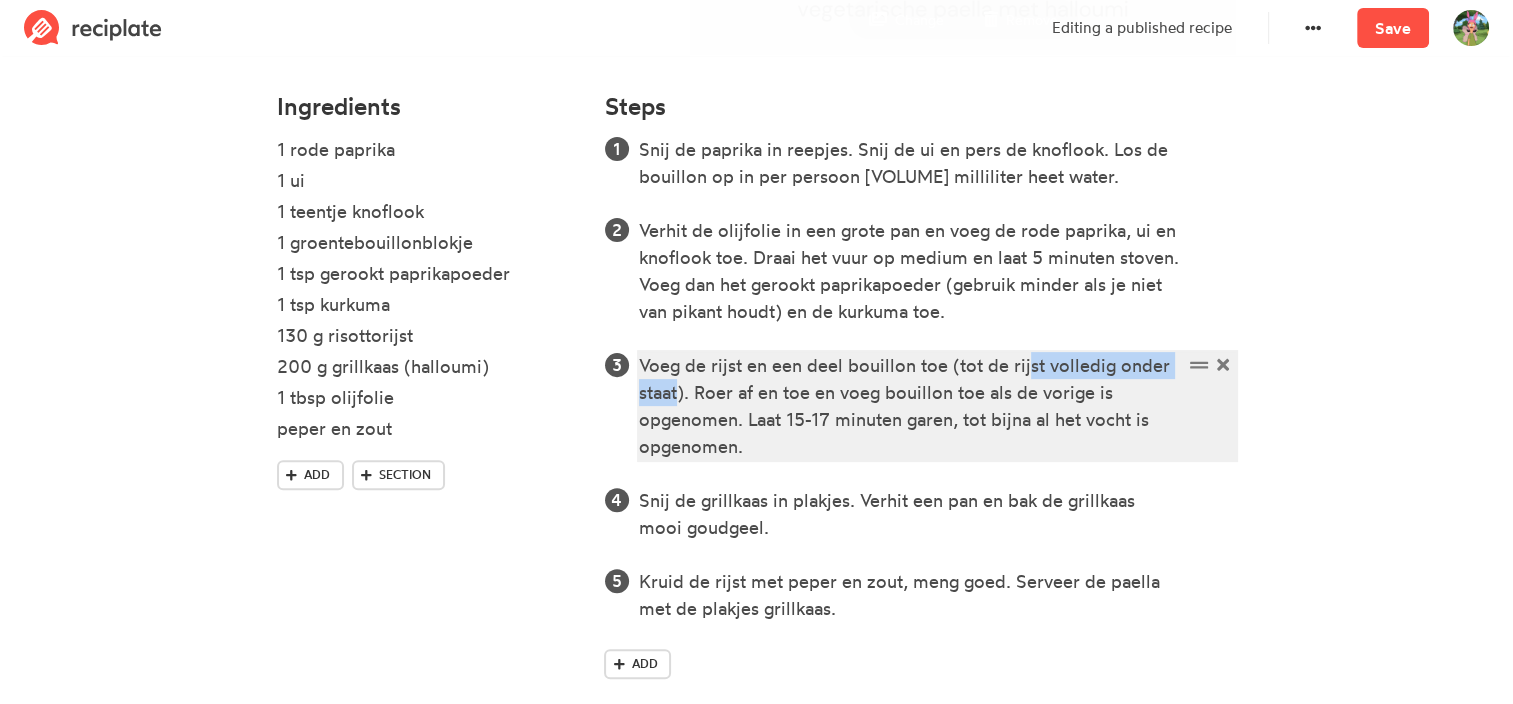 drag, startPoint x: 678, startPoint y: 394, endPoint x: 1029, endPoint y: 372, distance: 351.68878 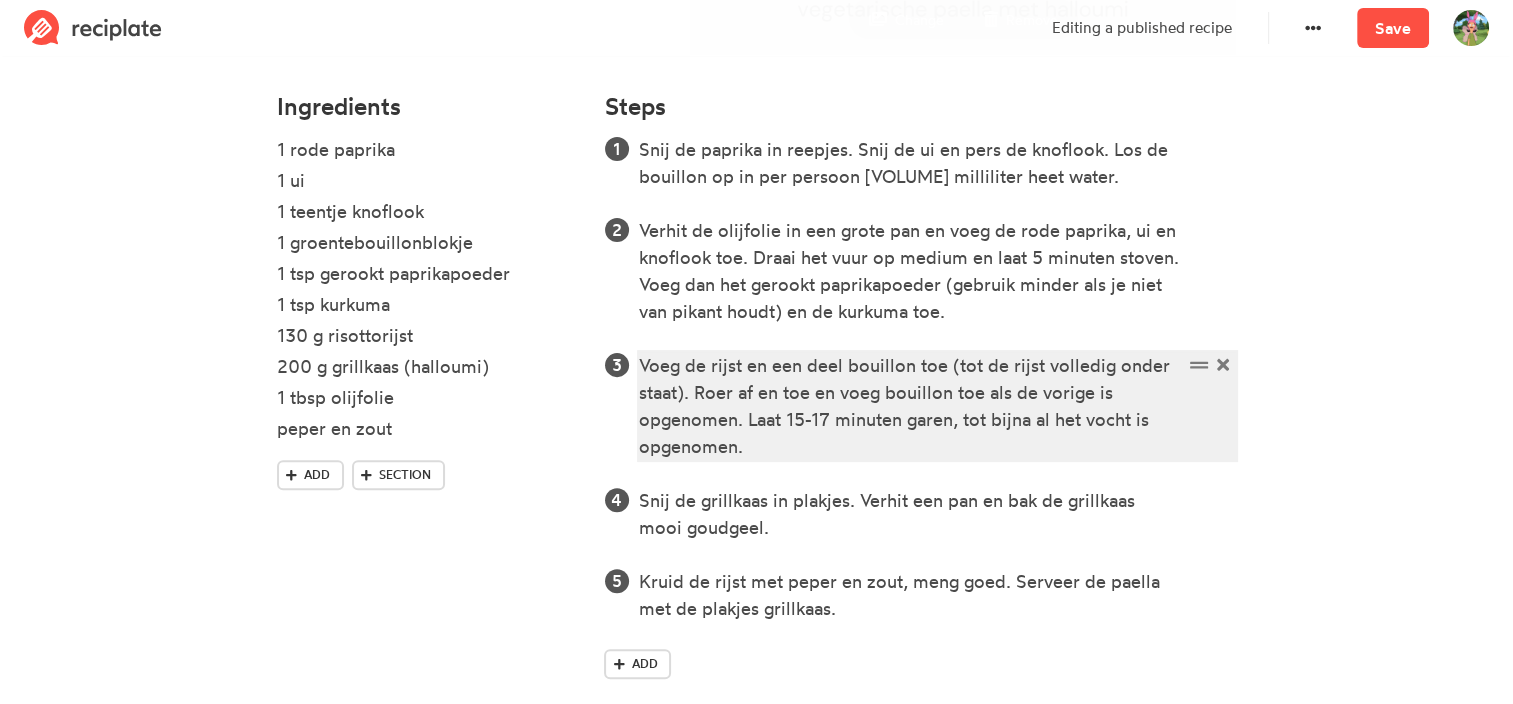 click on "Voeg de rijst en een deel bouillon toe (tot de rijst volledig onder staat). Roer af en toe en voeg bouillon toe als de vorige is opgenomen. Laat 15-17 minuten garen, tot bijna al het vocht is opgenomen." at bounding box center (910, 406) 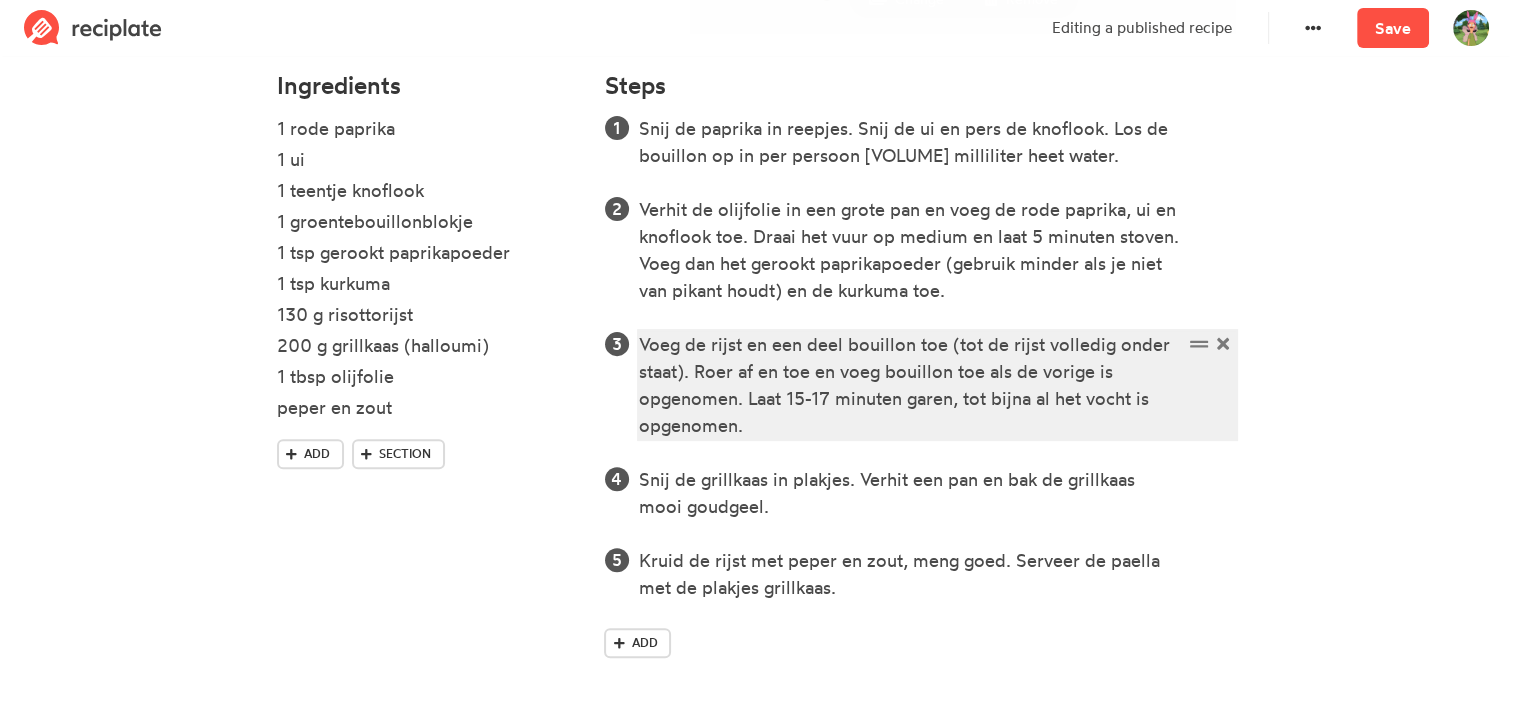 scroll, scrollTop: 610, scrollLeft: 0, axis: vertical 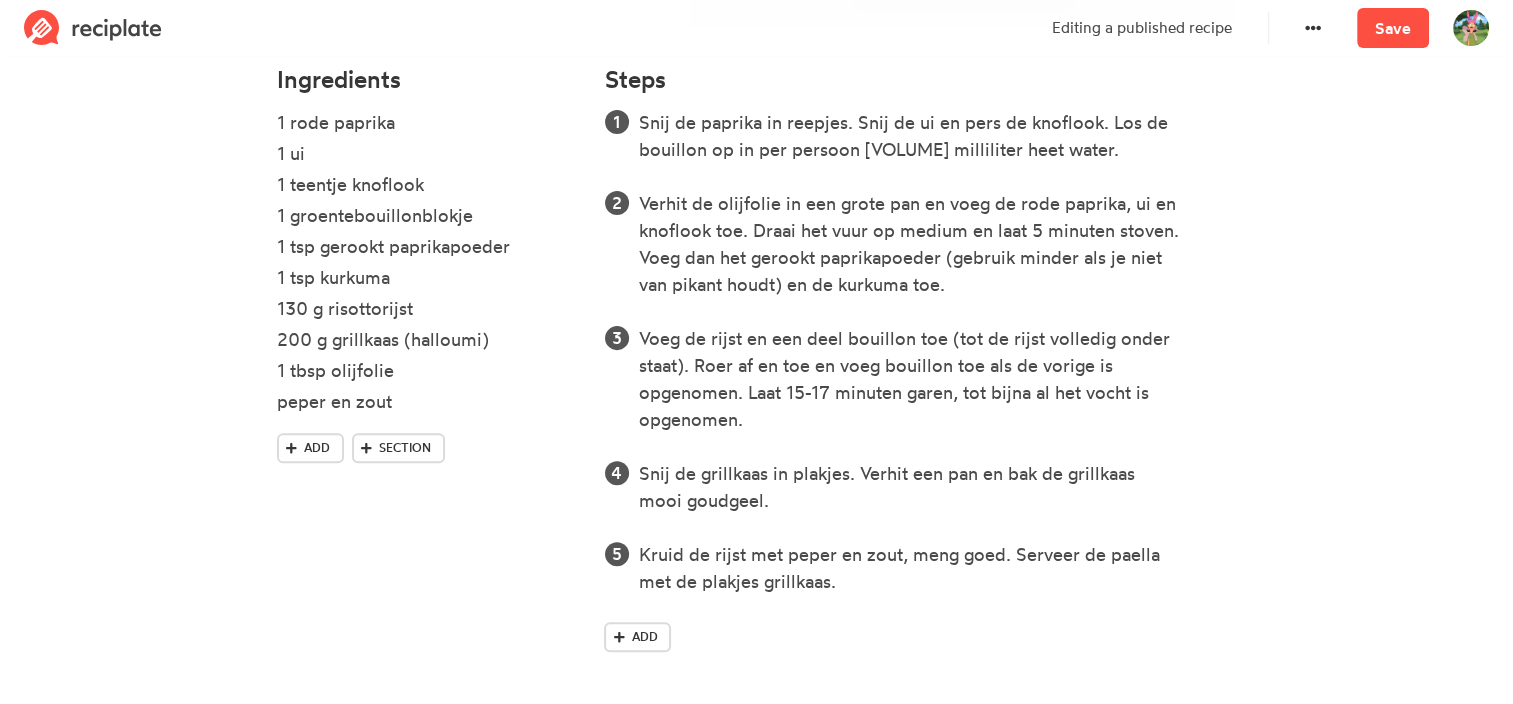 click on "vegetarische paella met halloumi Time 30 minuten Yield 2 personen Change Remove Ingredients 1 rode paprika 1 ui 1 teentje knoflook 1 groentebouillonblokje 1 tsp gerookt paprikapoeder 1 tsp kurkuma 130 g risottorijst 200 g grillkaas (halloumi) 1 tbsp olijfolie peper en zout  Add   Section  Steps Snij de paprika in reepjes. Snij de ui en pers de knoflook. Los de bouillon op in per persoon 200 milliliter heet water. Verhit de olijfolie in een grote pan en voeg de rode paprika, ui en knoflook toe. Draai het vuur op medium en laat 5 minuten stoven. Voeg dan het gerookt paprikapoeder (gebruik minder als je niet van pikant houdt) en de kurkuma toe. Voeg de rijst en een deel bouillon toe (tot de rijst volledig onder staat). Roer af en toe en voeg bouillon toe als de vorige is opgenomen. Laat 15-17 minuten garen, tot bijna al het vocht is opgenomen. Snij de grillkaas in plakjes. Verhit een pan en bak de grillkaas mooi goudgeel. Kruid de rijst met peper en zout, meng goed. Serveer de paella met de plakjes grillkaas." at bounding box center [756, 78] 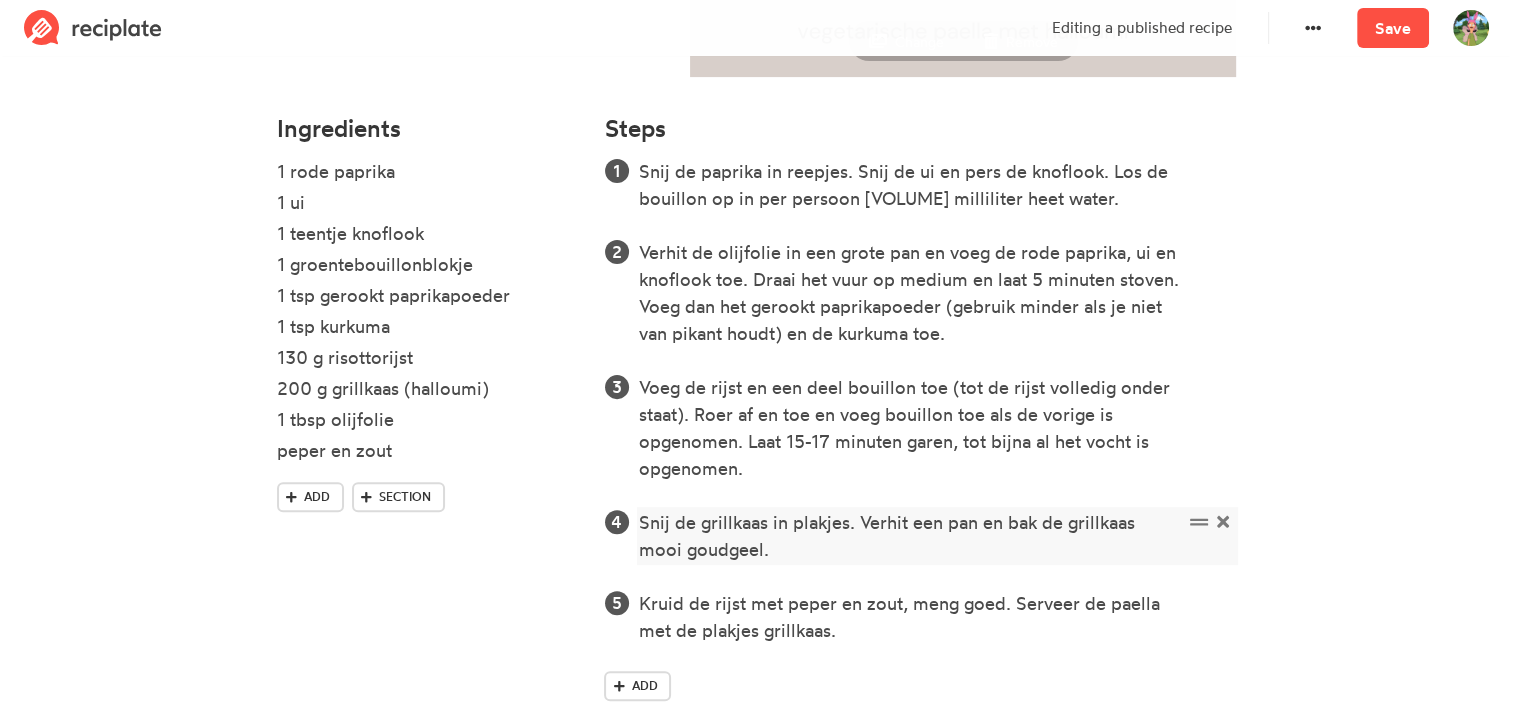 scroll, scrollTop: 610, scrollLeft: 0, axis: vertical 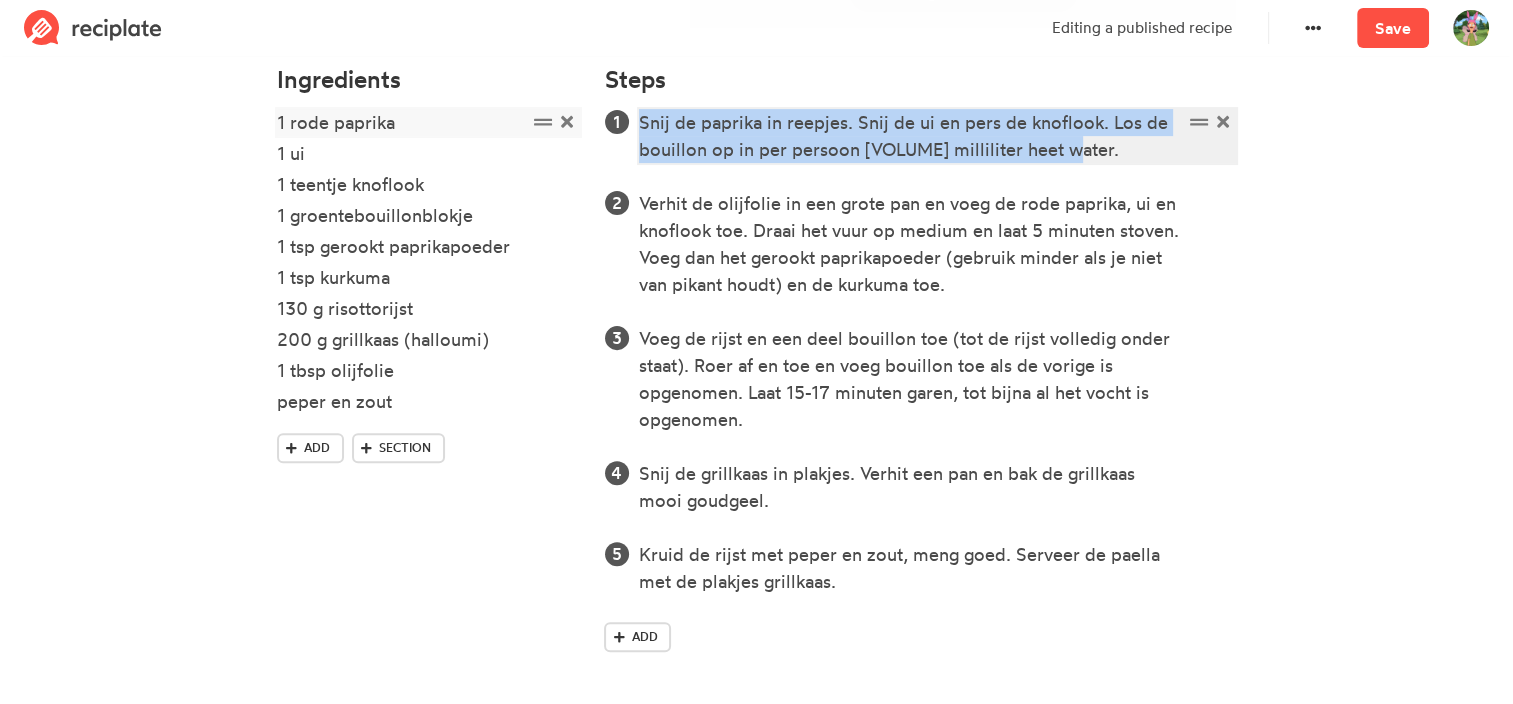 drag, startPoint x: 1085, startPoint y: 151, endPoint x: 504, endPoint y: 123, distance: 581.6743 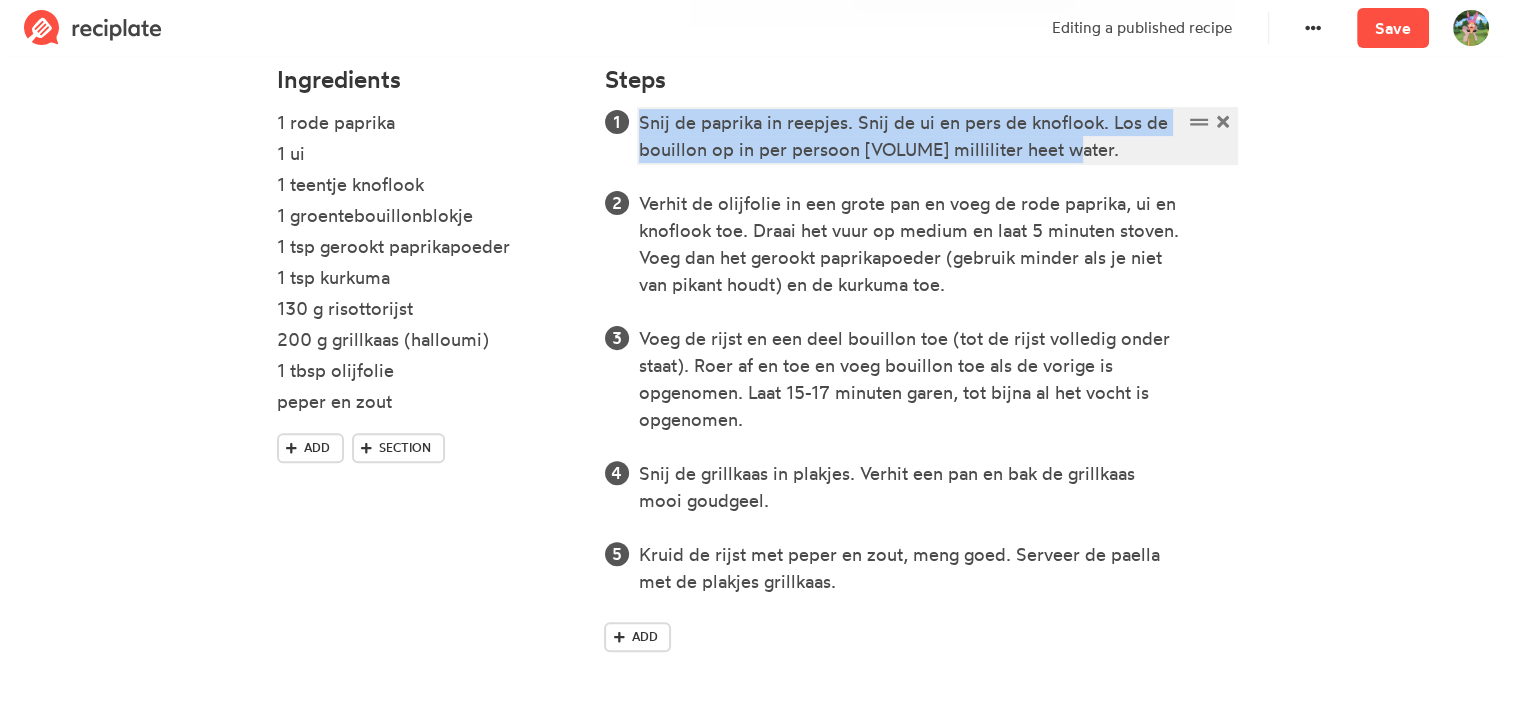 copy on "Snij de paprika in reepjes. Snij de ui en pers de knoflook. Los de bouillon op in per persoon [VOLUME] milliliter heet water." 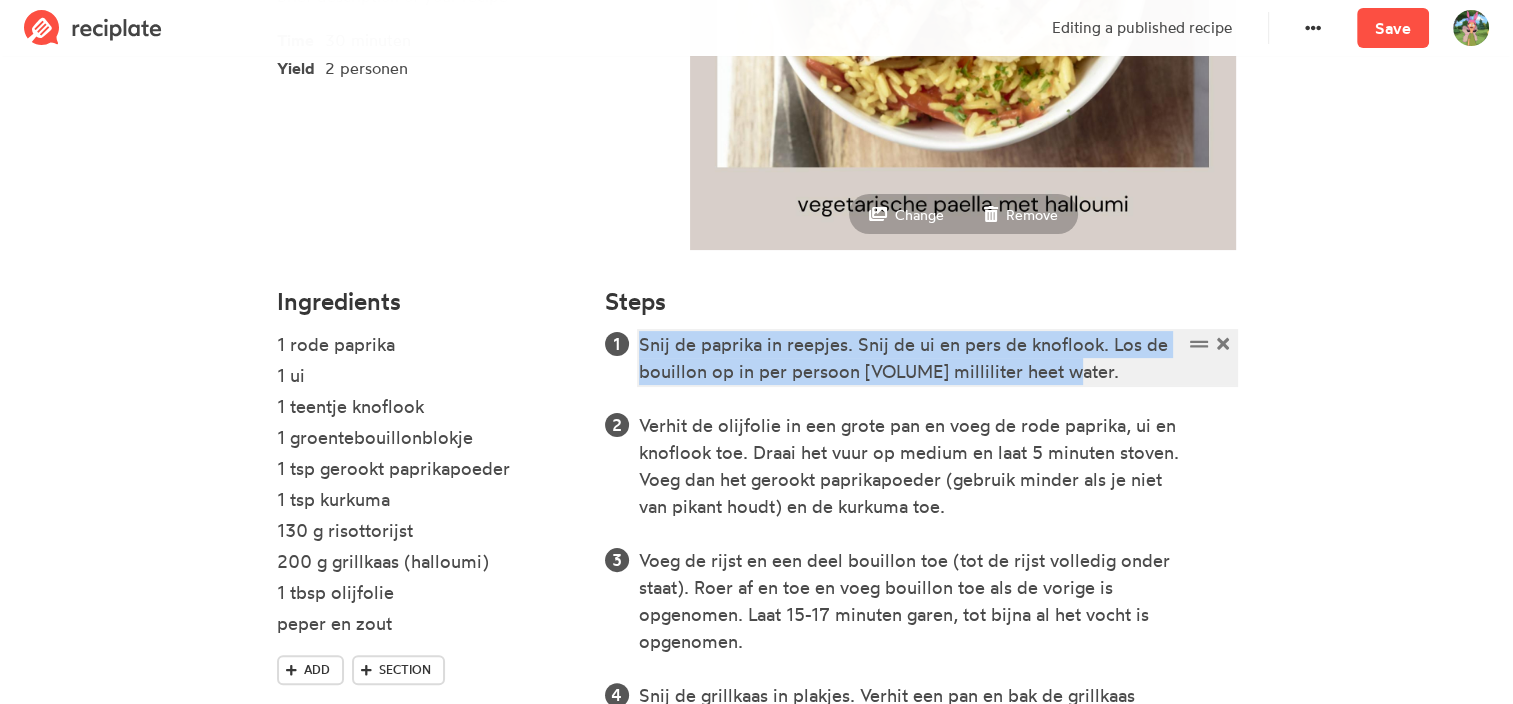 scroll, scrollTop: 410, scrollLeft: 0, axis: vertical 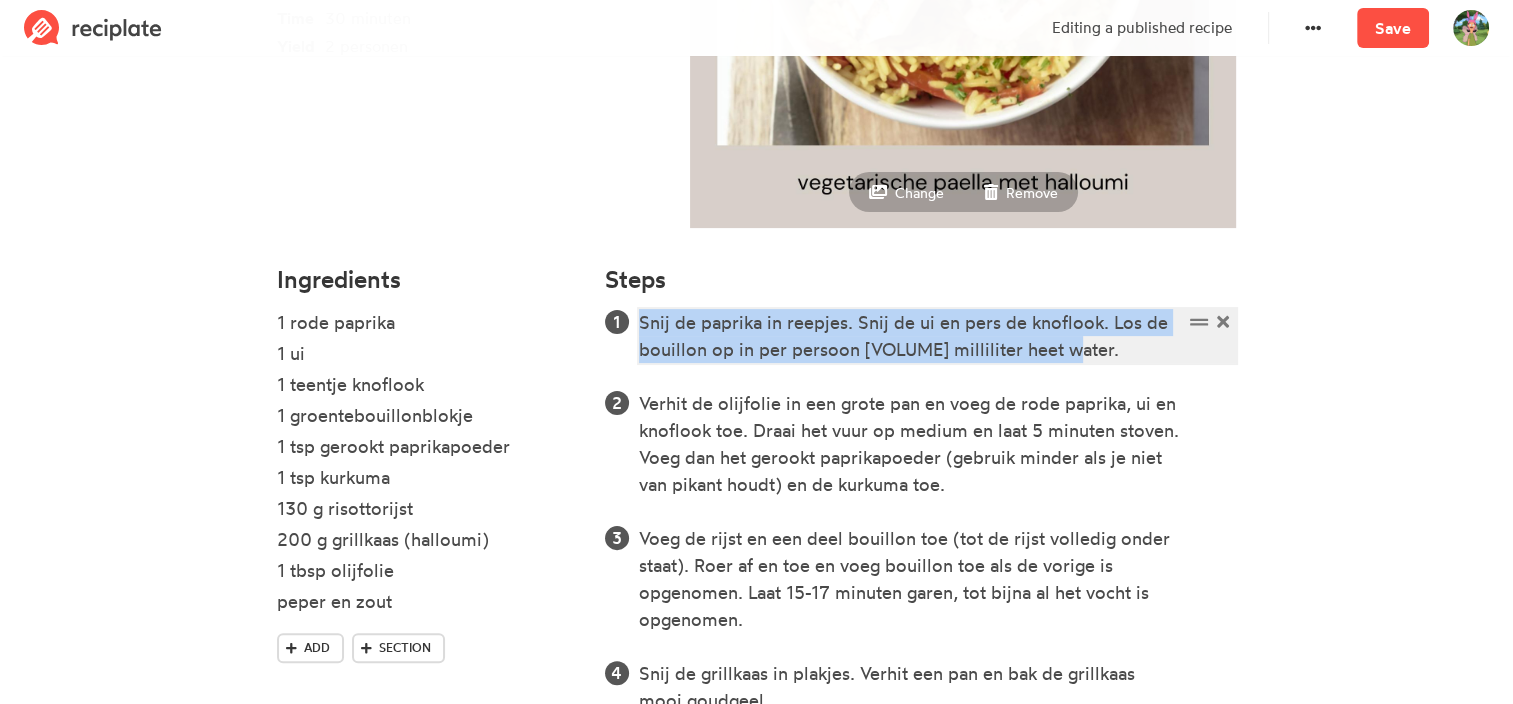click on "Snij de paprika in reepjes. Snij de ui en pers de knoflook. Los de bouillon op in per persoon [VOLUME] milliliter heet water." at bounding box center [910, 336] 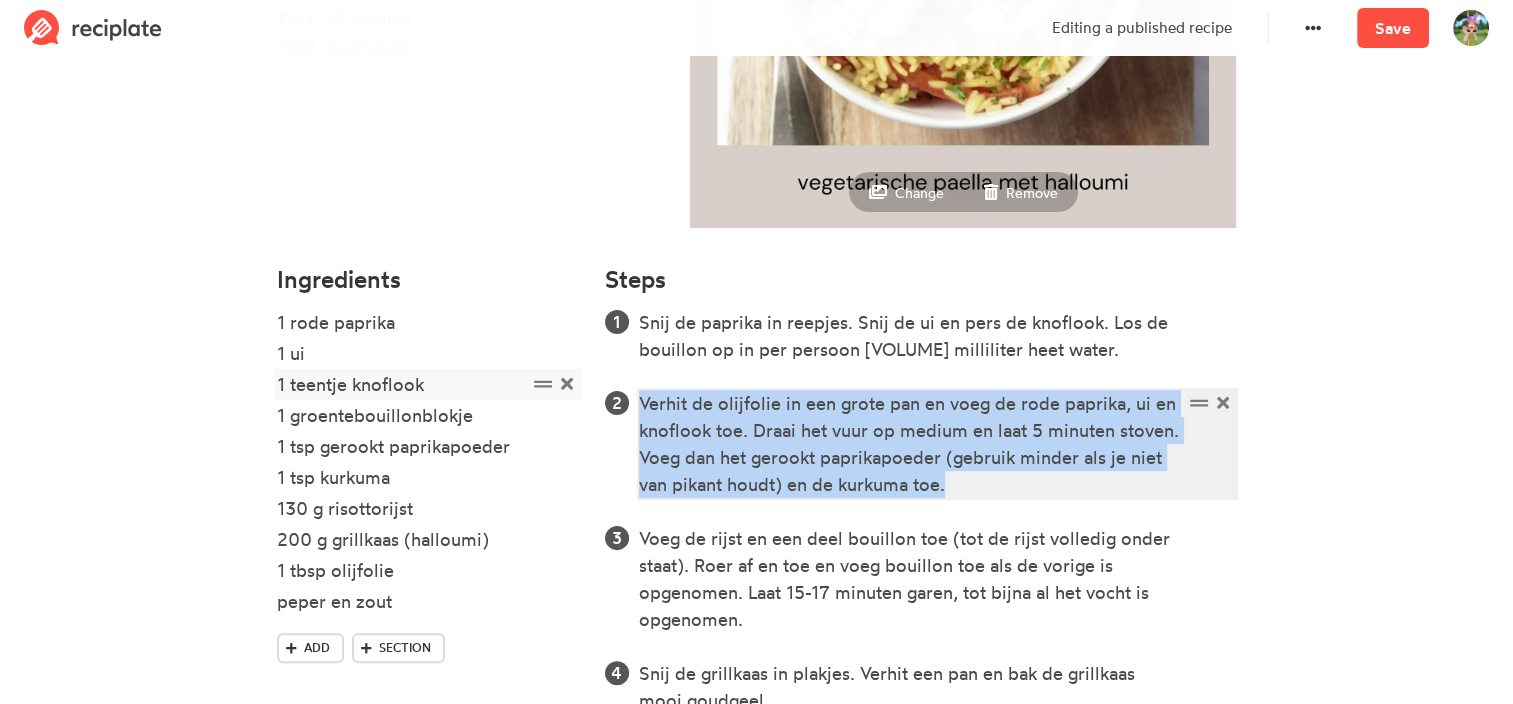 drag, startPoint x: 974, startPoint y: 486, endPoint x: 544, endPoint y: 395, distance: 439.52362 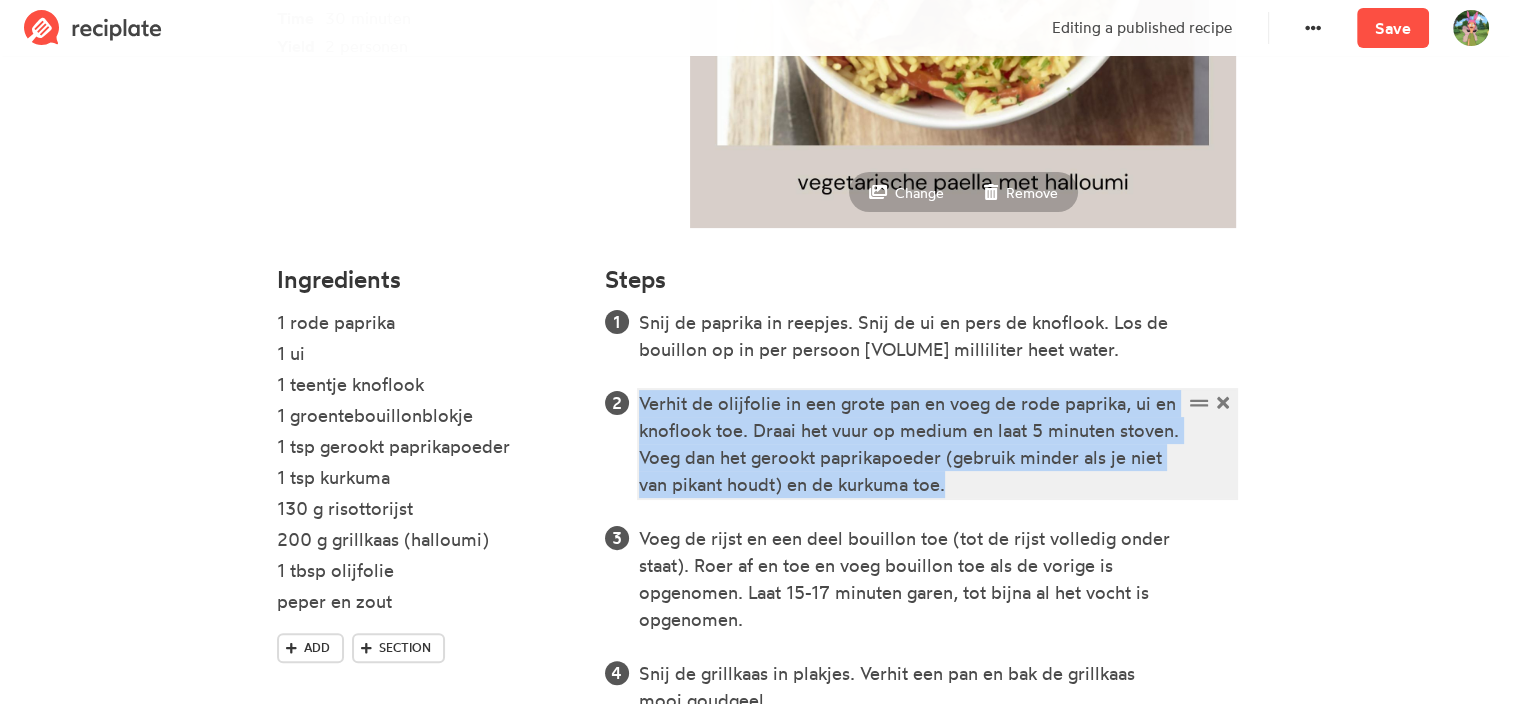 copy on "Verhit de olijfolie in een grote pan en voeg de rode paprika, ui en knoflook toe. Draai het vuur op medium en laat 5 minuten stoven. Voeg dan het gerookt paprikapoeder (gebruik minder als je niet van pikant houdt) en de kurkuma toe." 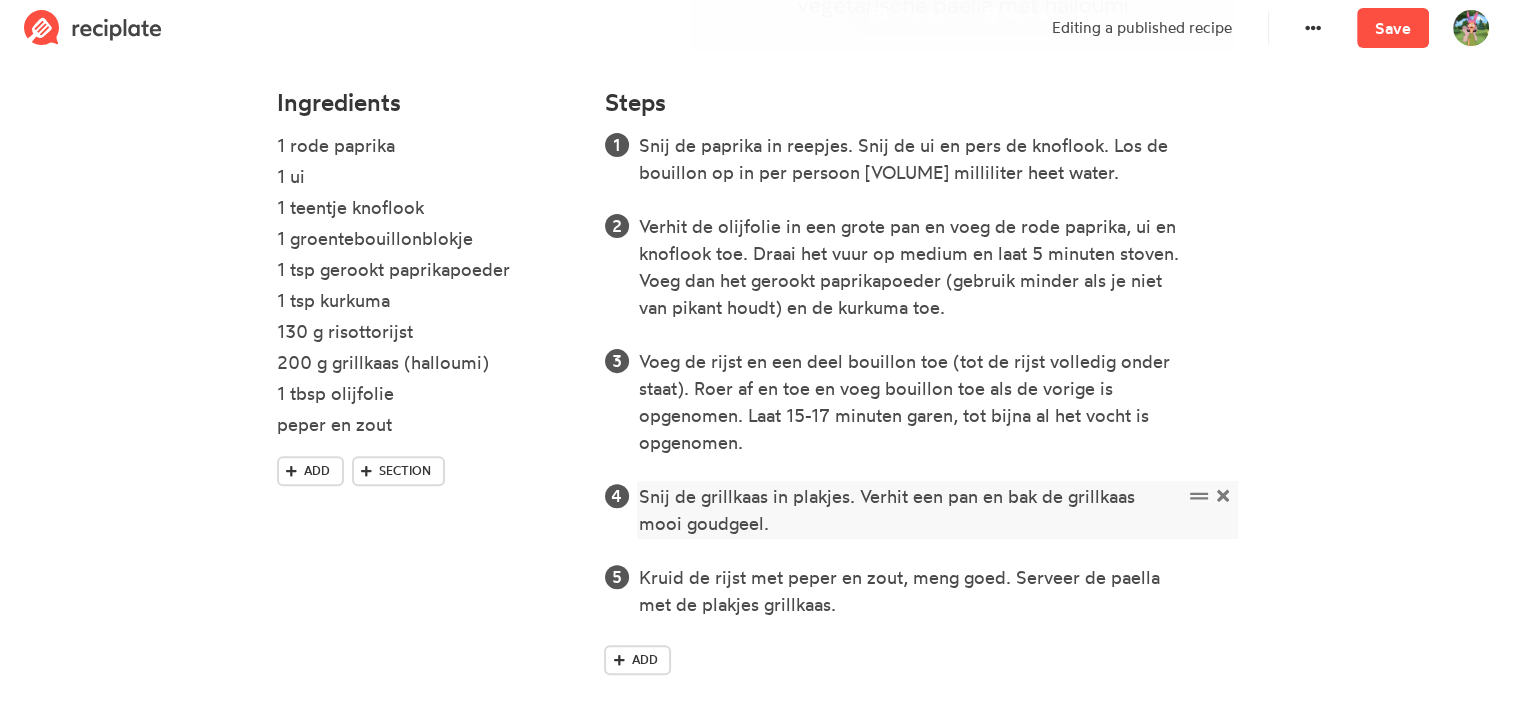scroll, scrollTop: 610, scrollLeft: 0, axis: vertical 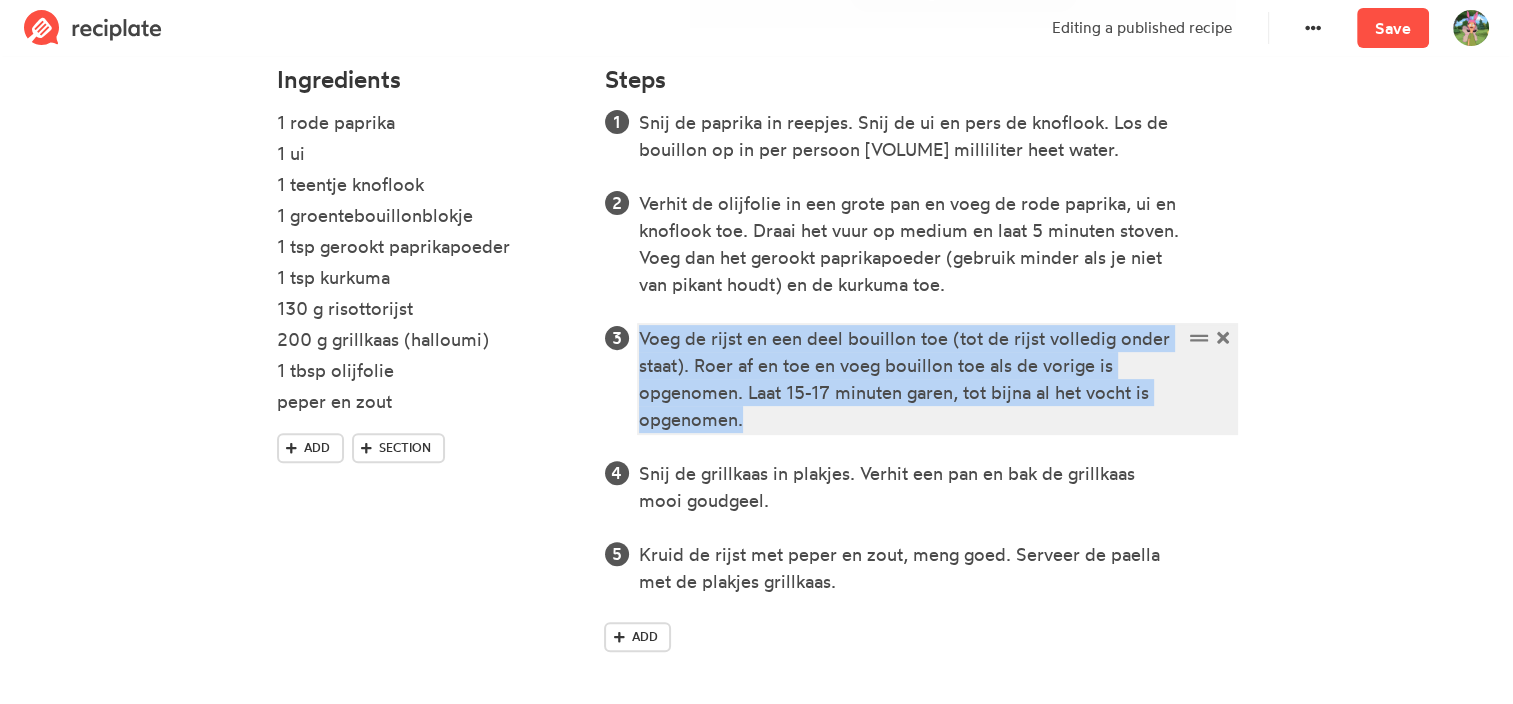 drag, startPoint x: 742, startPoint y: 419, endPoint x: 596, endPoint y: 341, distance: 165.52945 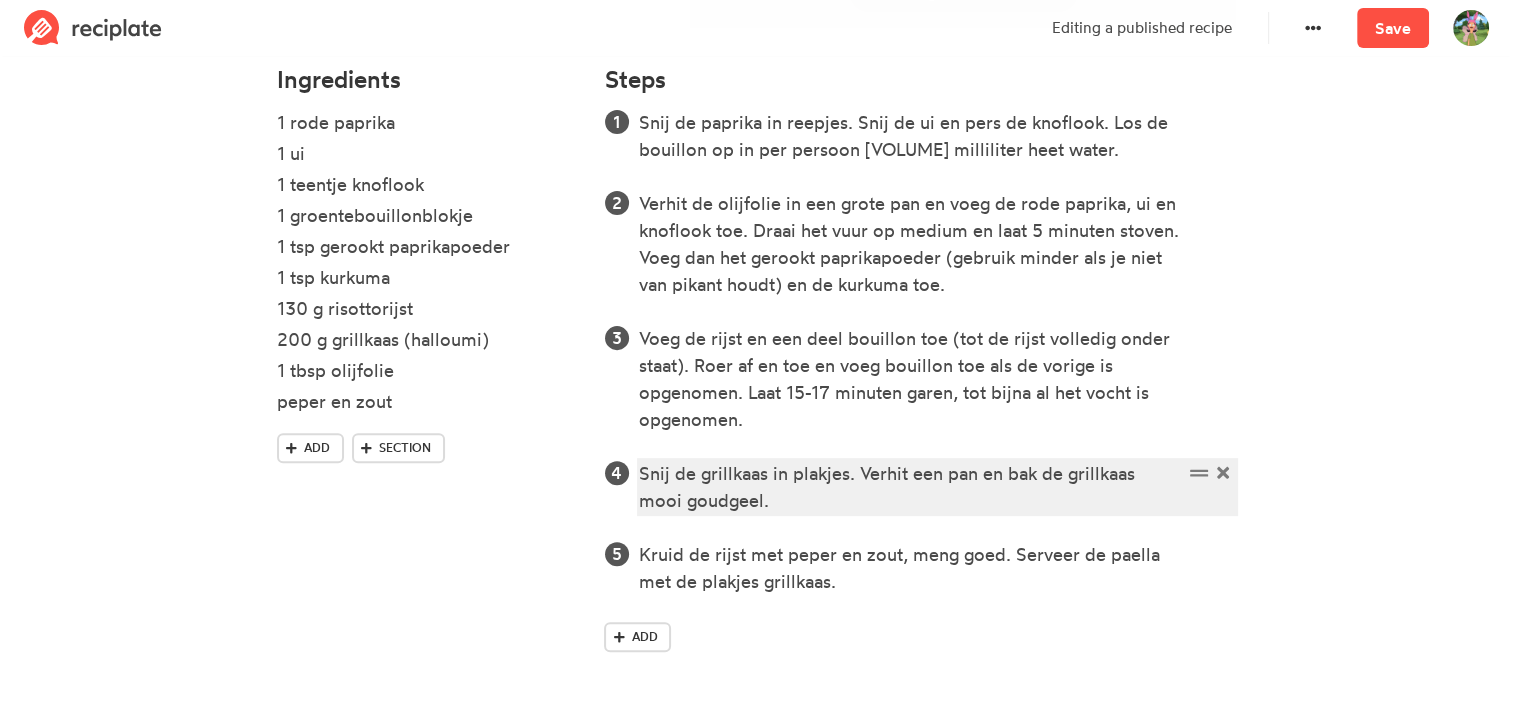 click on "Snij de grillkaas in plakjes. Verhit een pan en bak de grillkaas mooi goudgeel." at bounding box center (910, 487) 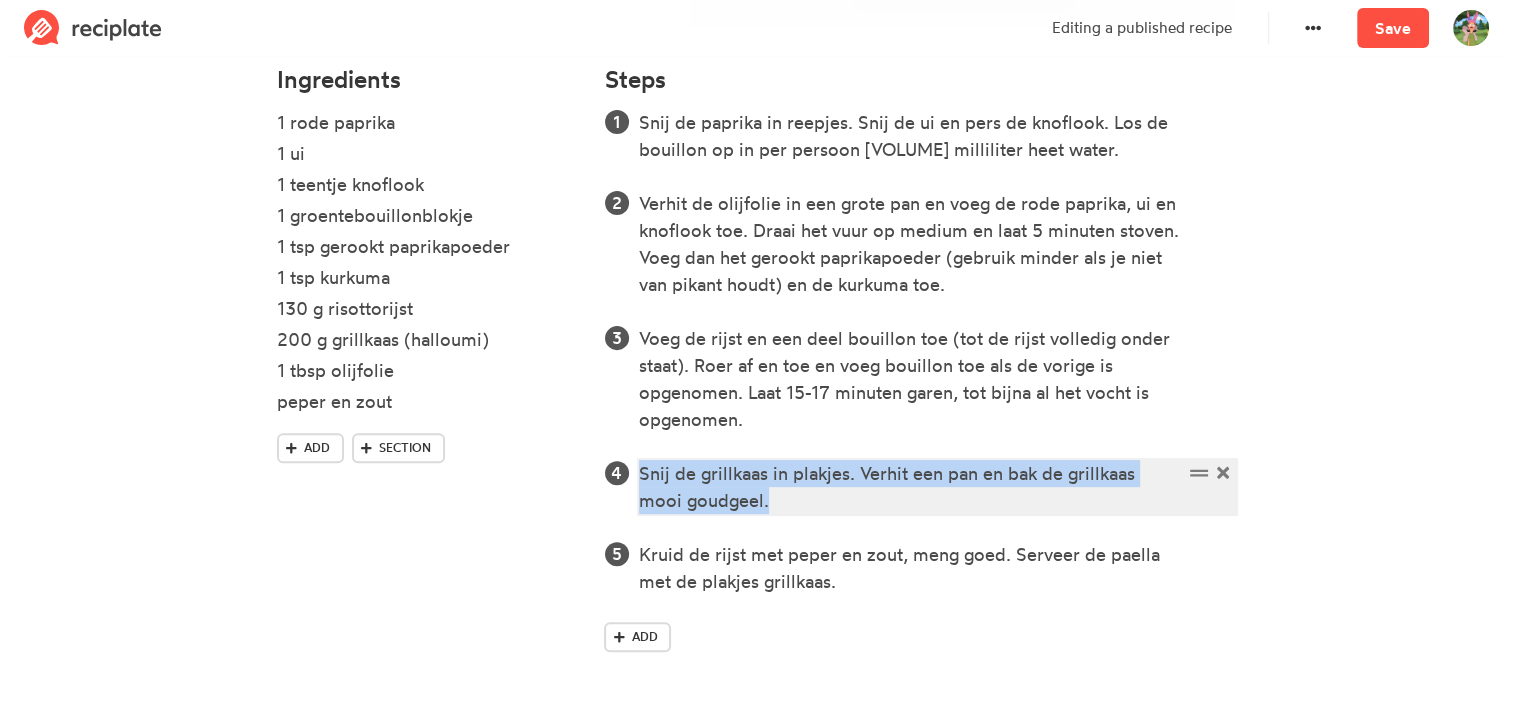 drag, startPoint x: 779, startPoint y: 504, endPoint x: 612, endPoint y: 477, distance: 169.16855 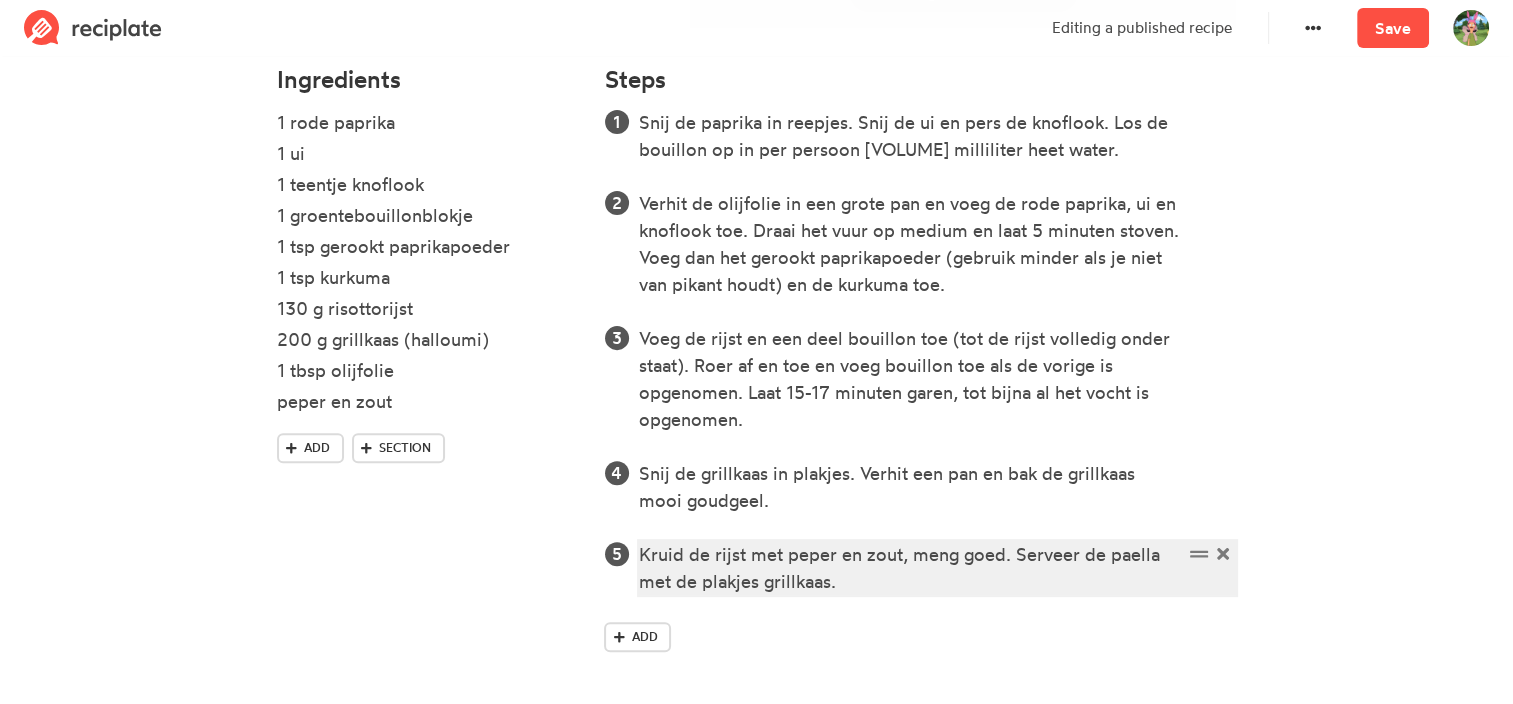 click on "Kruid de rijst met peper en zout, meng goed. Serveer de paella met de plakjes grillkaas." at bounding box center [910, 568] 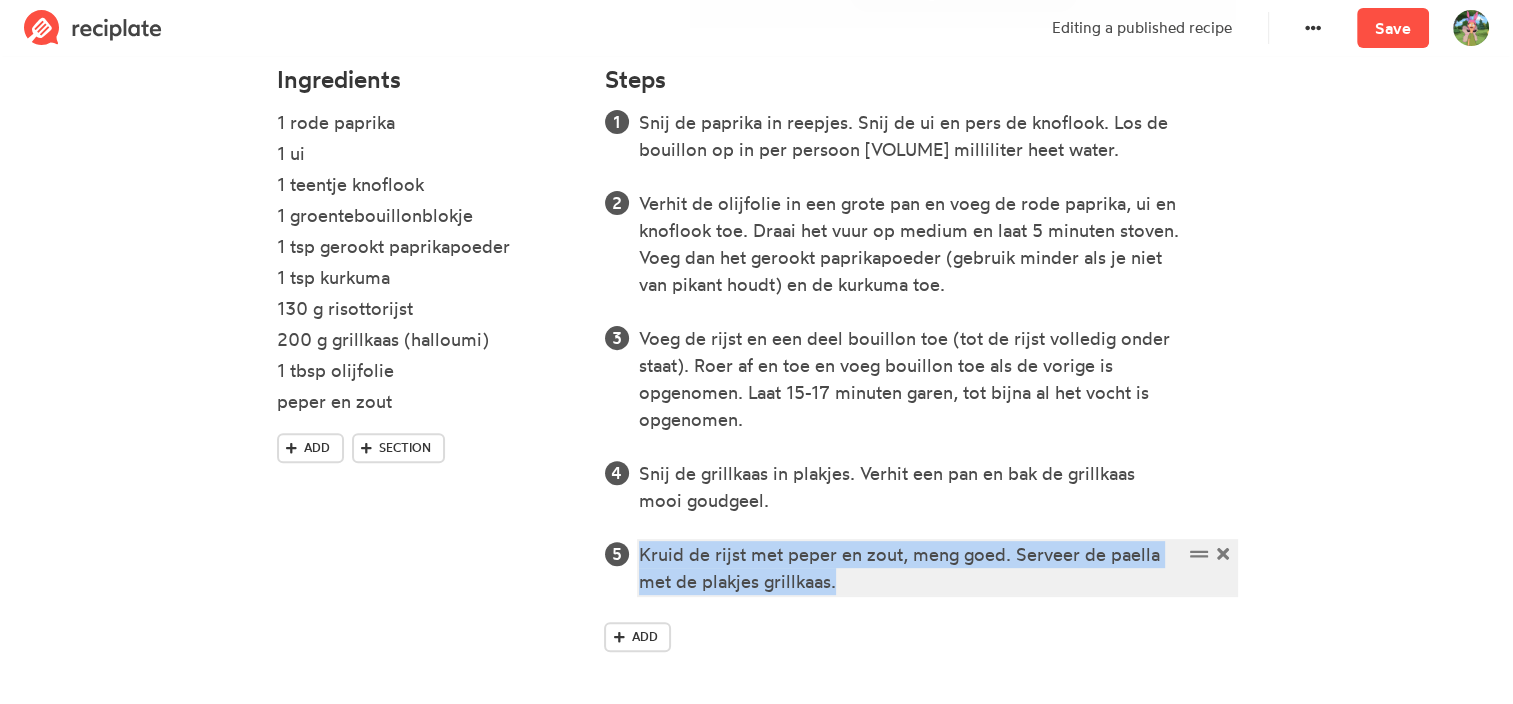 drag, startPoint x: 851, startPoint y: 588, endPoint x: 622, endPoint y: 550, distance: 232.13142 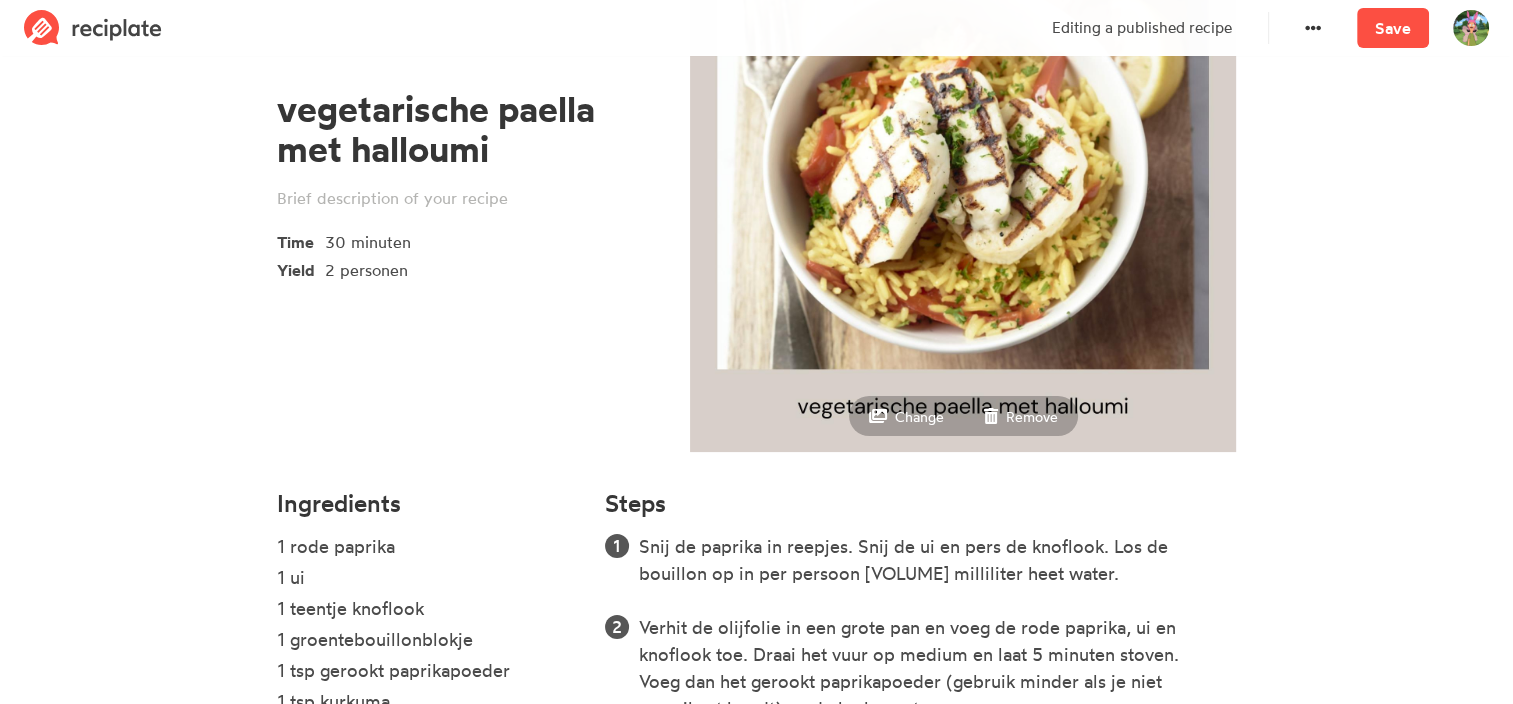 scroll, scrollTop: 0, scrollLeft: 0, axis: both 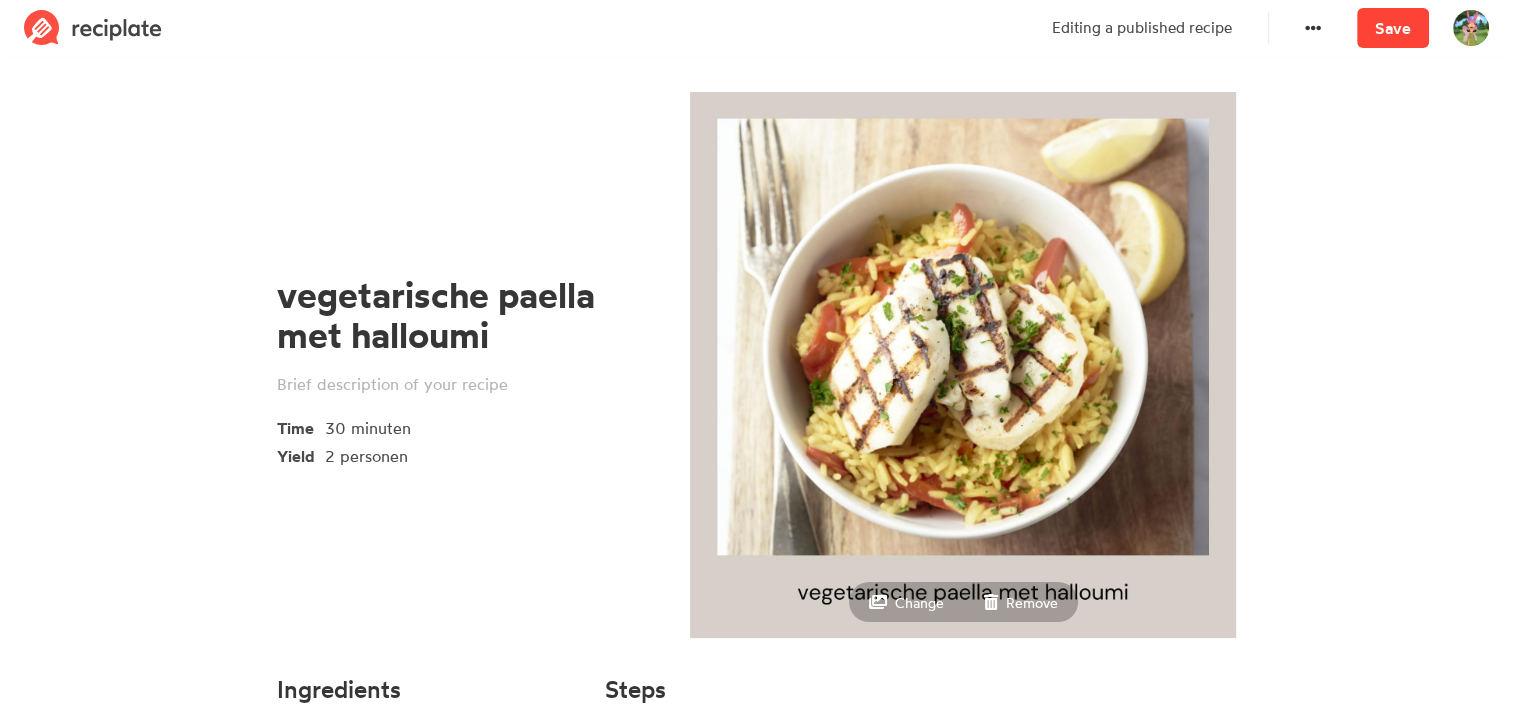 click on "Save" at bounding box center [1393, 28] 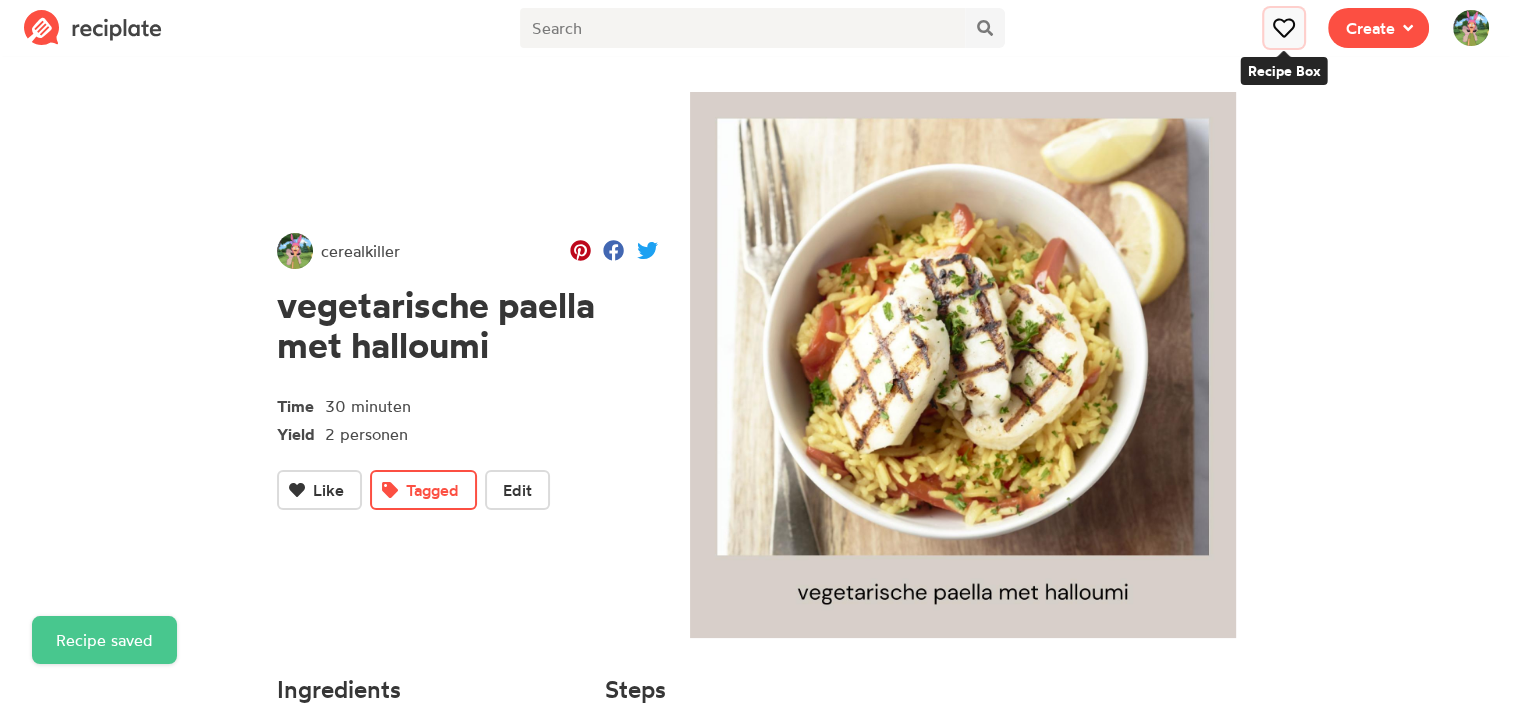 click 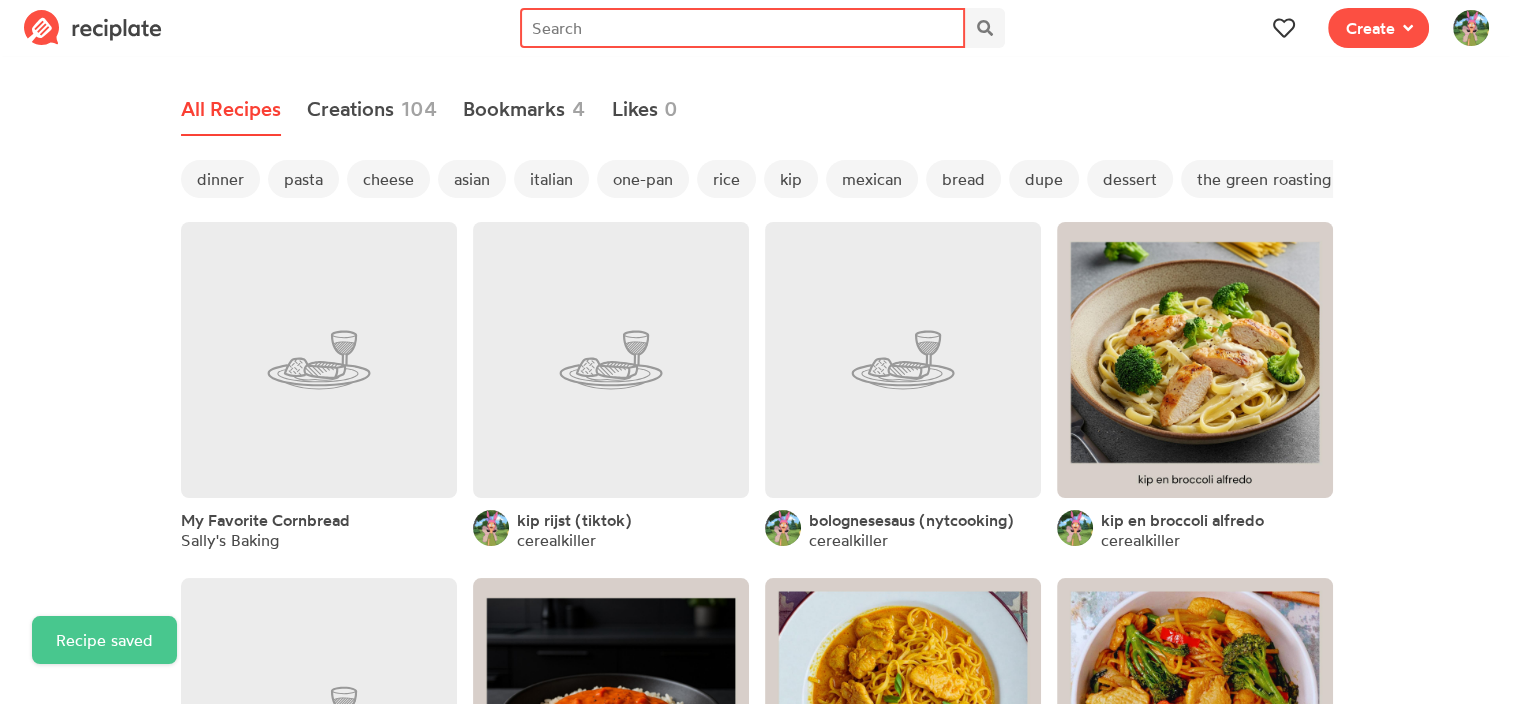 click at bounding box center [742, 28] 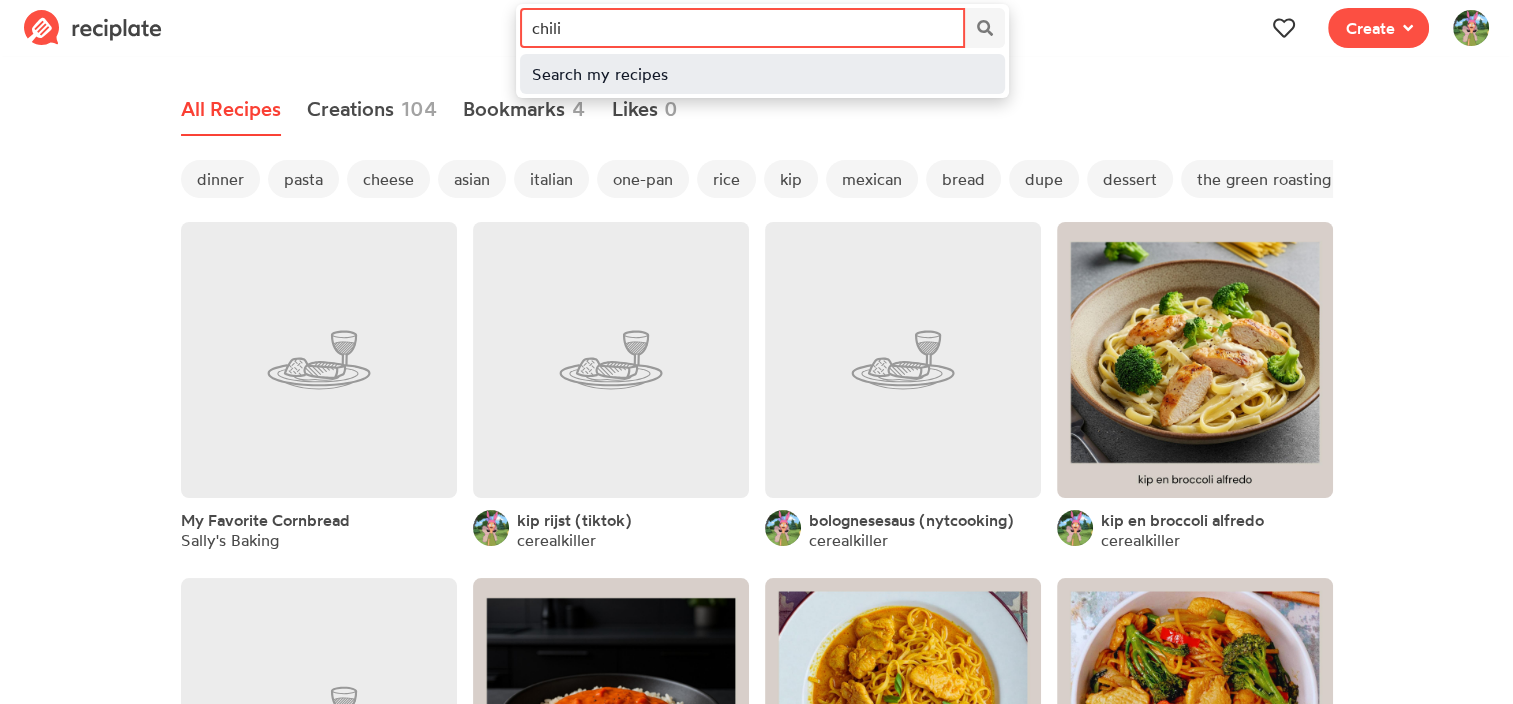 type on "chili" 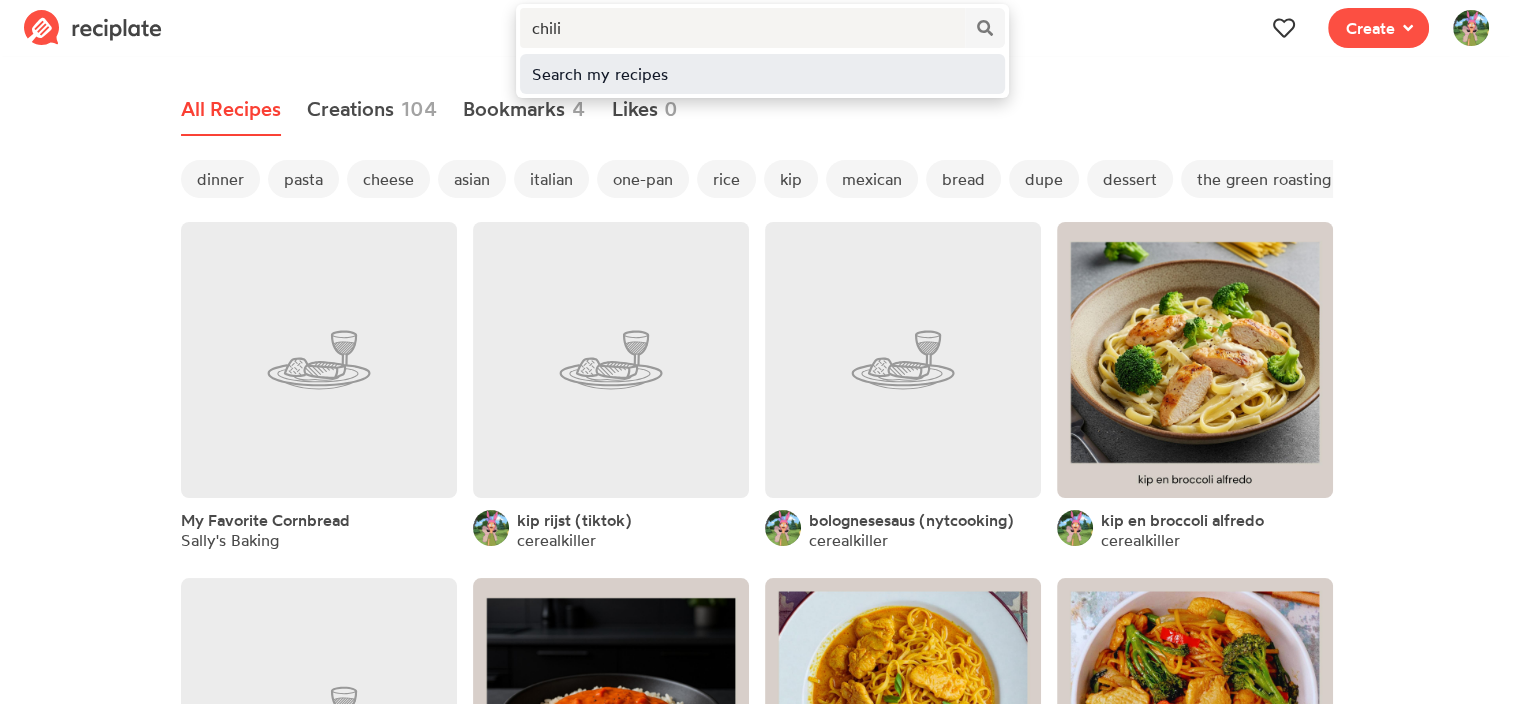 click on "Search my recipes" at bounding box center [762, 74] 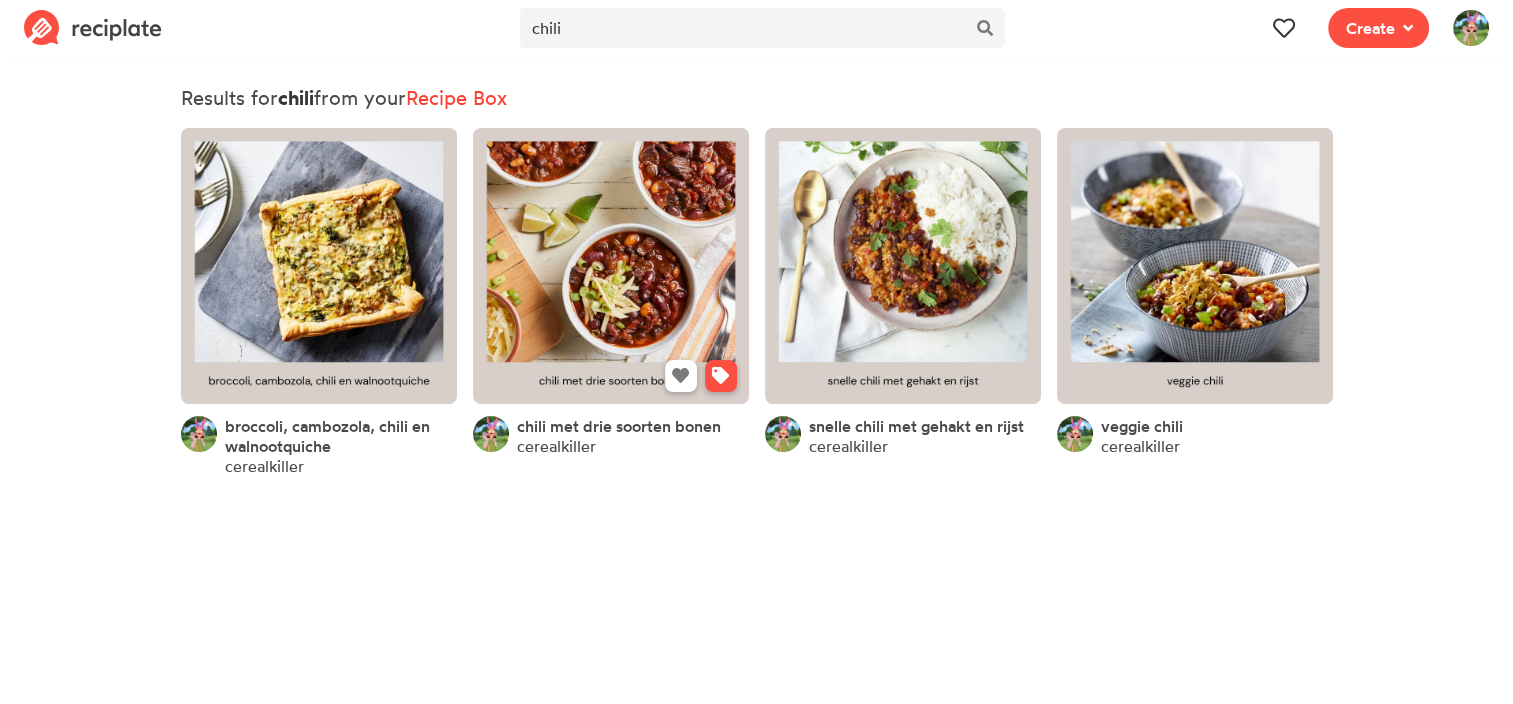 click at bounding box center (611, 266) 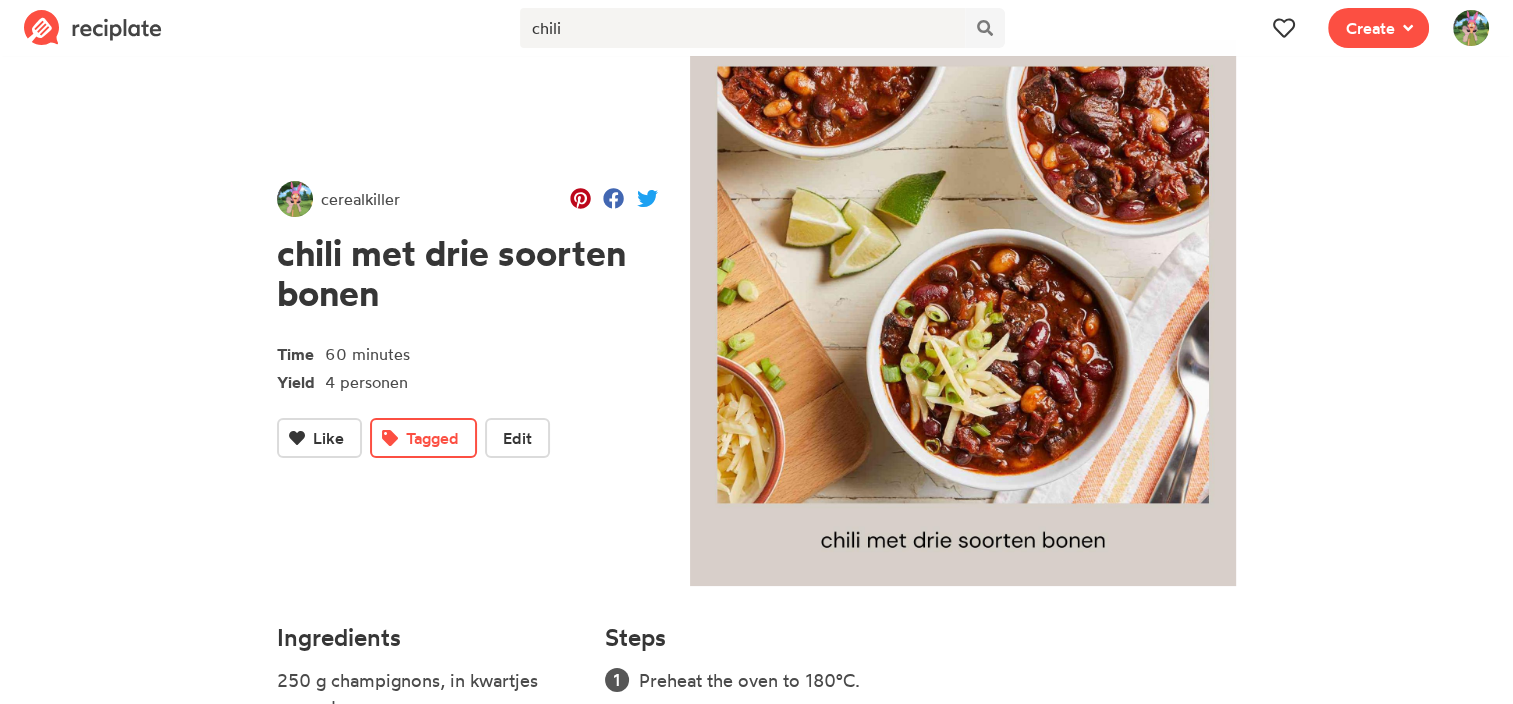 scroll, scrollTop: 100, scrollLeft: 0, axis: vertical 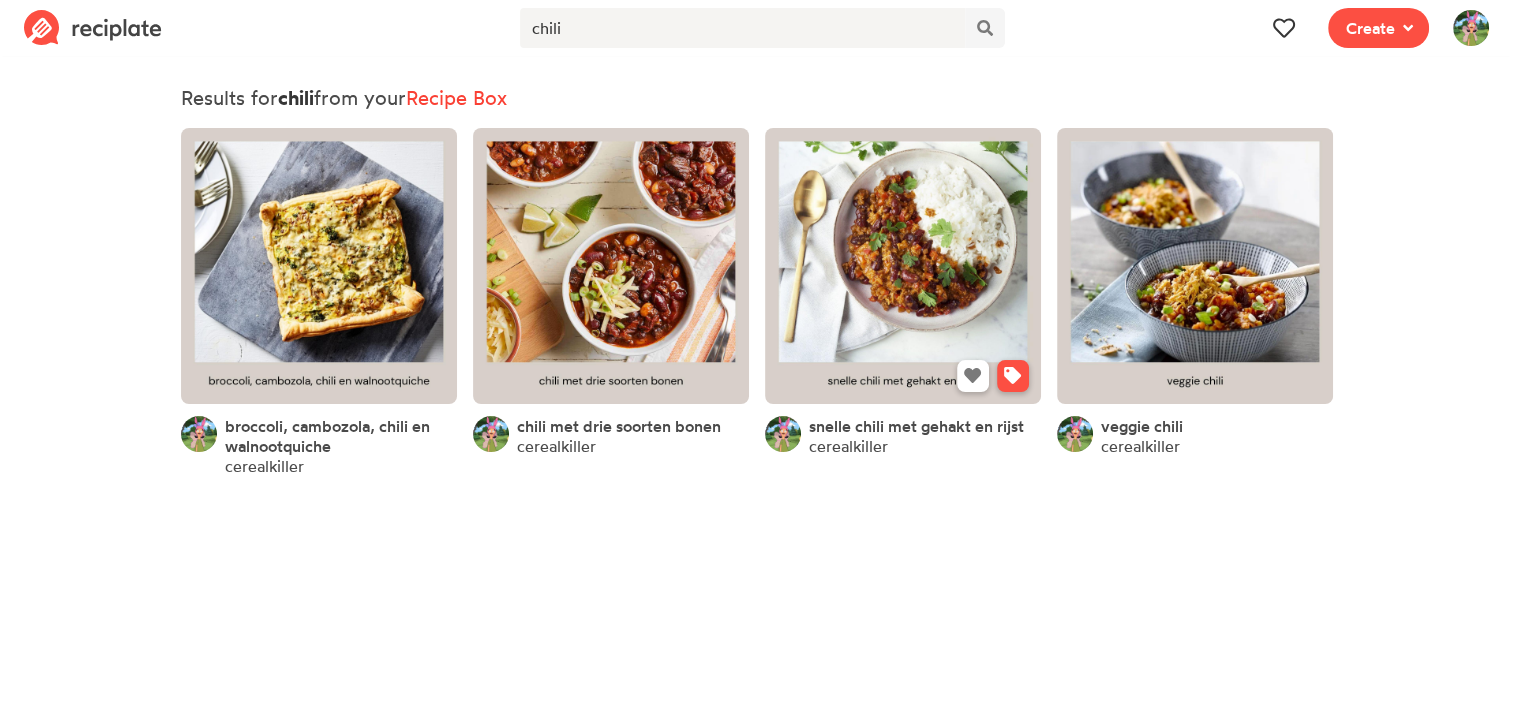 click at bounding box center [903, 266] 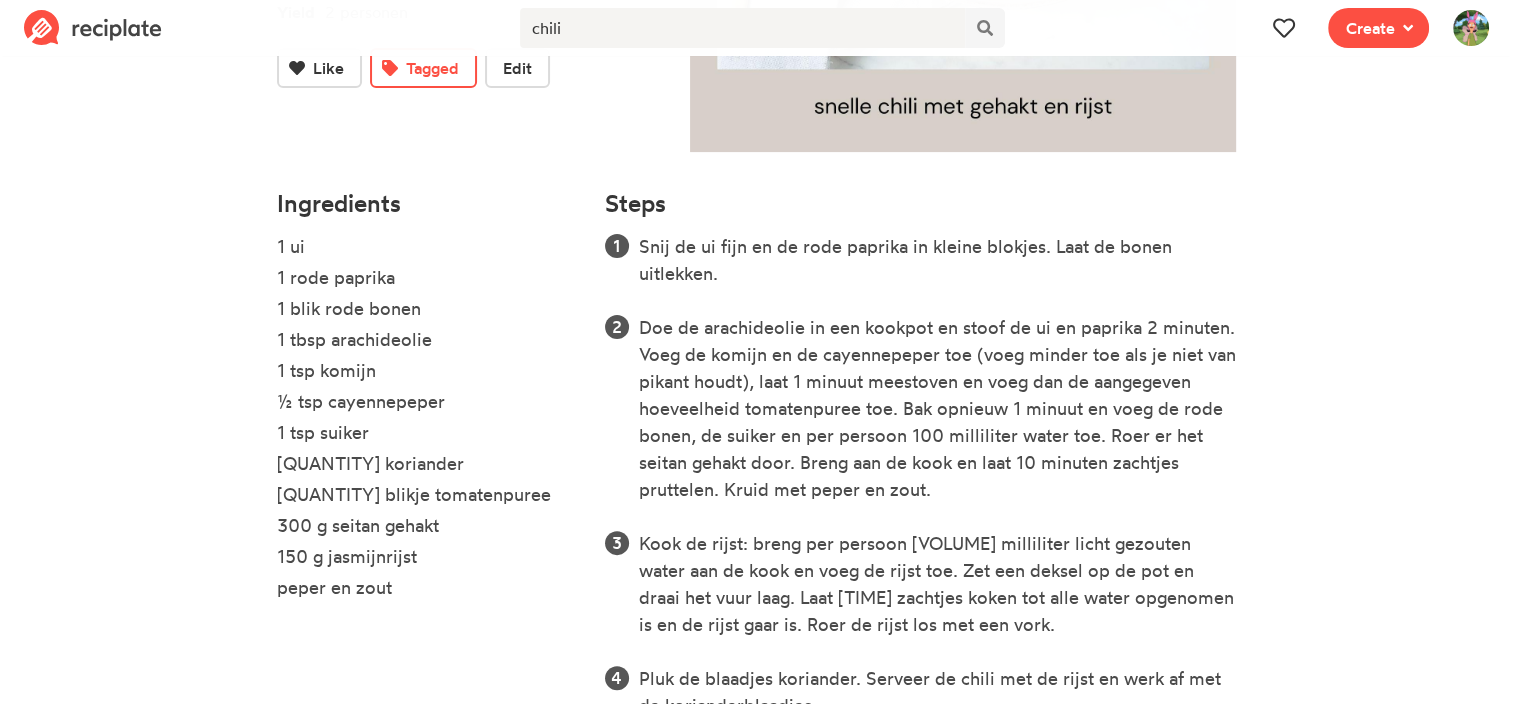 scroll, scrollTop: 556, scrollLeft: 0, axis: vertical 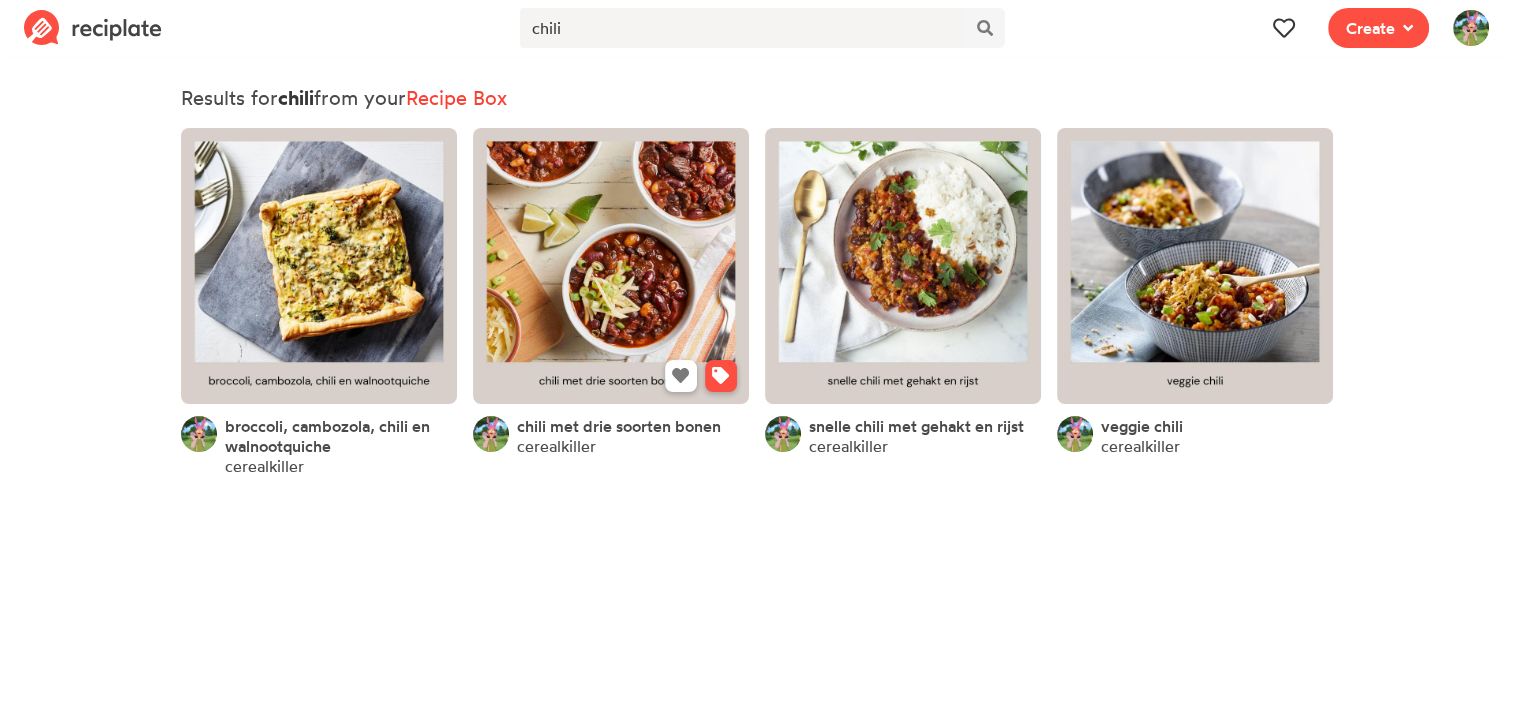click at bounding box center (611, 266) 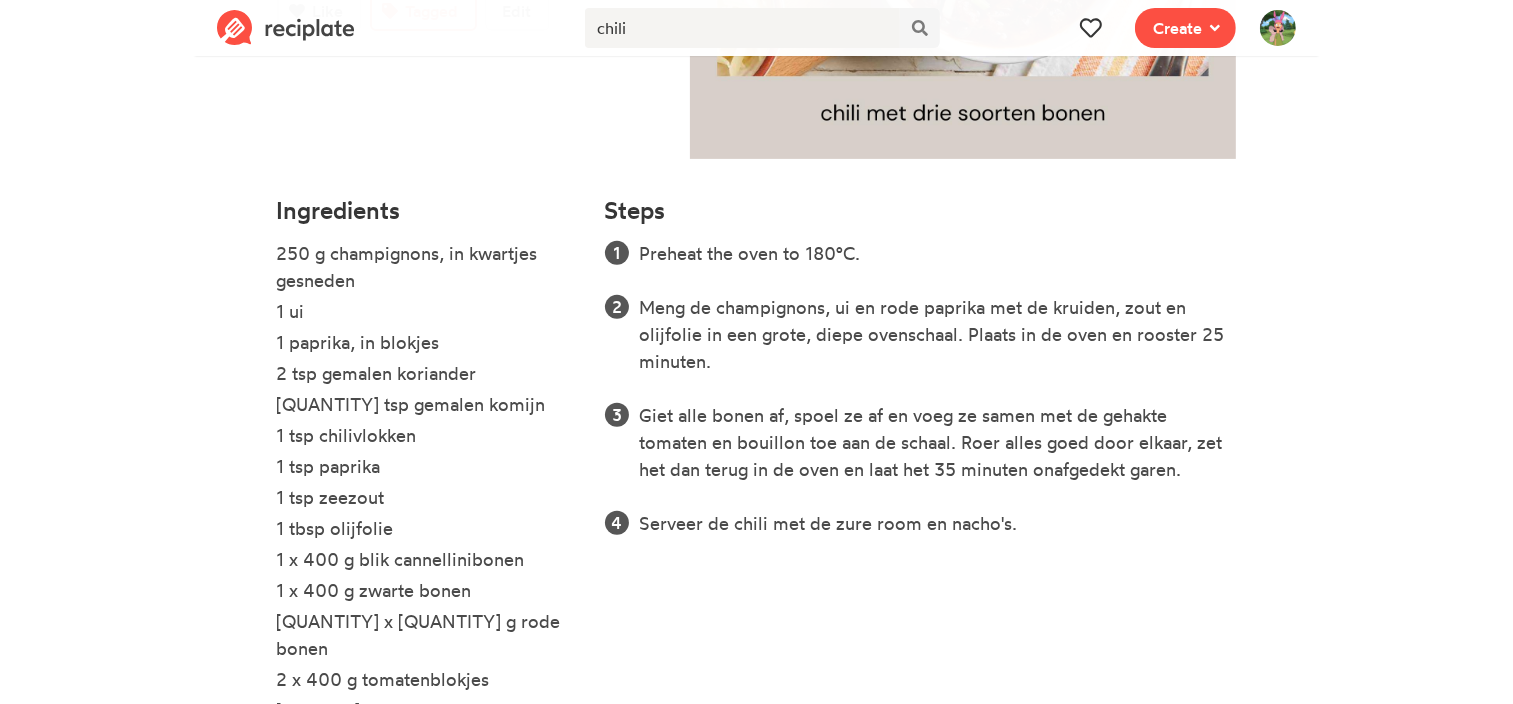 scroll, scrollTop: 579, scrollLeft: 0, axis: vertical 